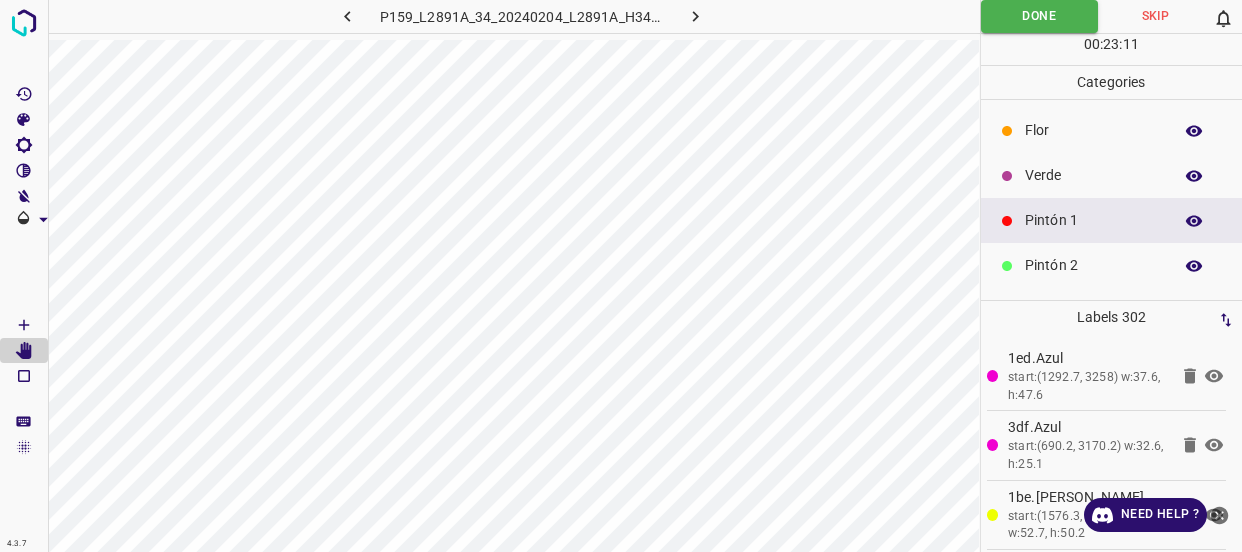 click 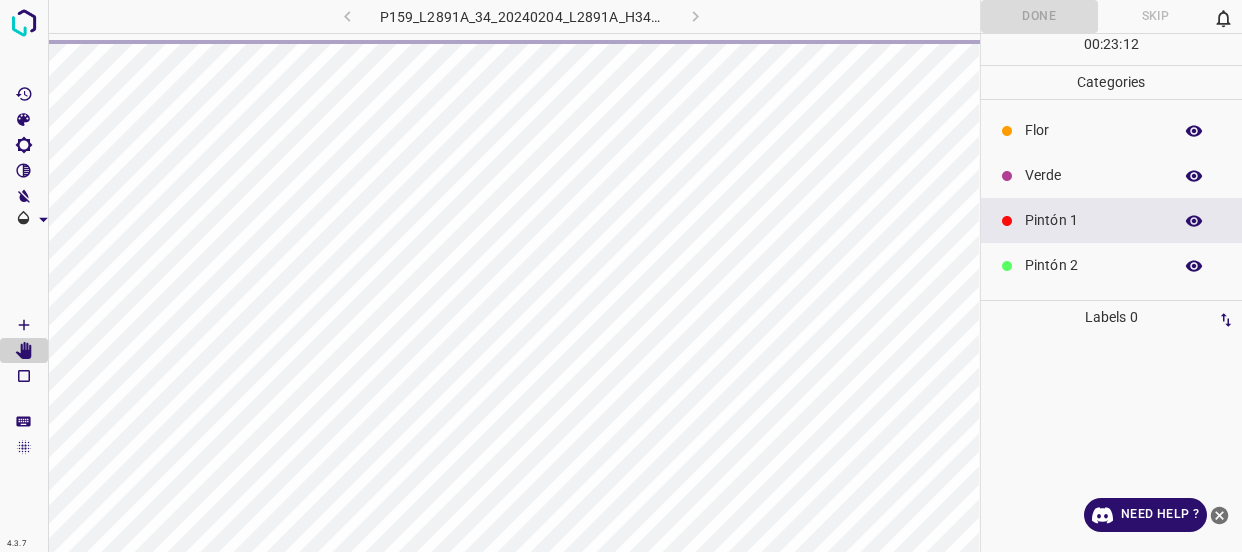 scroll, scrollTop: 0, scrollLeft: 0, axis: both 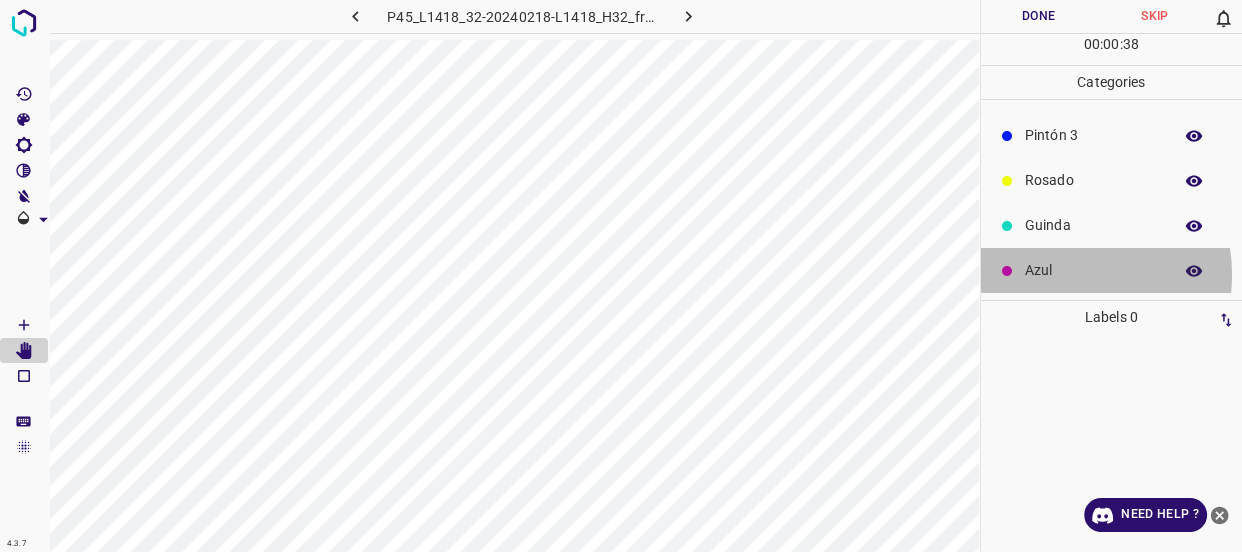 click on "Azul" at bounding box center [1093, 270] 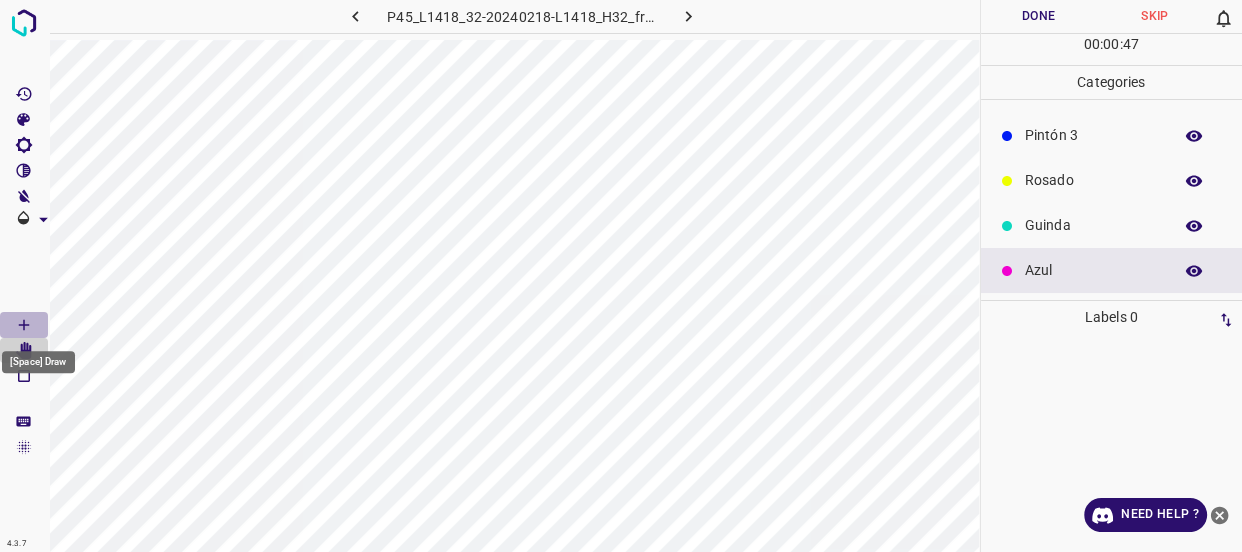 click 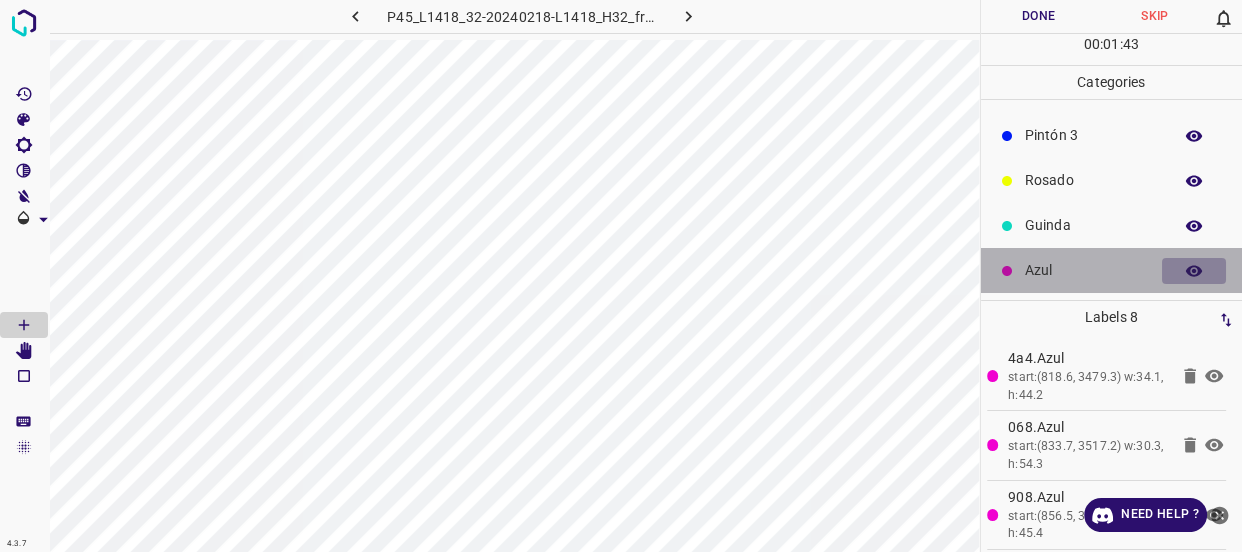 click 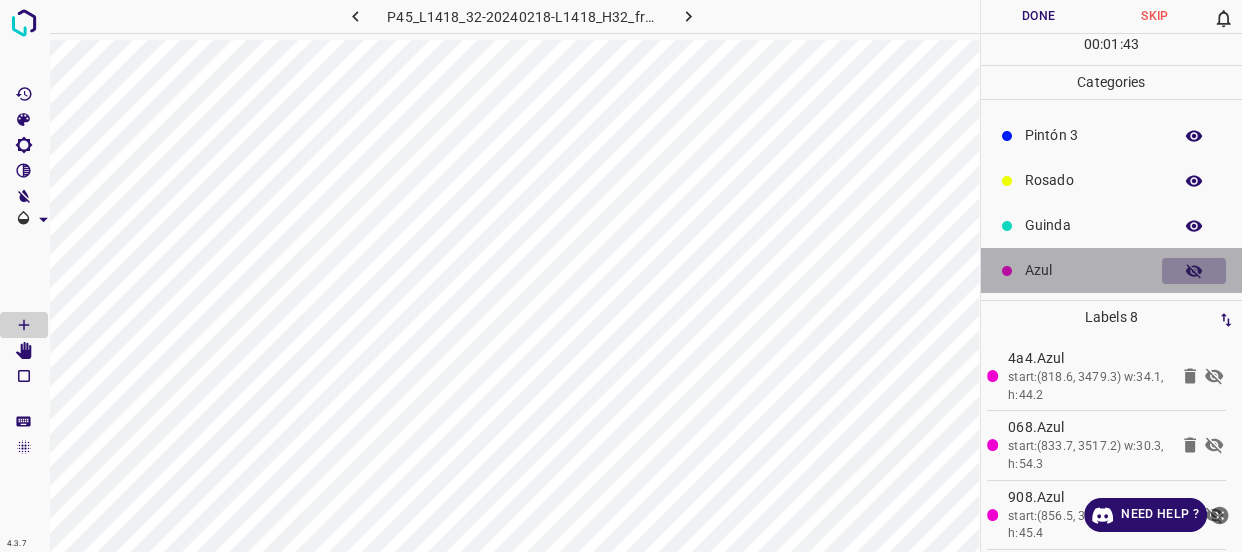 click 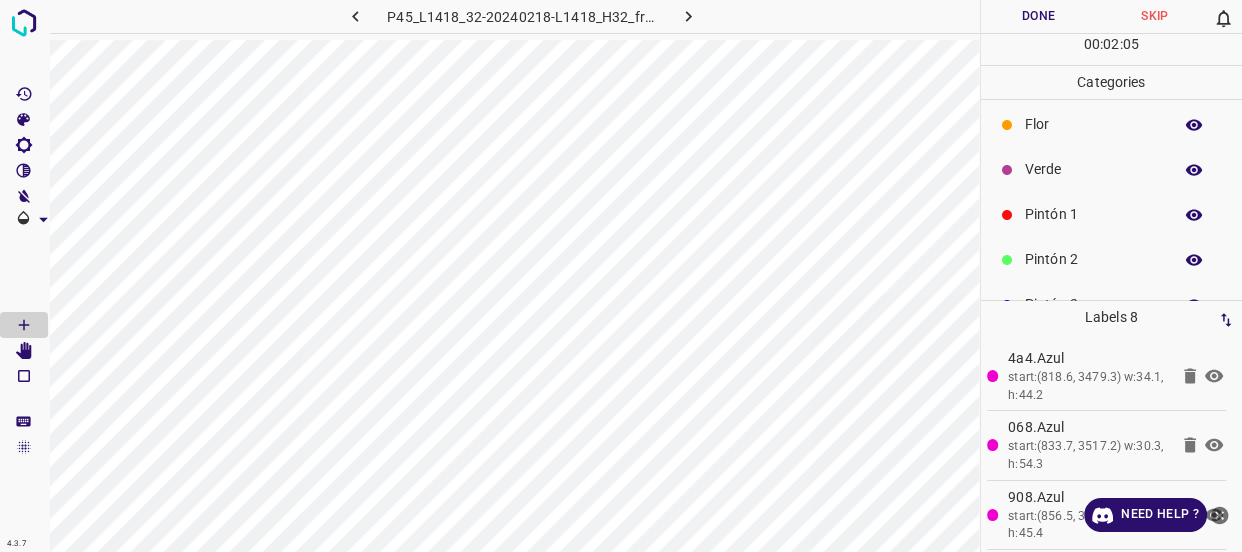 scroll, scrollTop: 0, scrollLeft: 0, axis: both 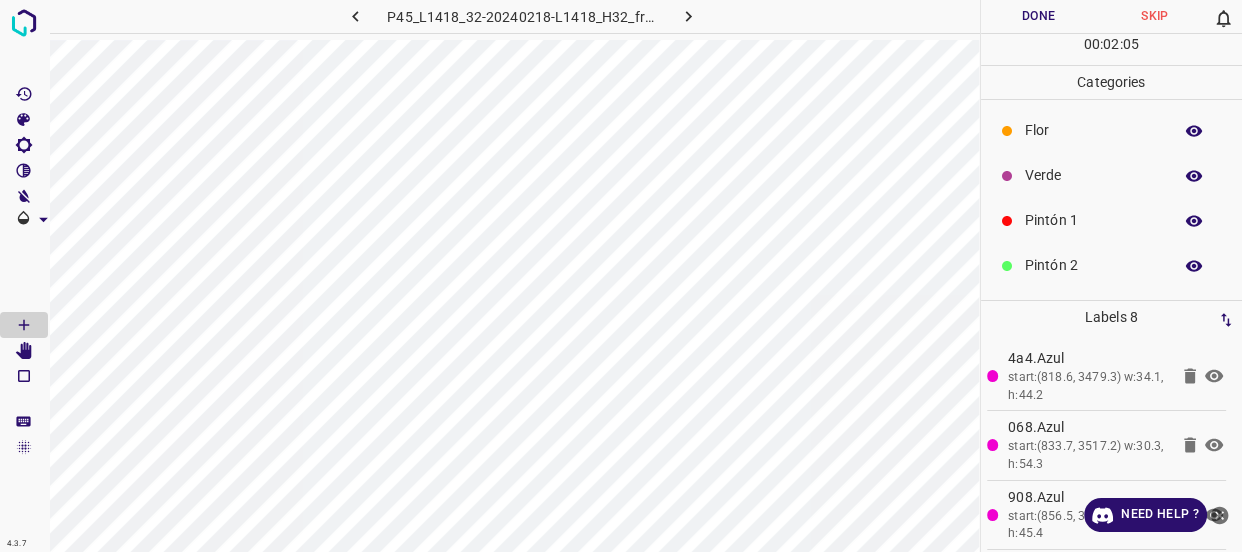 click on "Verde" at bounding box center [1093, 175] 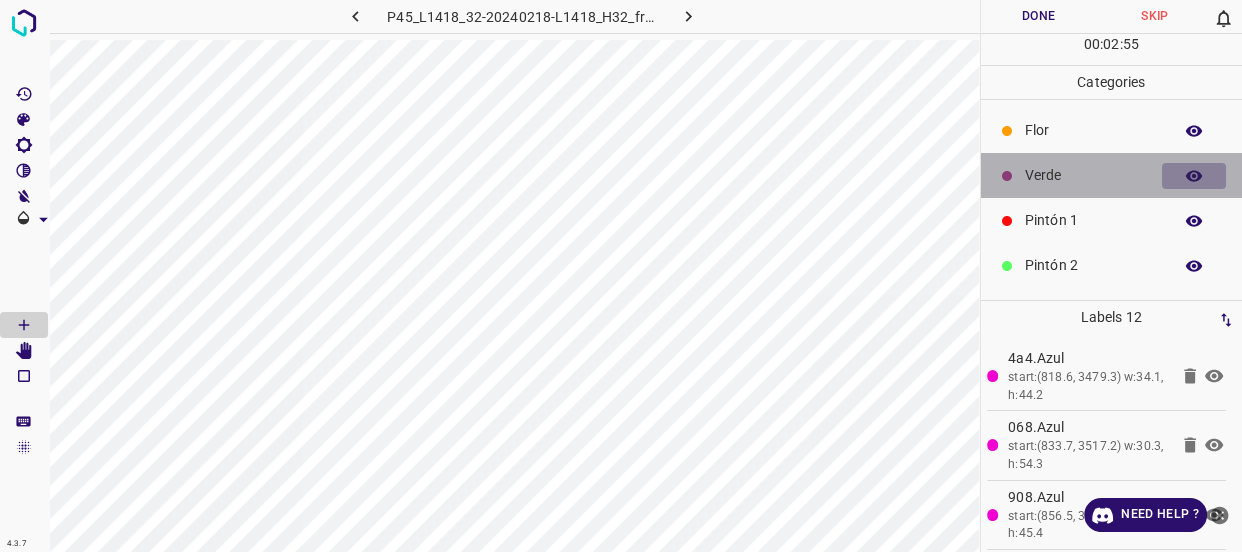 click 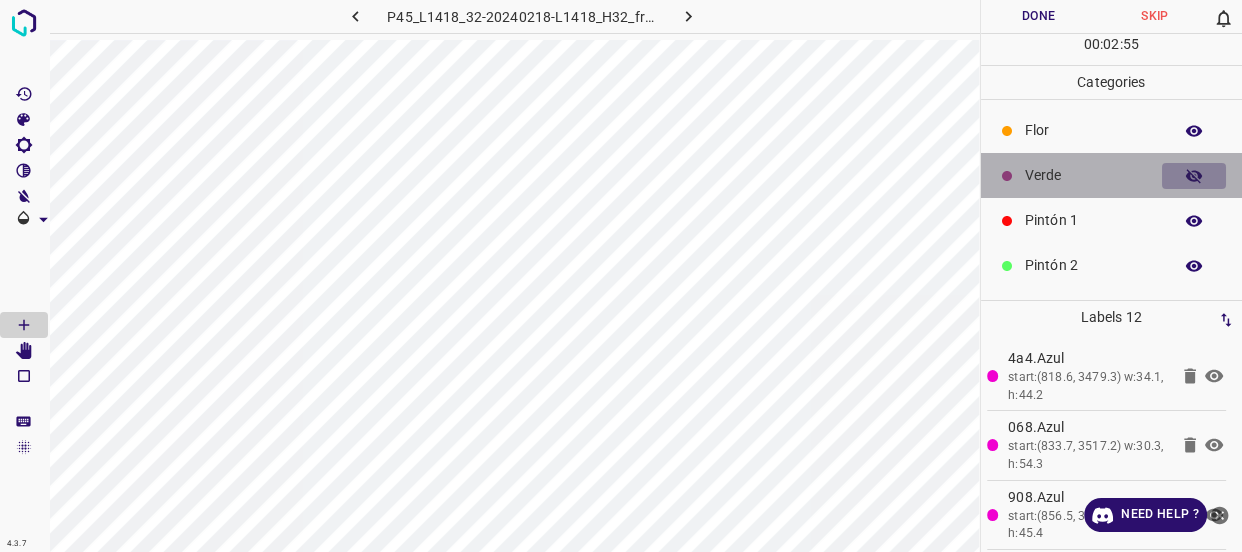 click 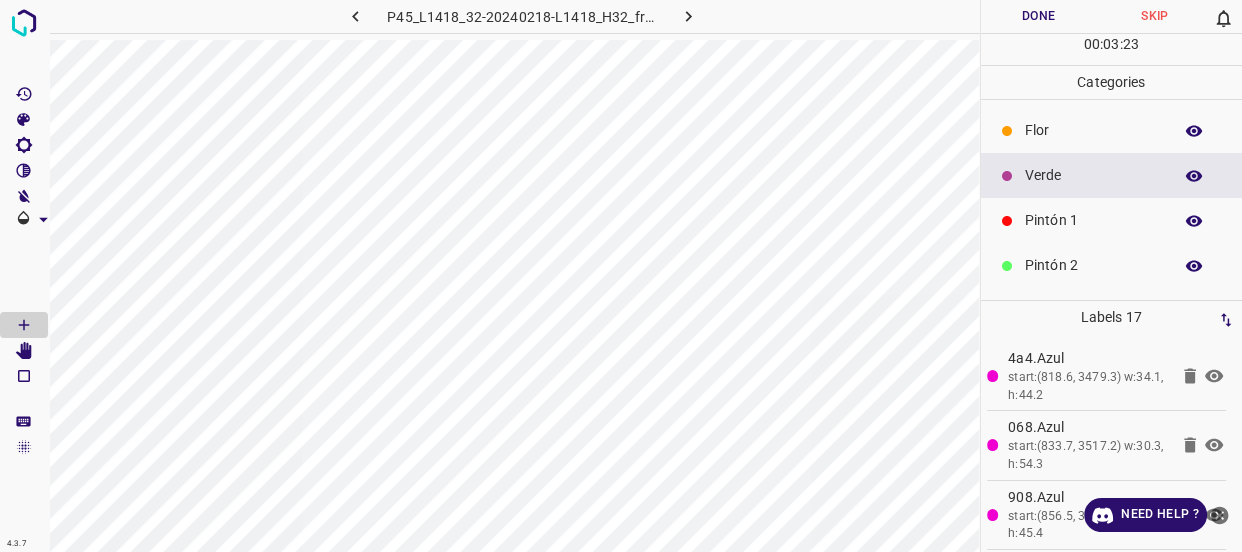click on "Flor" at bounding box center [1093, 130] 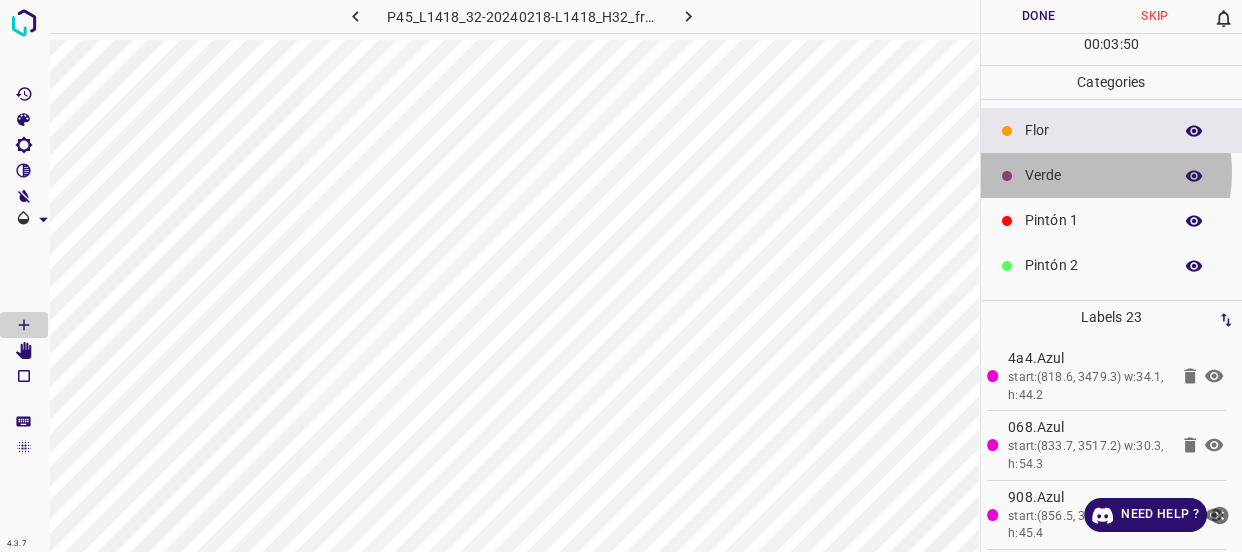 click on "Verde" at bounding box center [1093, 175] 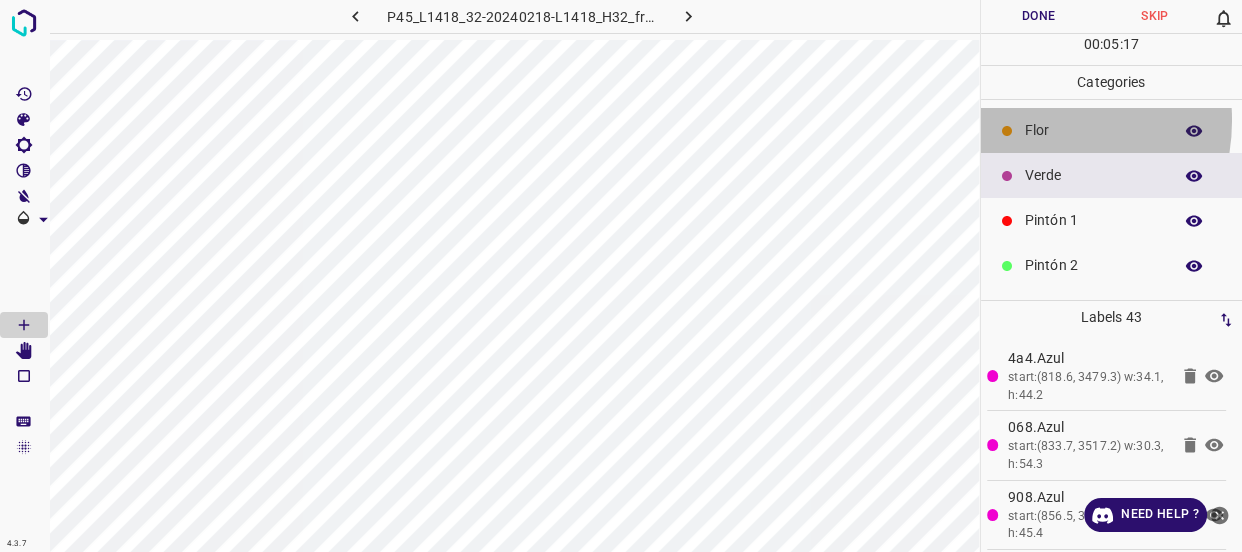 click on "Flor" at bounding box center (1093, 130) 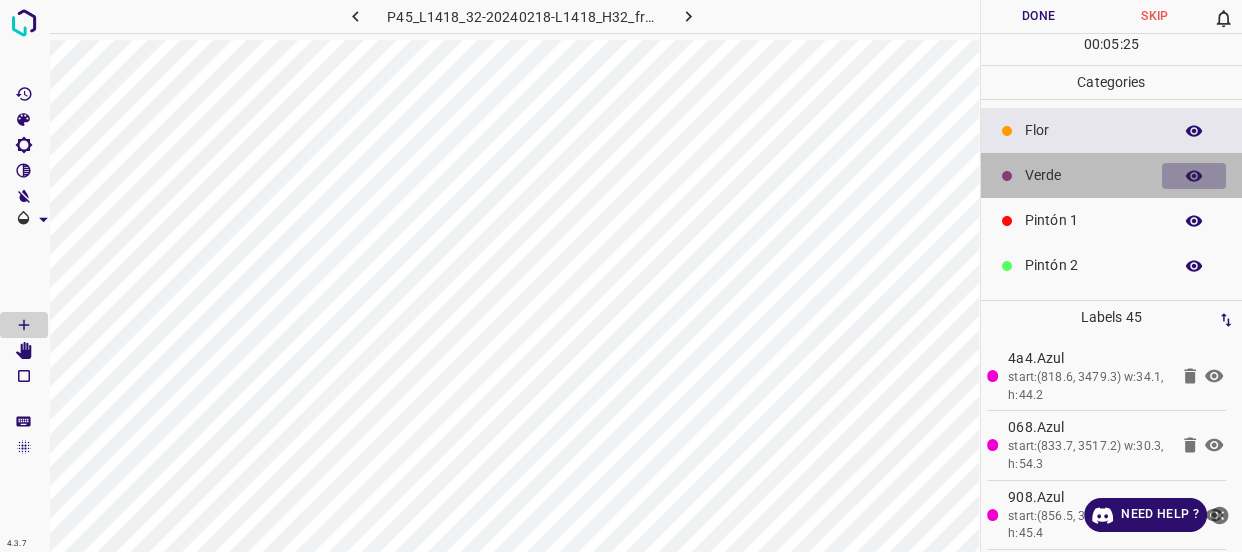 click 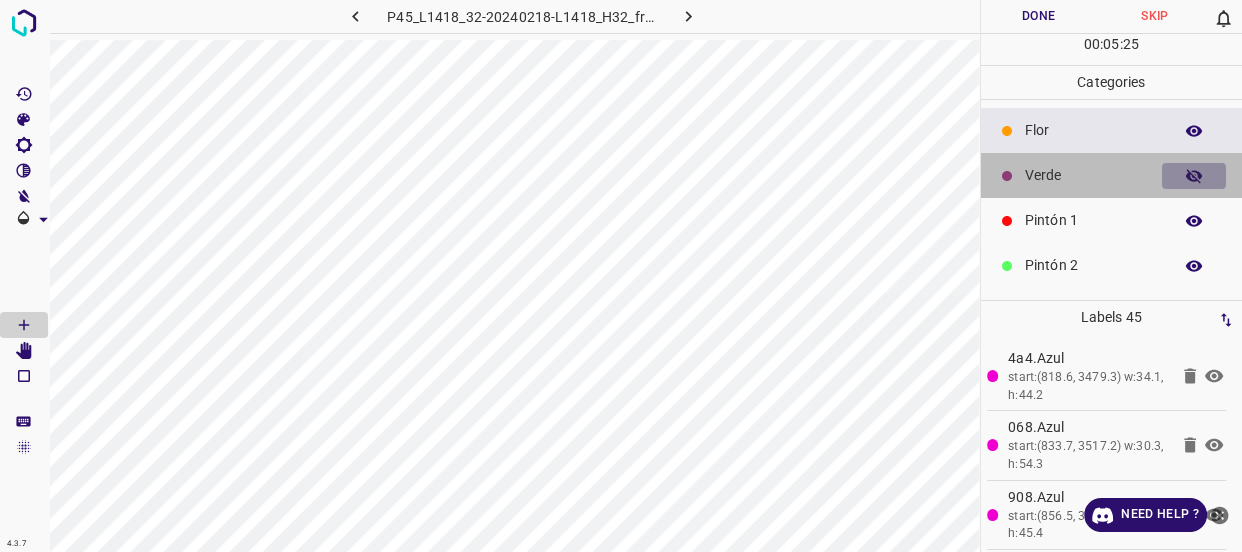 click 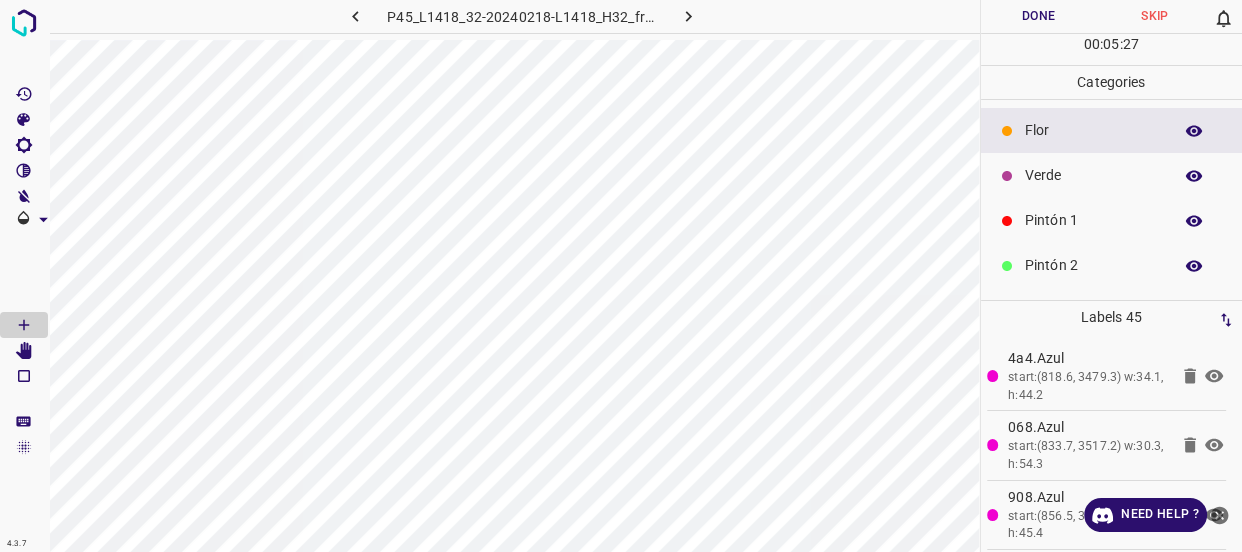 click on "Verde" at bounding box center (1093, 175) 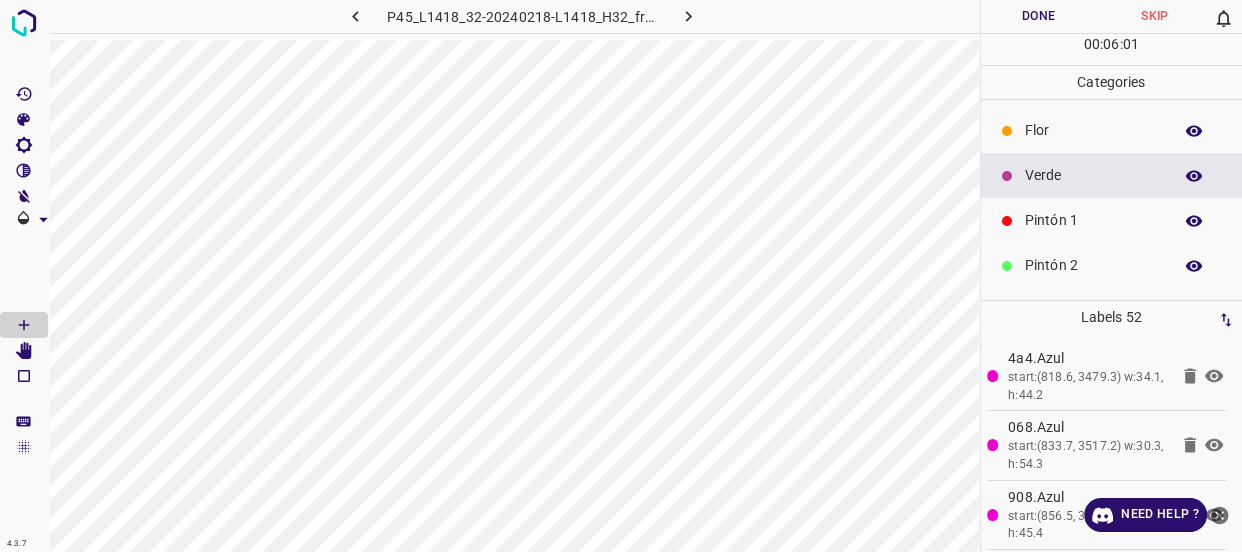 click on "Pintón 1" at bounding box center [1093, 220] 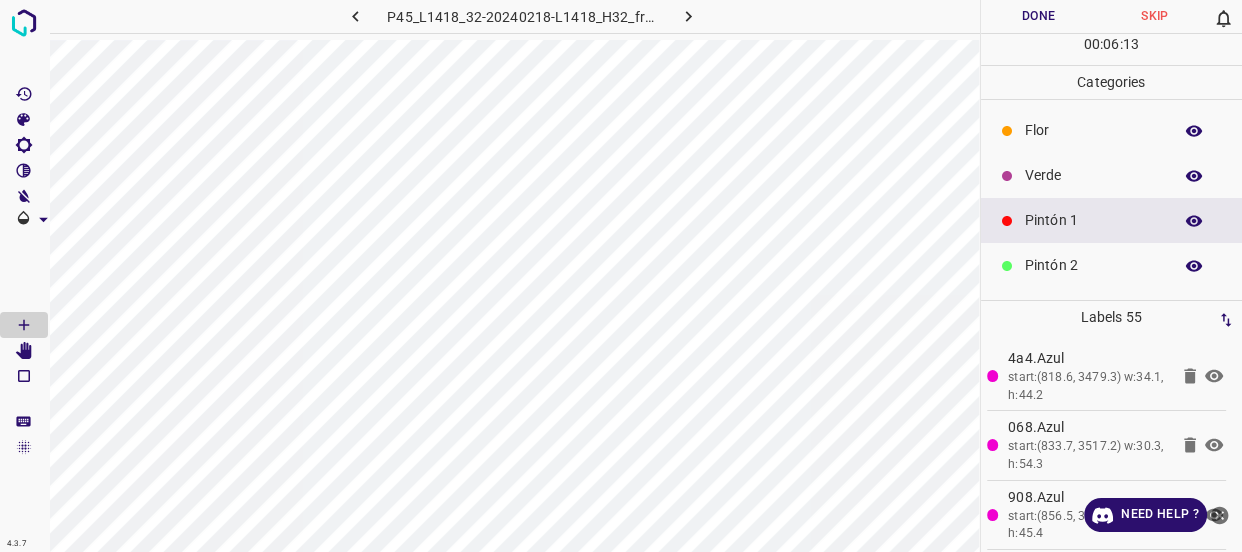 click on "Flor" at bounding box center (1093, 130) 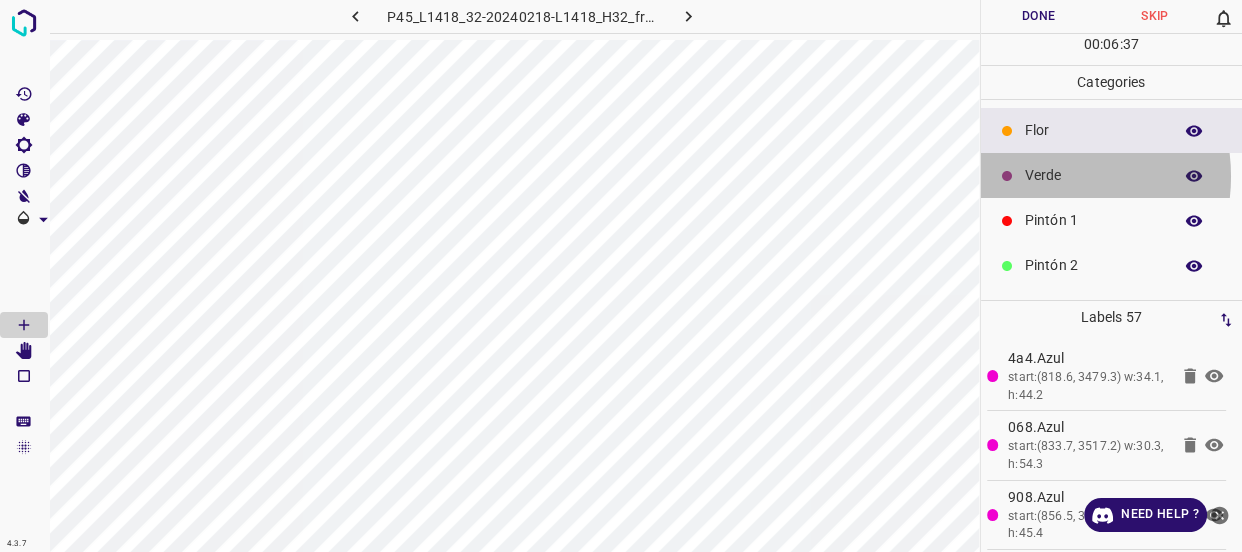 click on "Verde" at bounding box center [1093, 175] 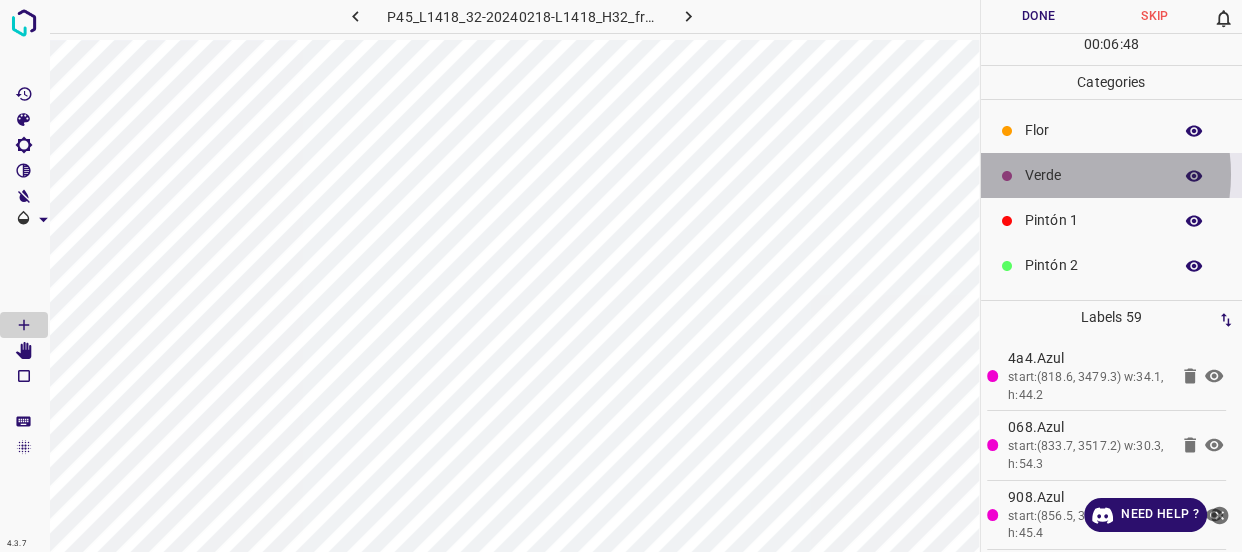 click on "Verde" at bounding box center [1093, 175] 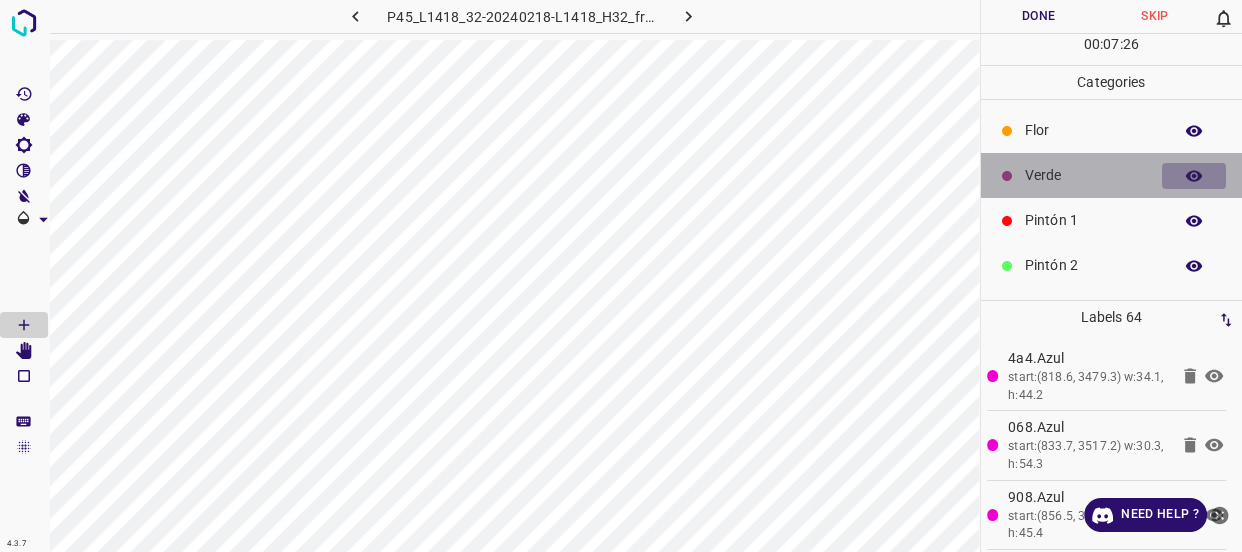 drag, startPoint x: 1160, startPoint y: 163, endPoint x: 1175, endPoint y: 174, distance: 18.601076 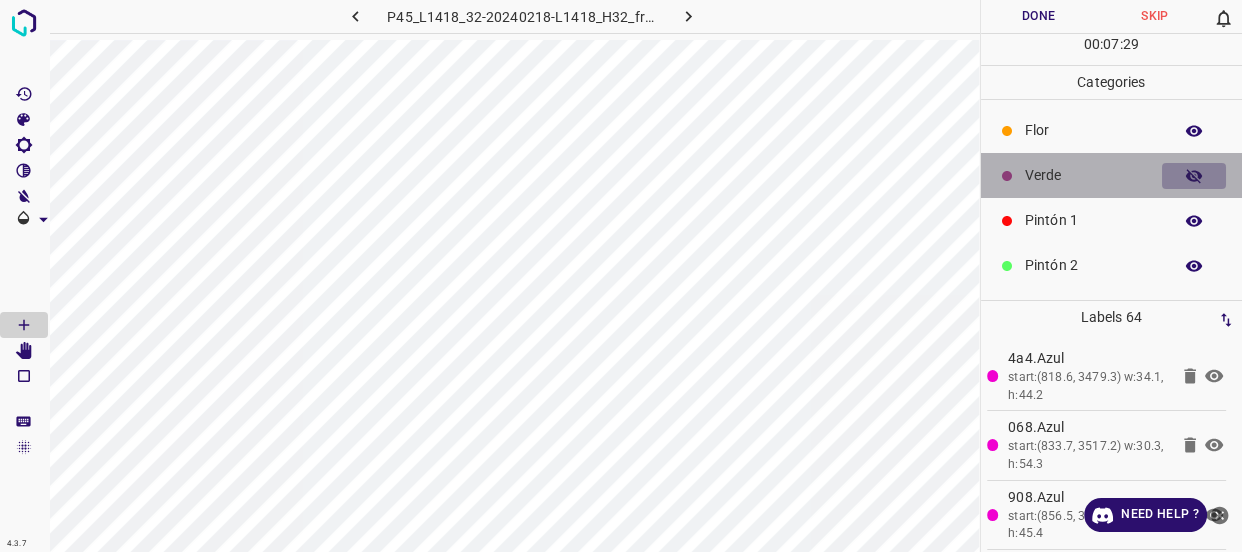 click at bounding box center [1194, 176] 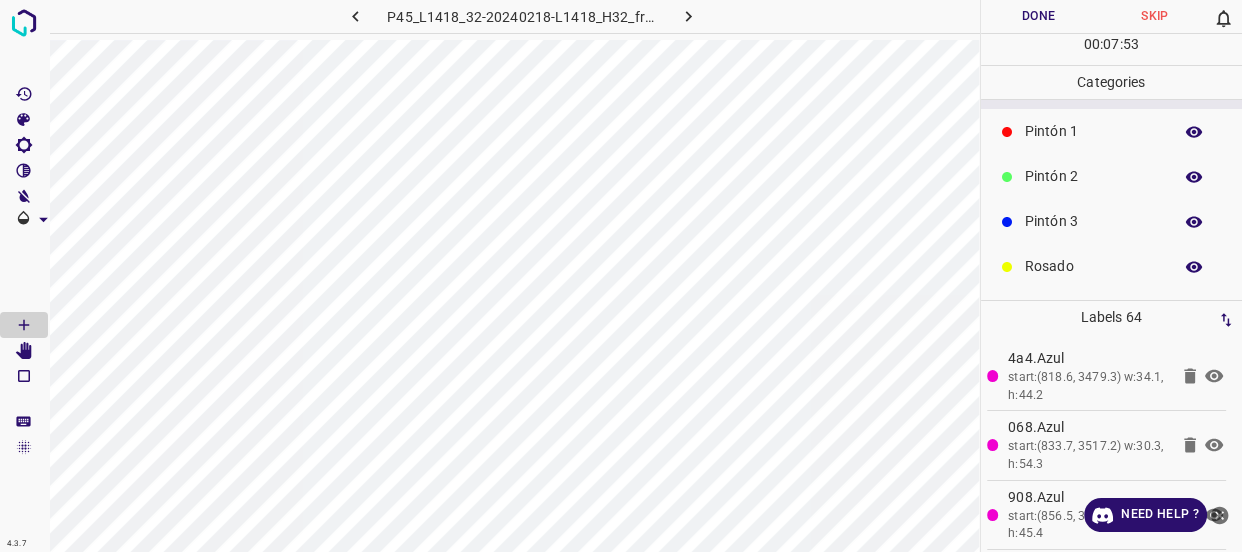 scroll, scrollTop: 175, scrollLeft: 0, axis: vertical 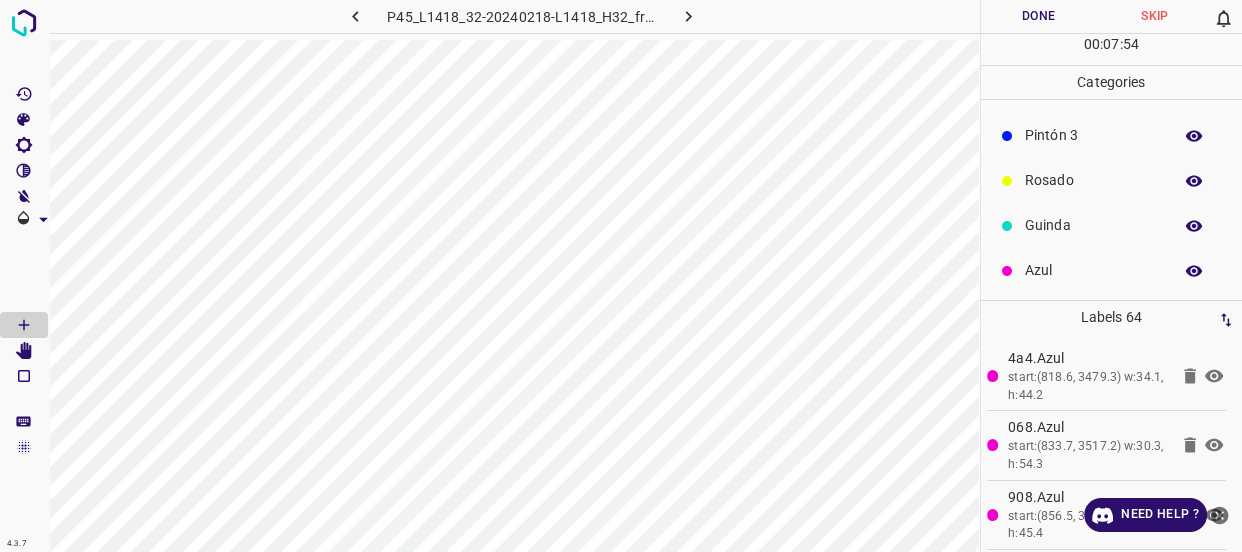 click on "Guinda" at bounding box center [1093, 225] 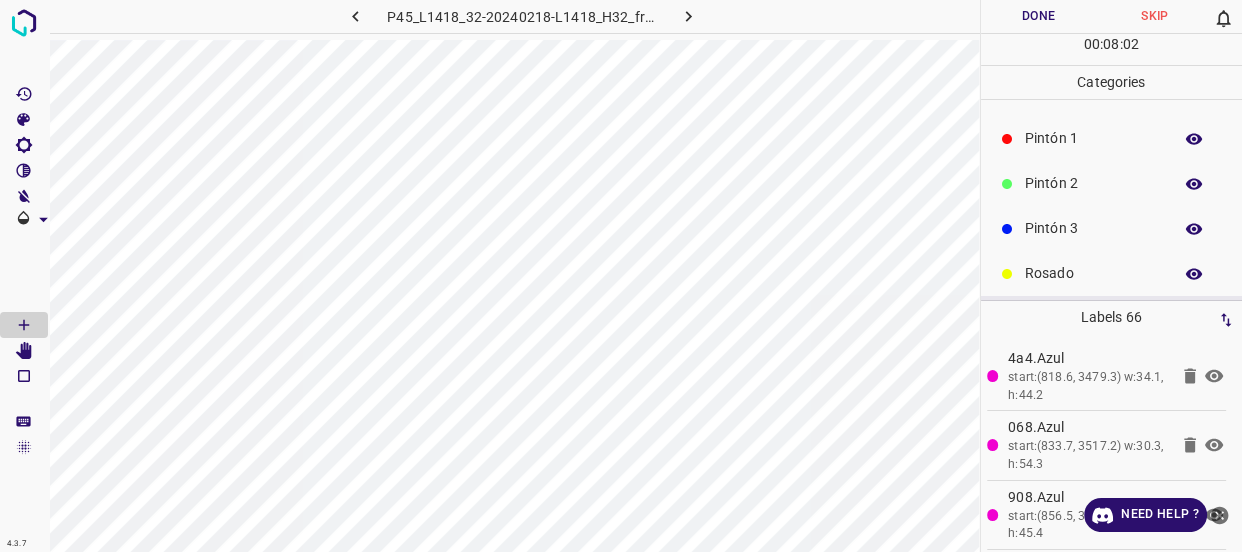 scroll, scrollTop: 0, scrollLeft: 0, axis: both 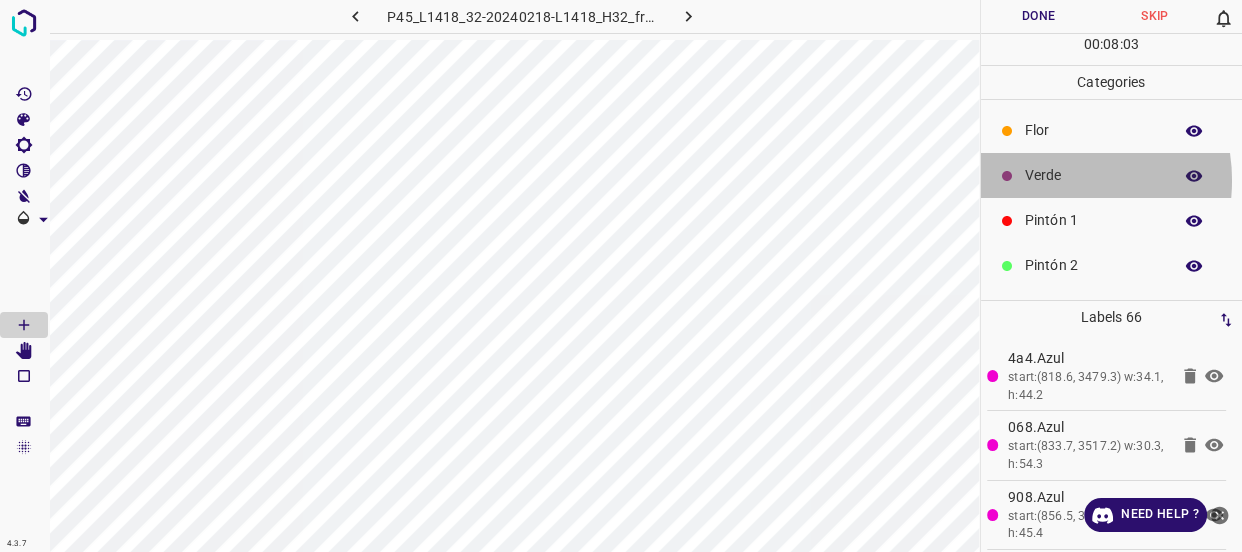 click on "Verde" at bounding box center [1093, 175] 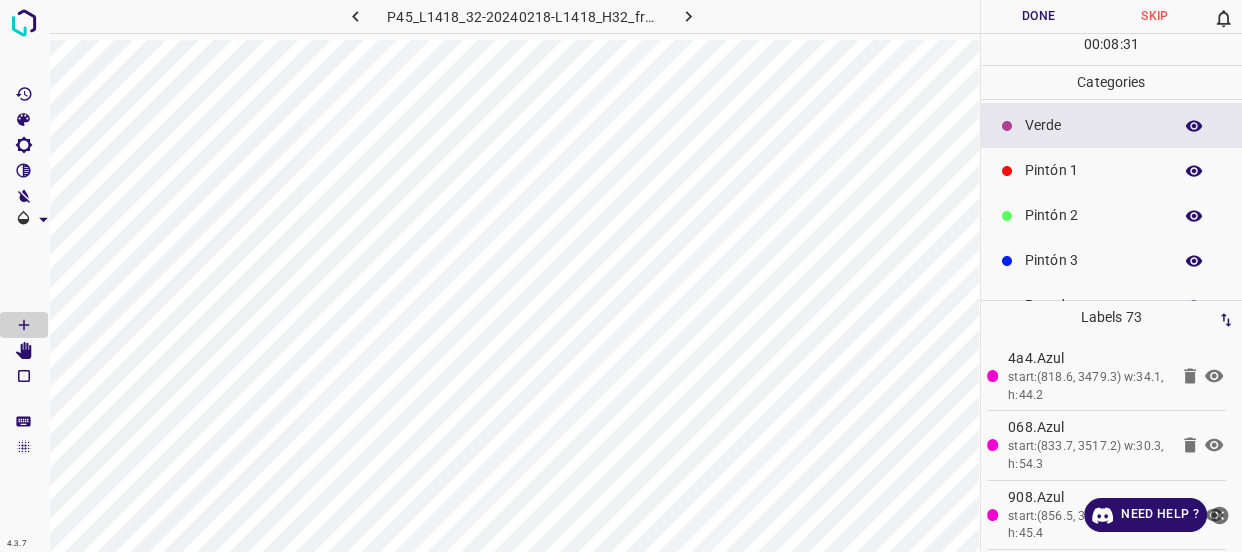scroll, scrollTop: 90, scrollLeft: 0, axis: vertical 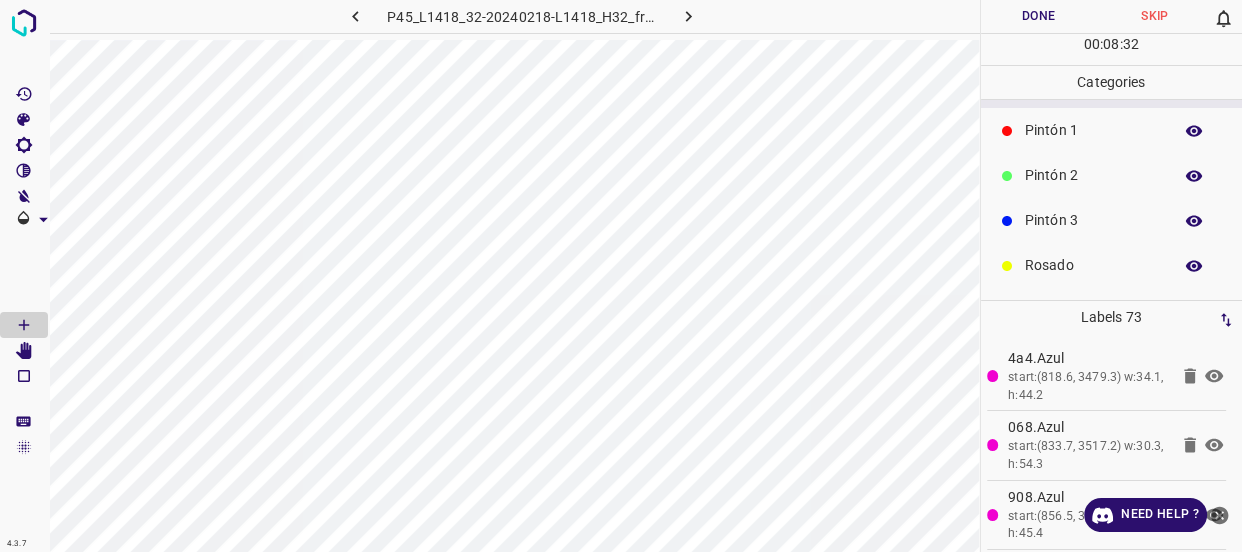 click on "Rosado" at bounding box center [1093, 265] 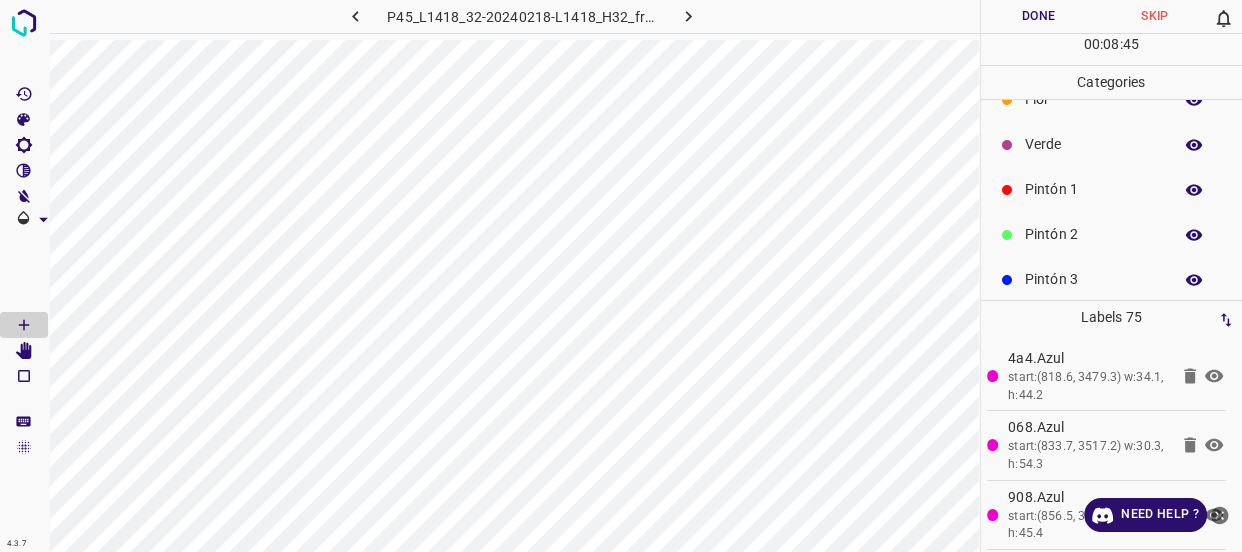 scroll, scrollTop: 0, scrollLeft: 0, axis: both 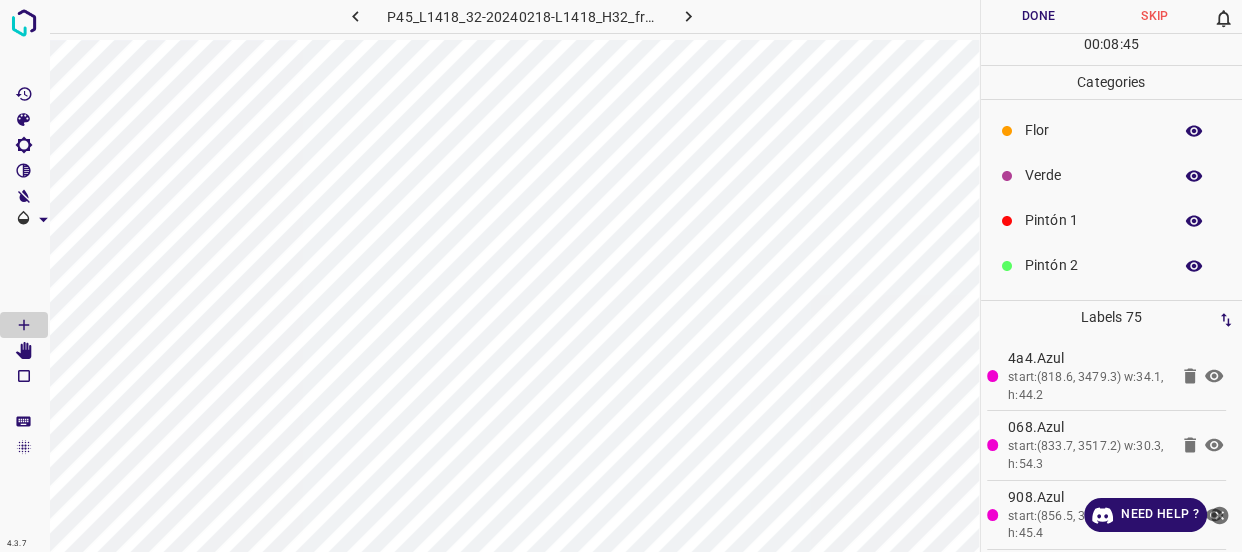 click on "Verde" at bounding box center [1093, 175] 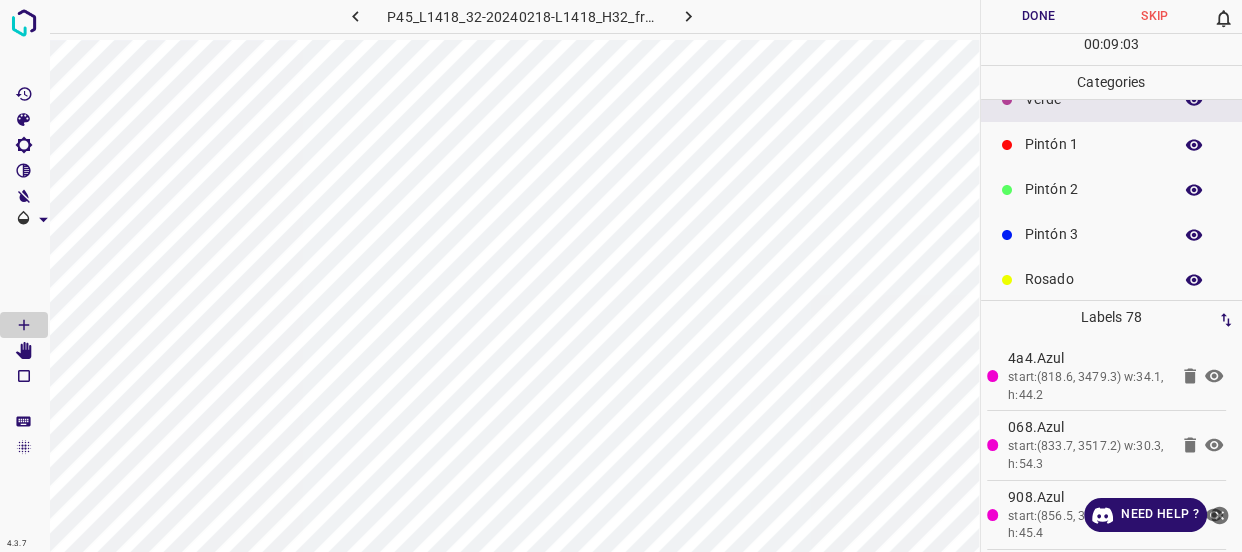 scroll, scrollTop: 175, scrollLeft: 0, axis: vertical 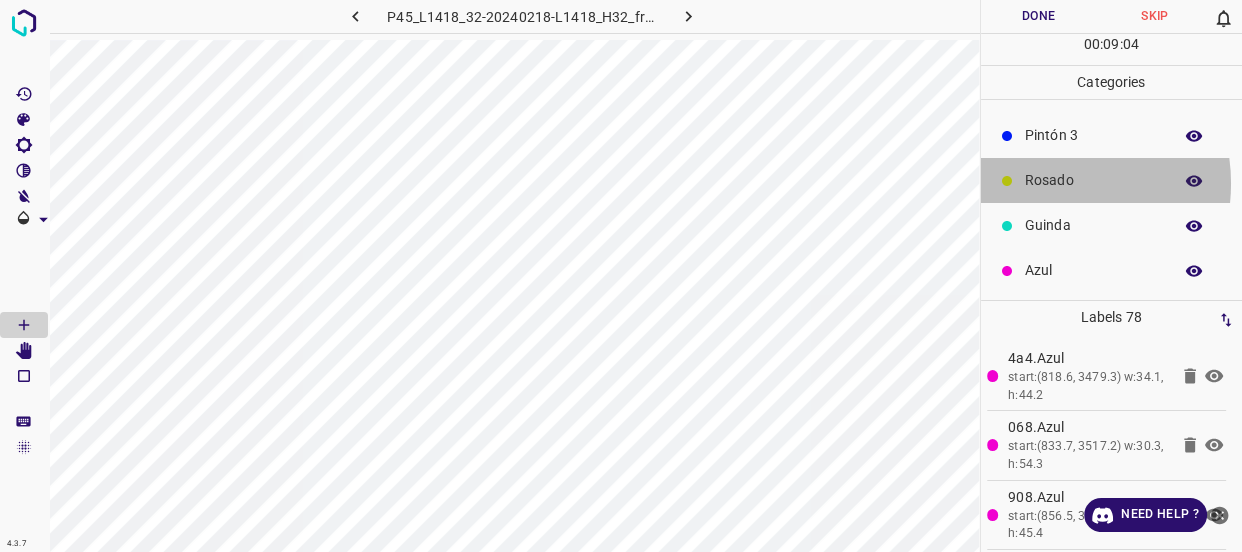 click on "Rosado" at bounding box center (1093, 180) 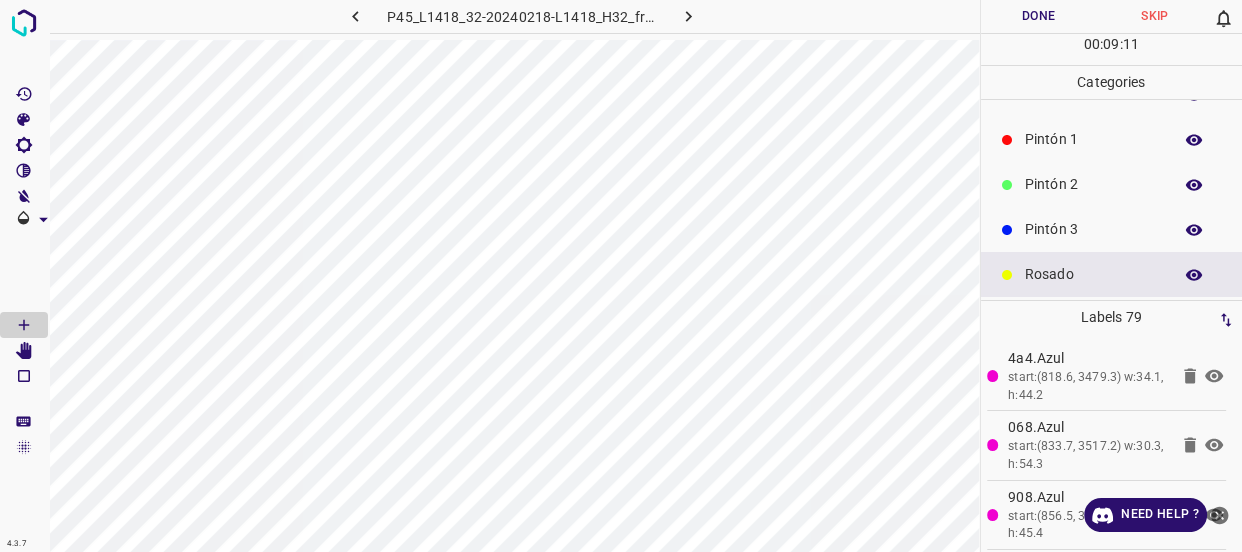scroll, scrollTop: 0, scrollLeft: 0, axis: both 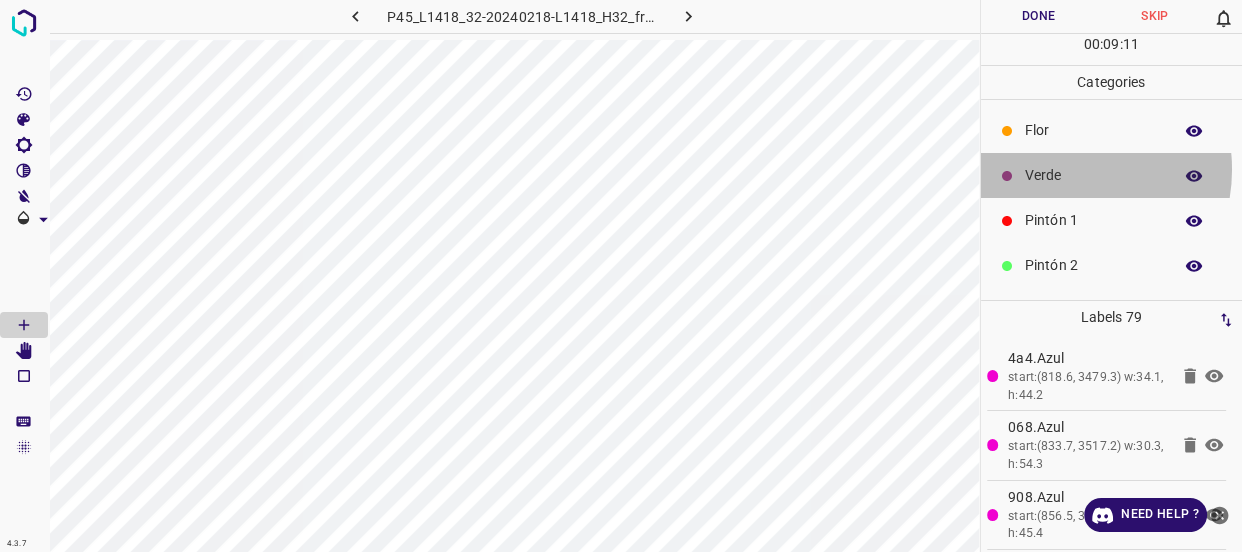 click on "Verde" at bounding box center (1093, 175) 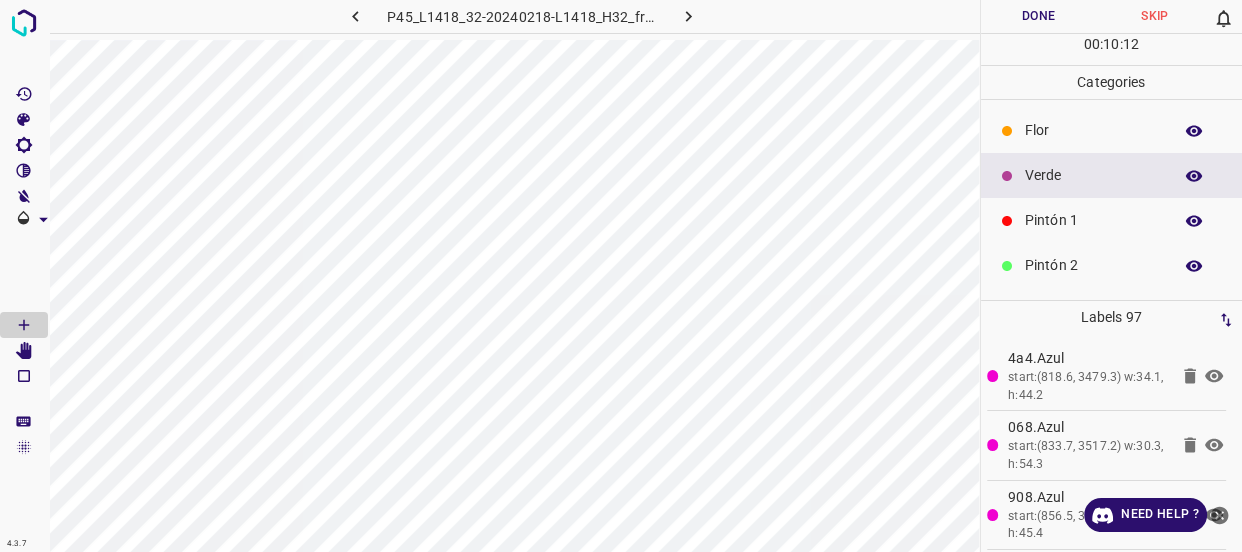 click 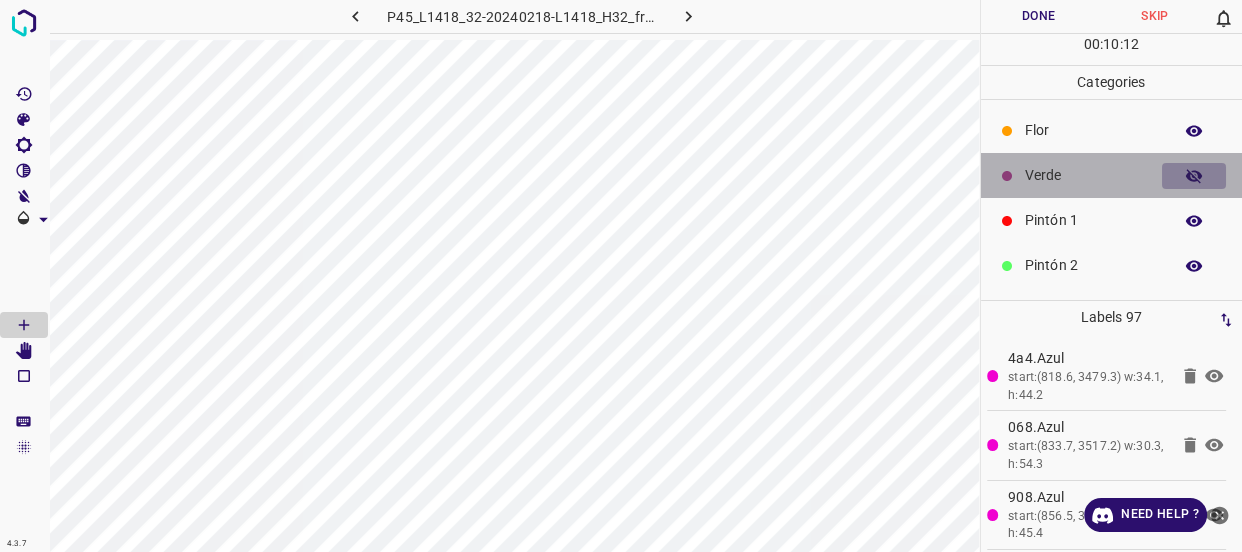 click 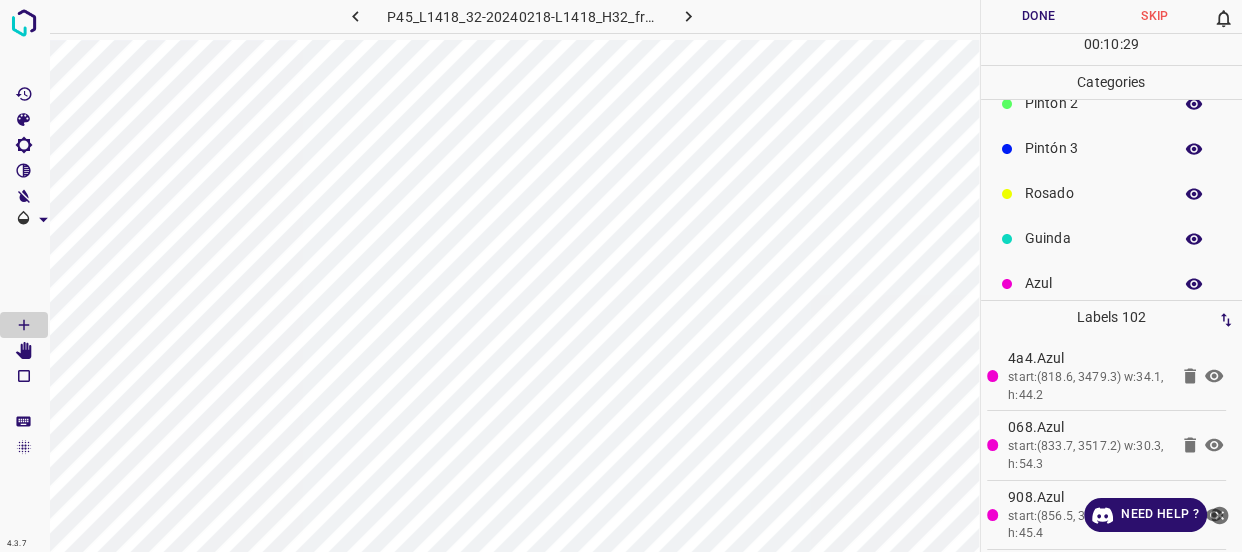scroll, scrollTop: 175, scrollLeft: 0, axis: vertical 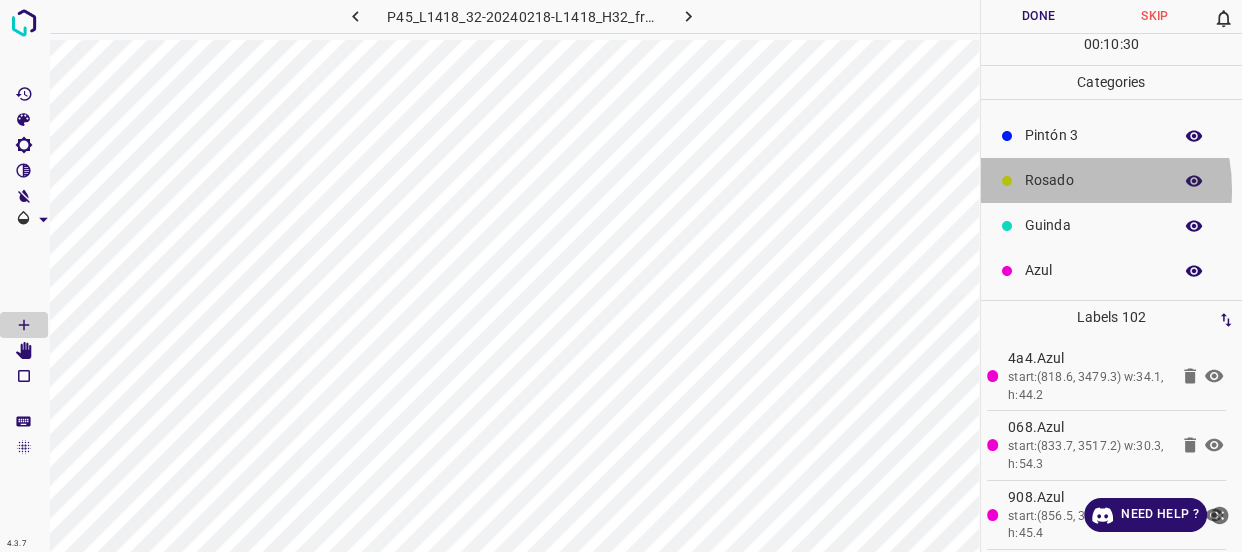 click on "Rosado" at bounding box center (1093, 180) 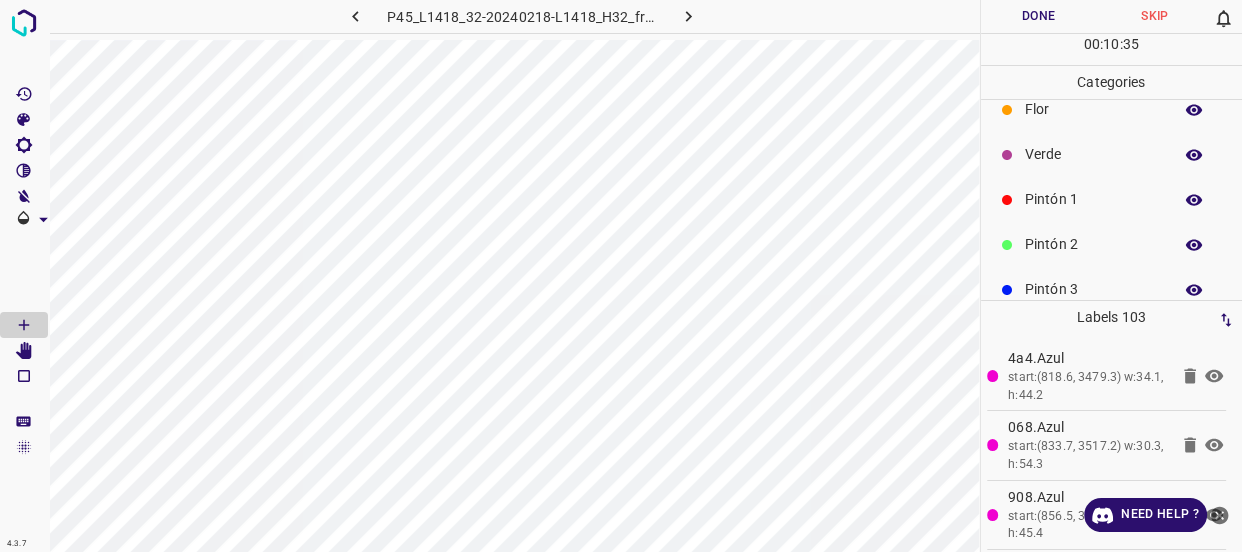 scroll, scrollTop: 0, scrollLeft: 0, axis: both 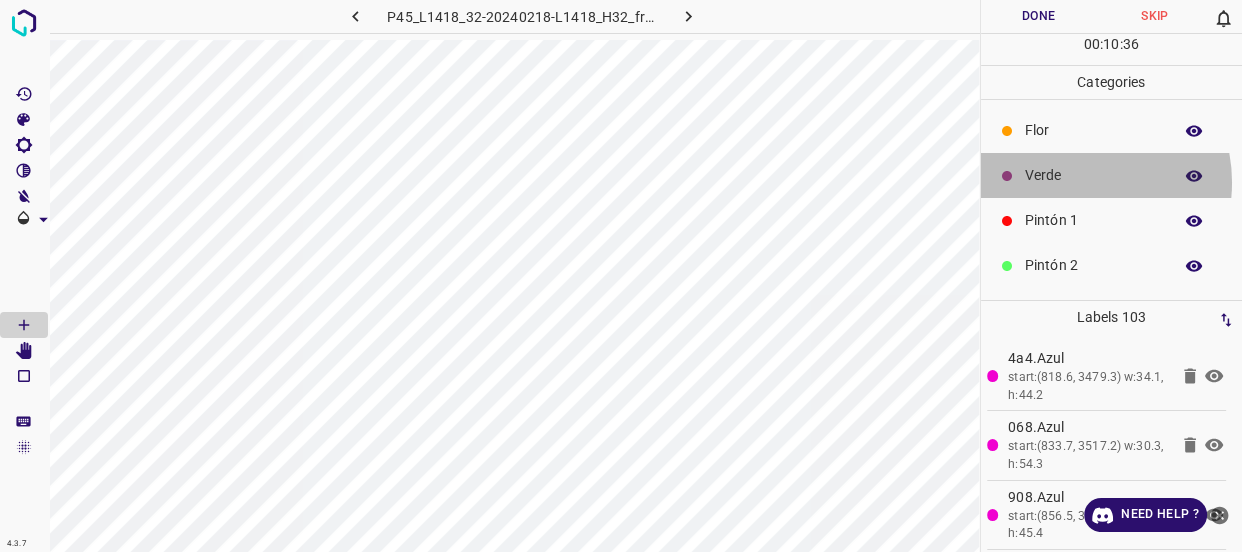 drag, startPoint x: 1070, startPoint y: 182, endPoint x: 1016, endPoint y: 195, distance: 55.542778 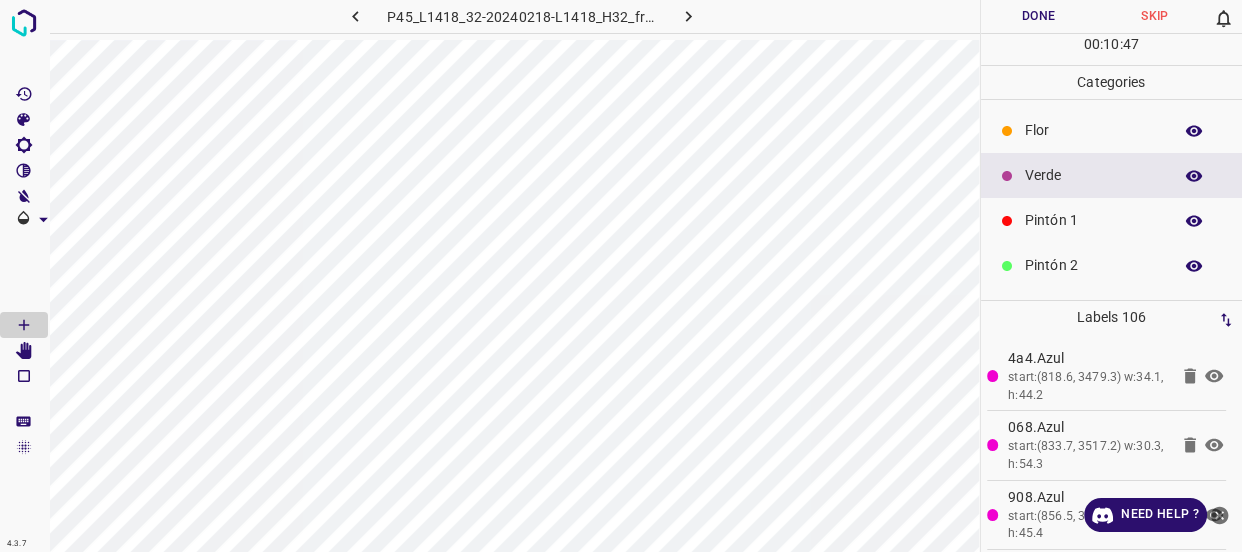 click on "Flor" at bounding box center [1093, 130] 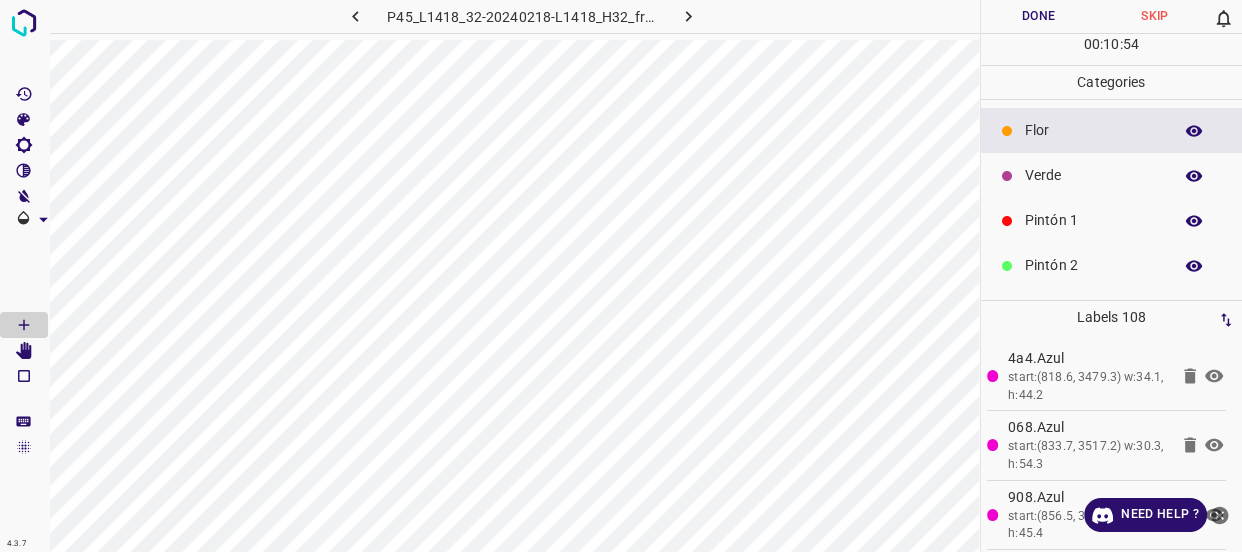 click on "Verde" at bounding box center (1093, 175) 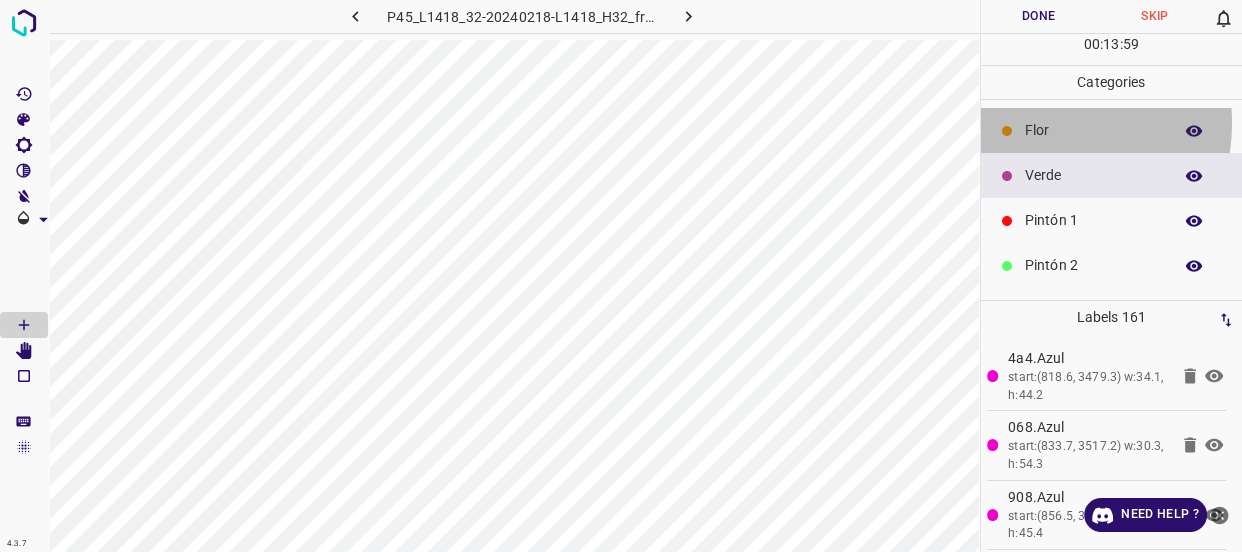 click on "Flor" at bounding box center (1093, 130) 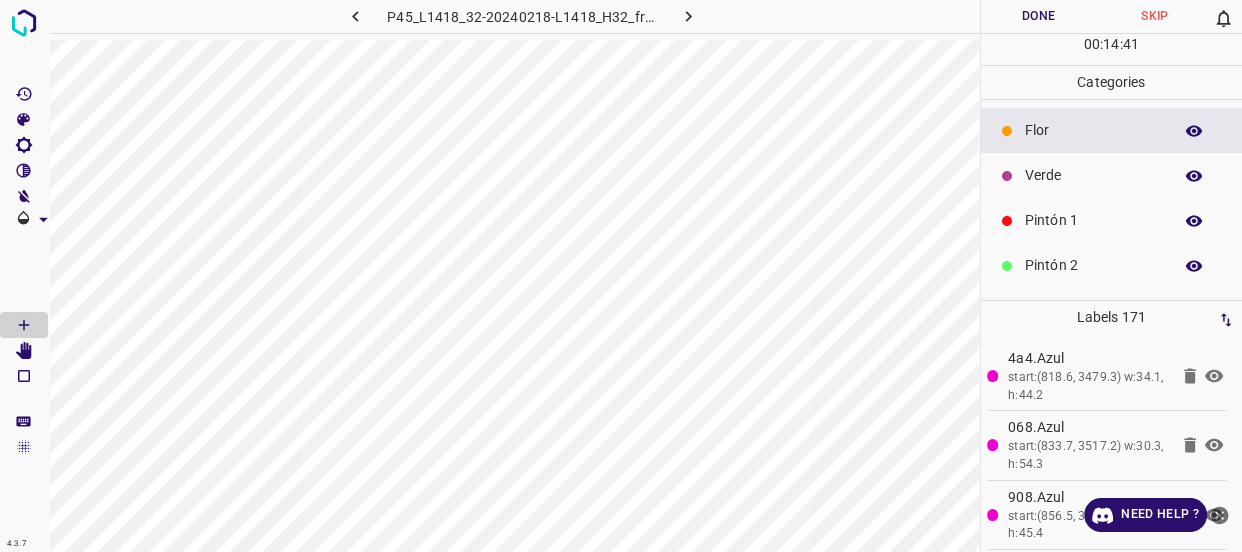 scroll, scrollTop: 175, scrollLeft: 0, axis: vertical 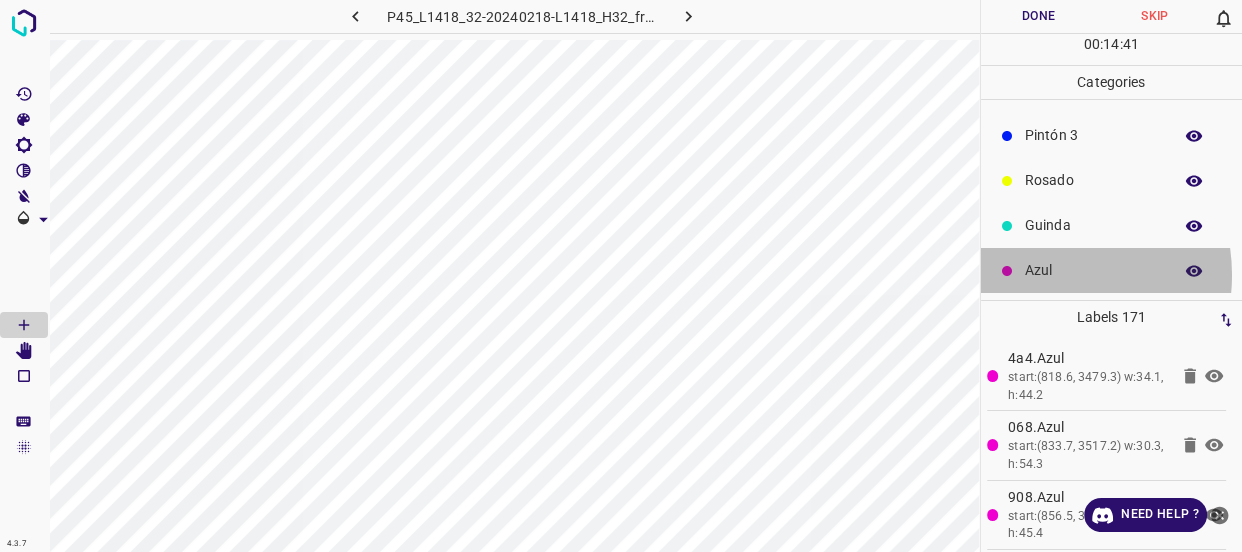 click on "Azul" at bounding box center (1093, 270) 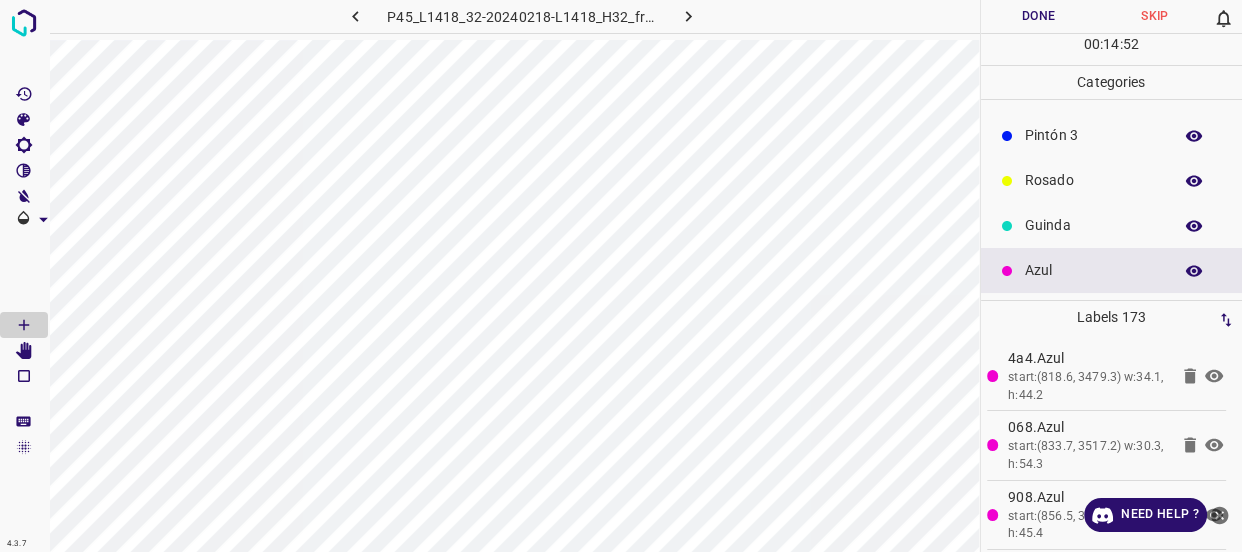 scroll, scrollTop: 0, scrollLeft: 0, axis: both 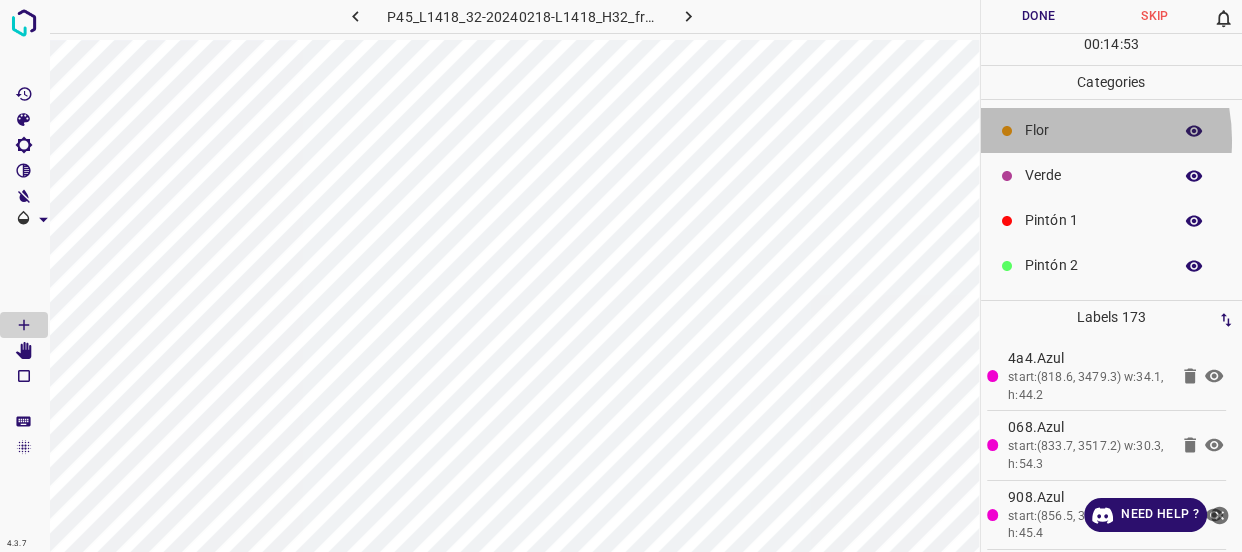 click on "Flor" at bounding box center [1093, 130] 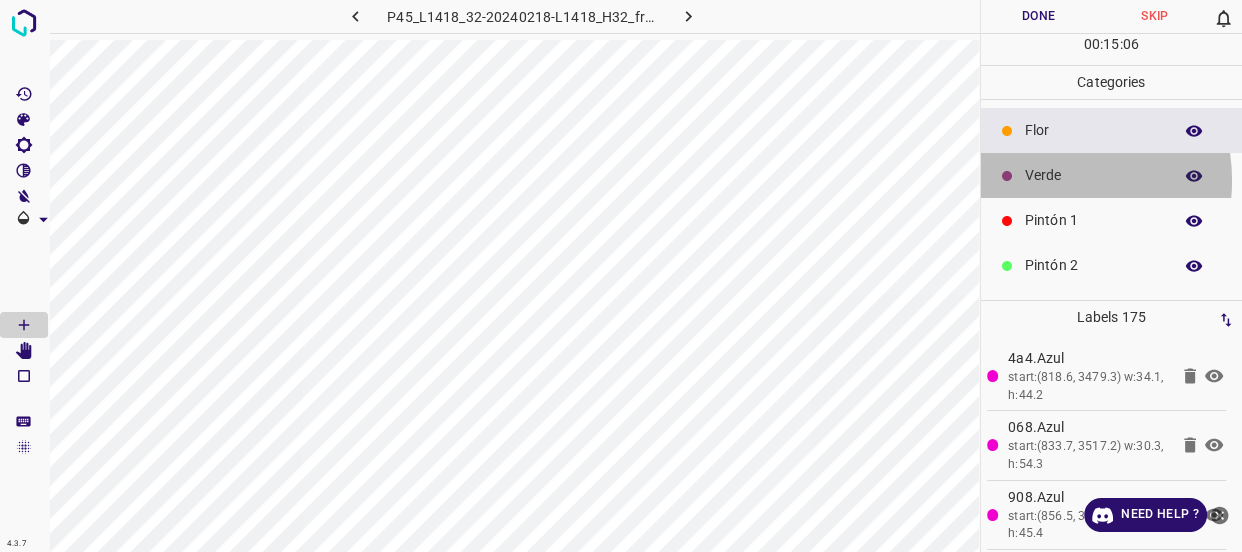 click on "Verde" at bounding box center [1093, 175] 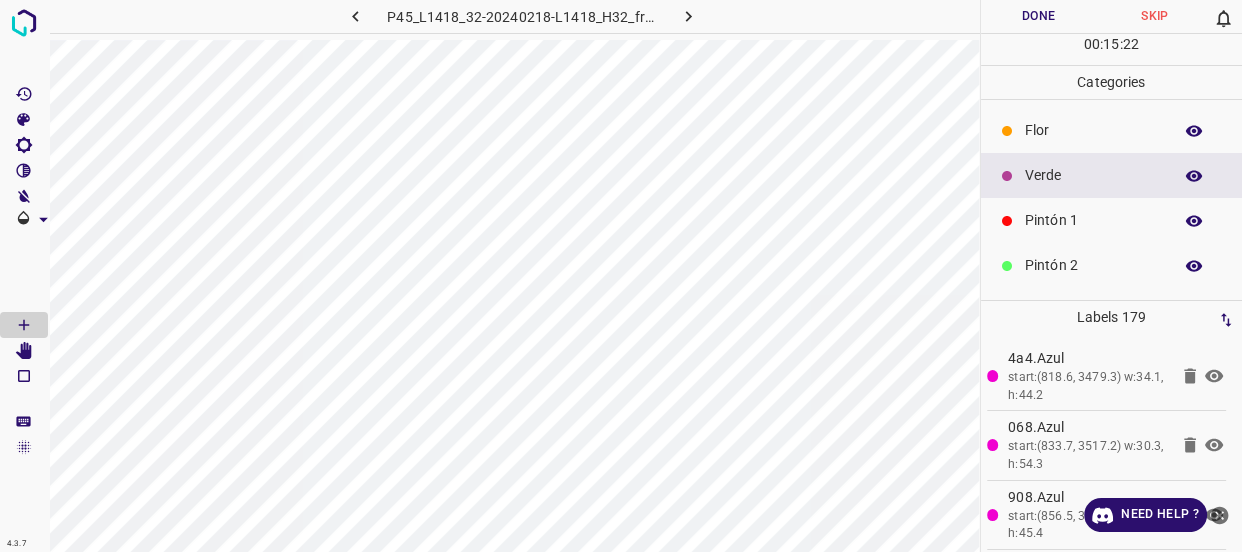 click on "Flor" at bounding box center [1093, 130] 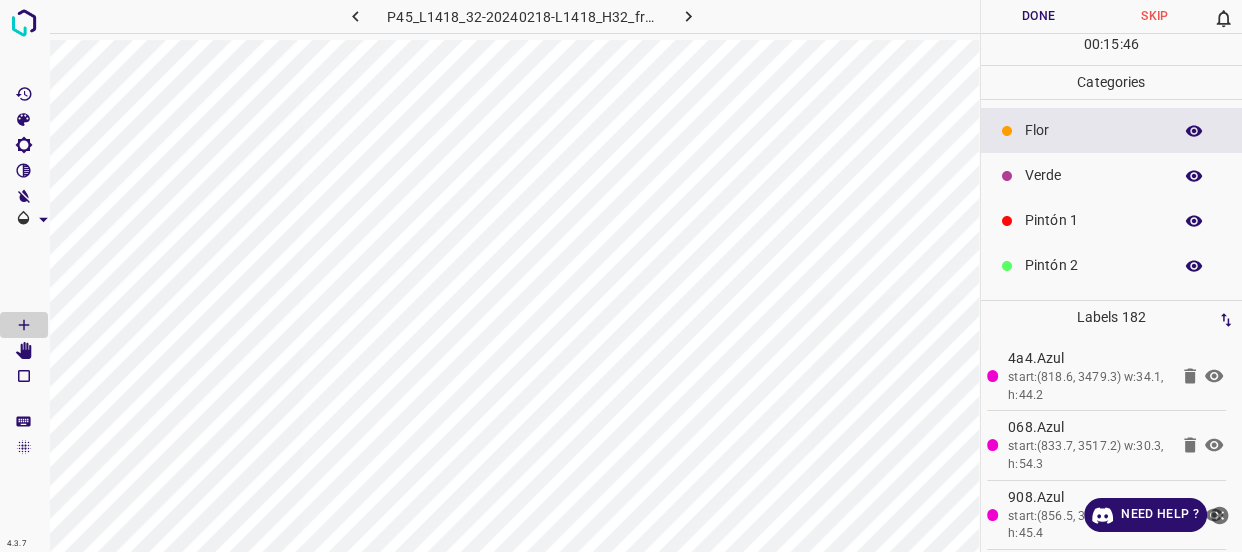 click on "Verde" at bounding box center (1093, 175) 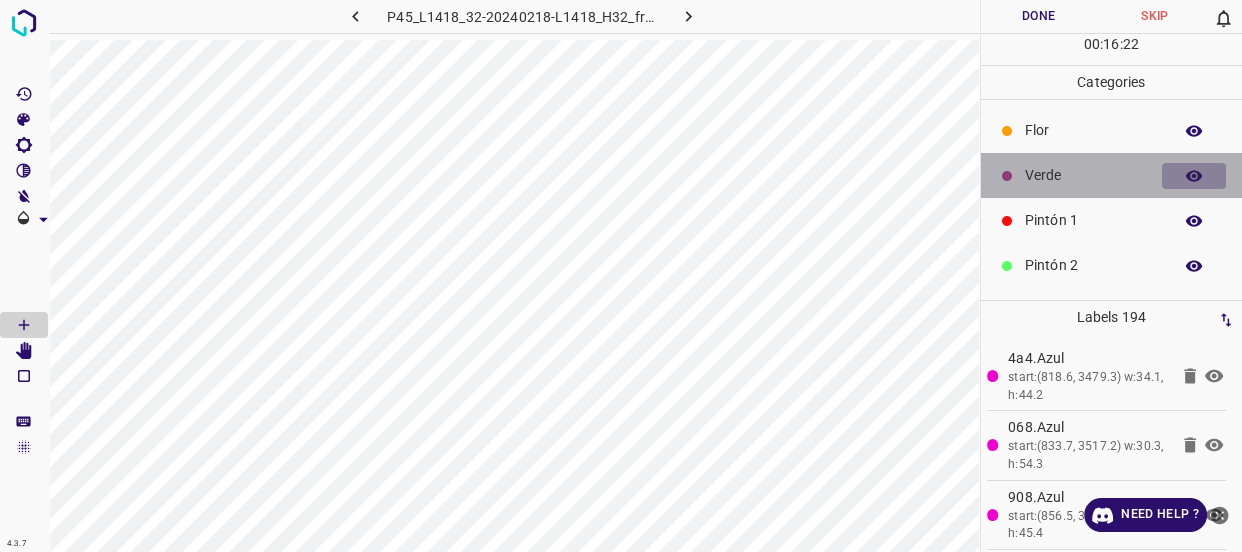 click 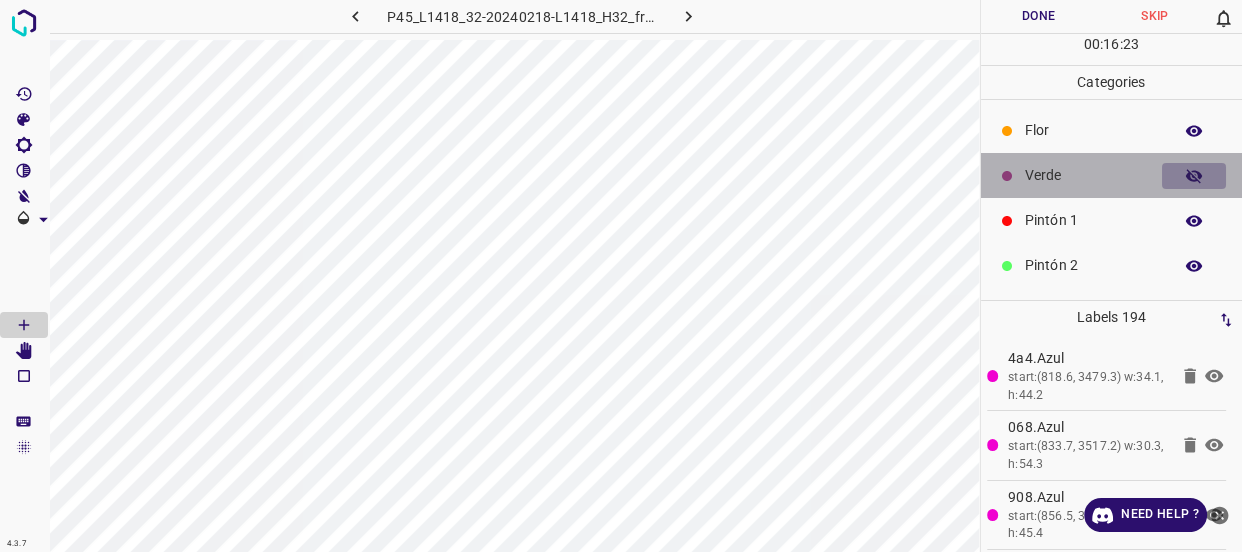 click 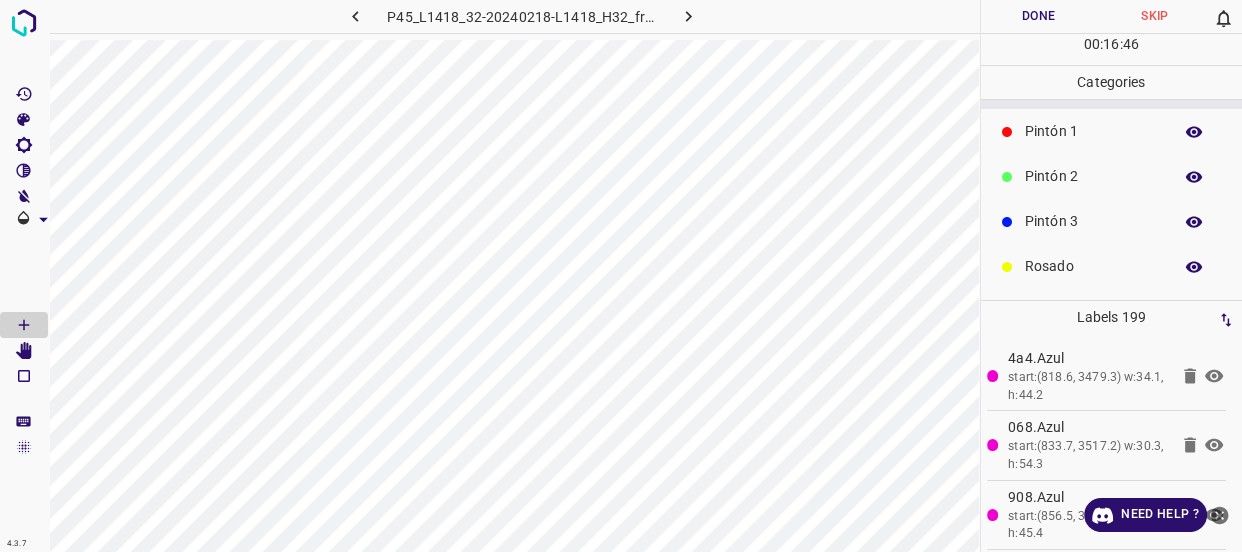 scroll, scrollTop: 175, scrollLeft: 0, axis: vertical 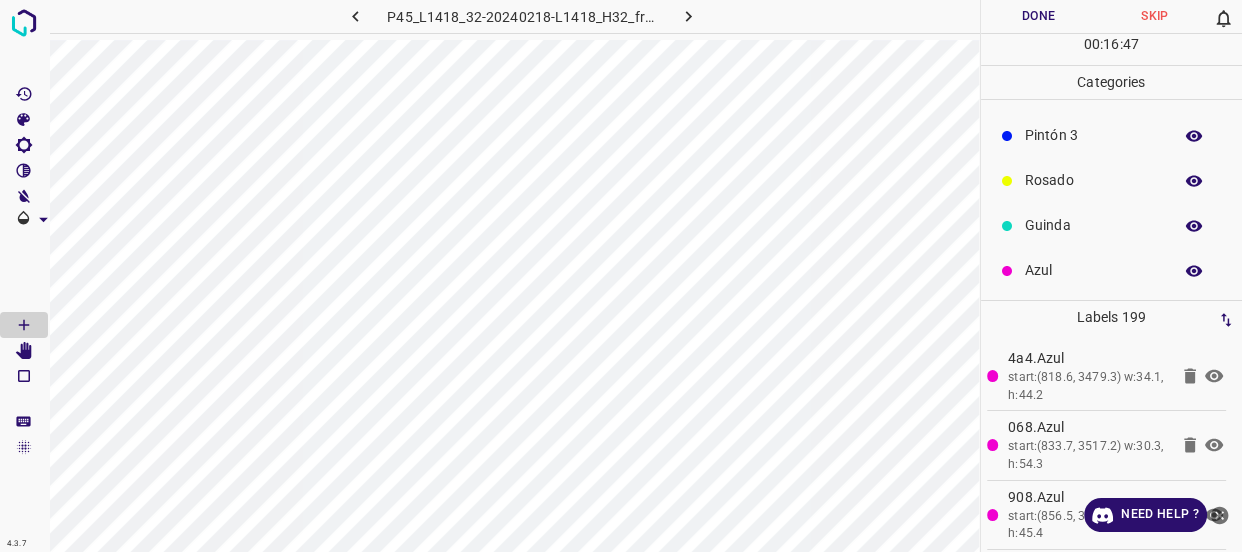 click on "Azul" at bounding box center [1093, 270] 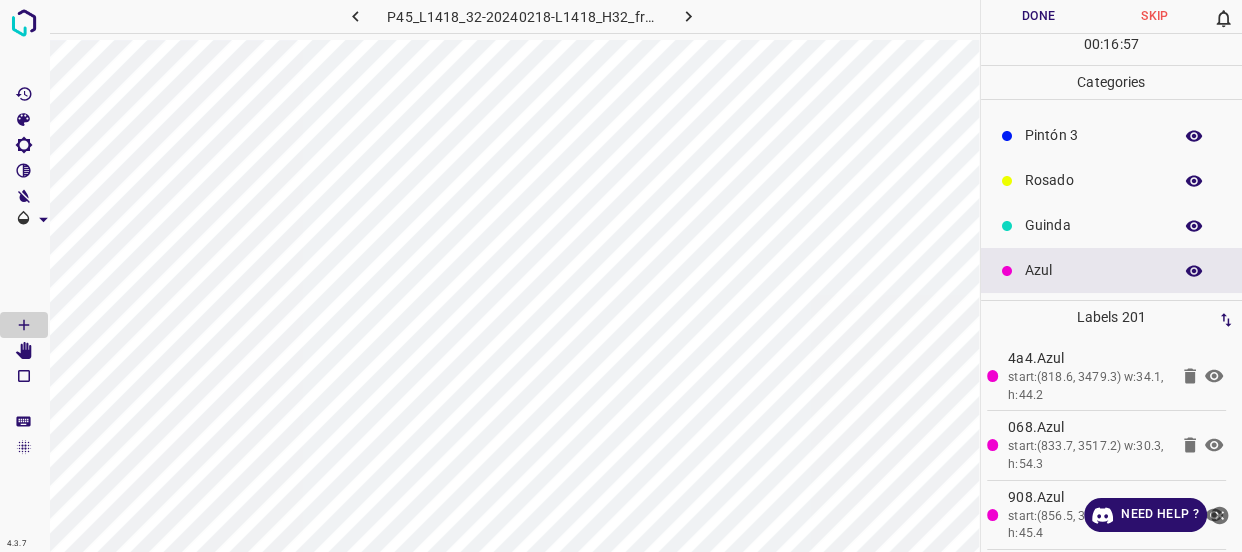 scroll, scrollTop: 0, scrollLeft: 0, axis: both 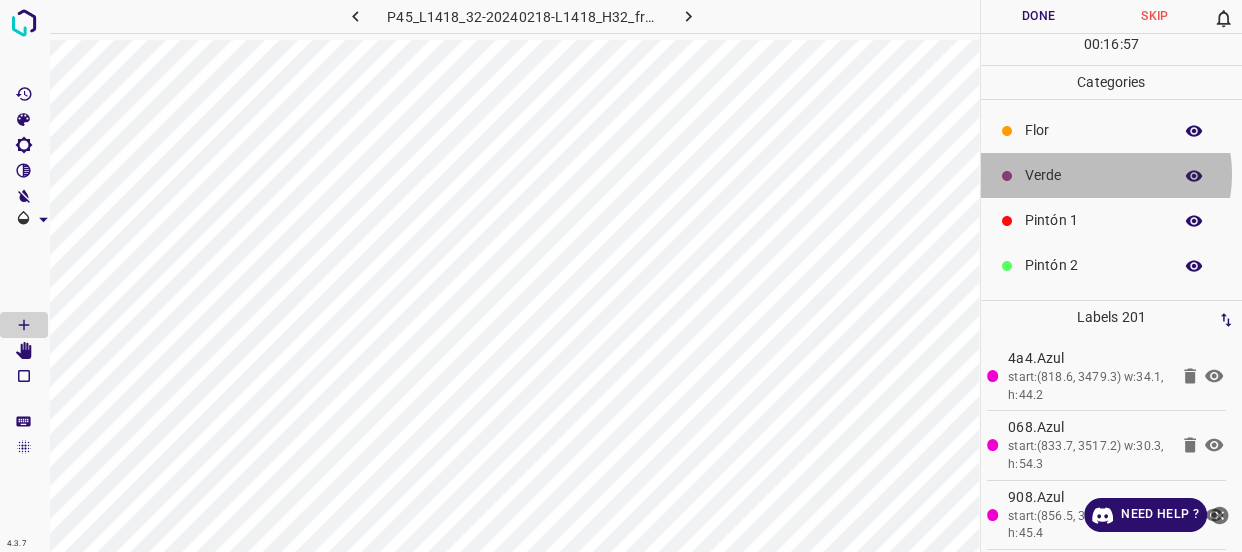 click on "Verde" at bounding box center [1093, 175] 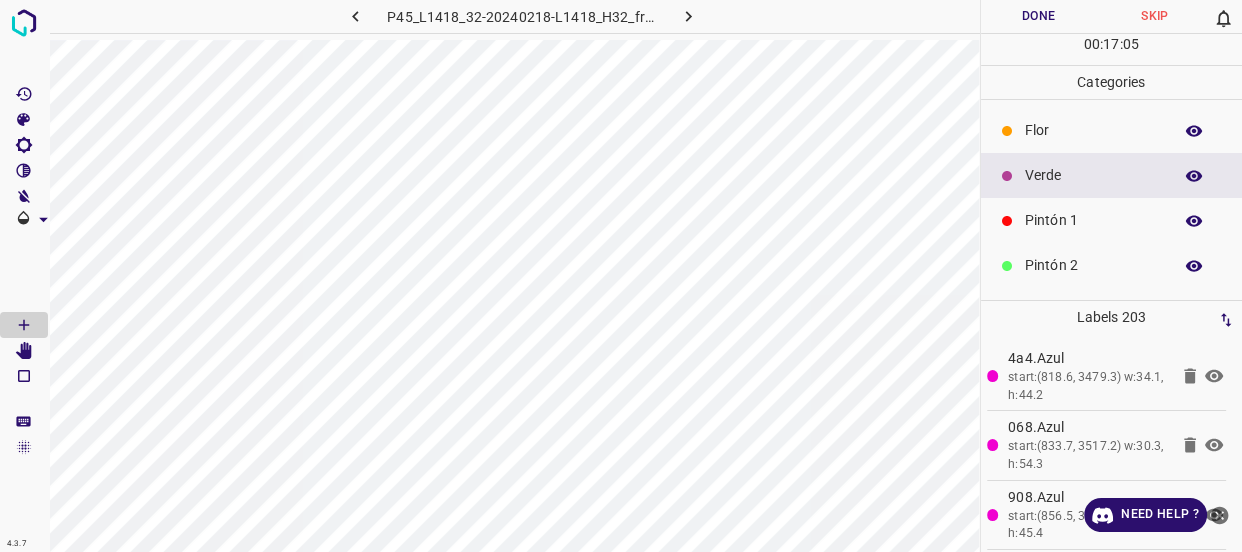 click on "Flor" at bounding box center [1093, 130] 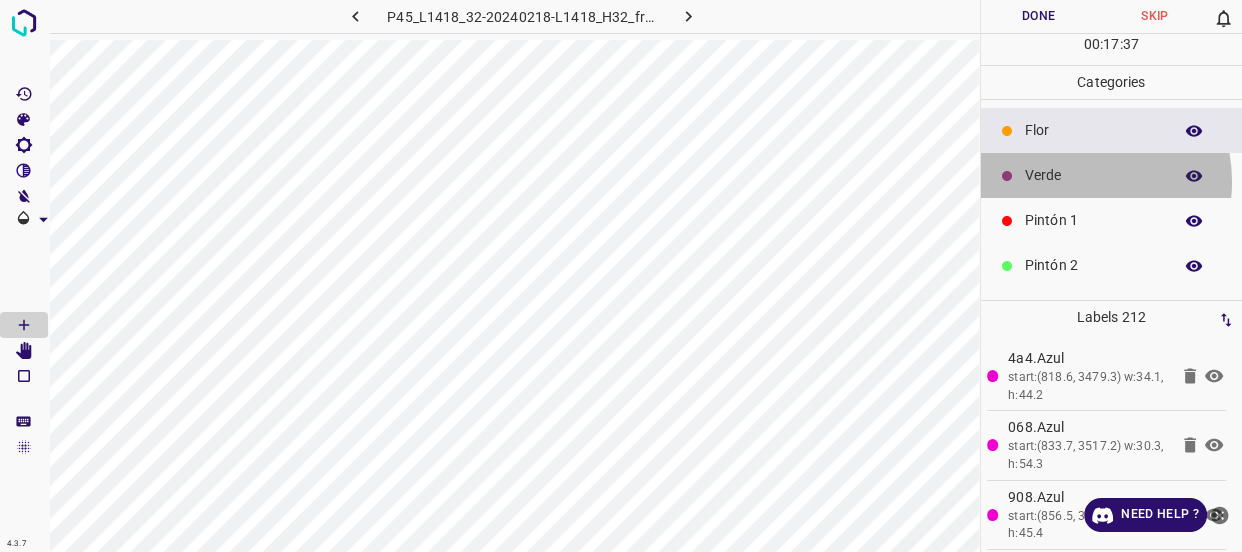 click on "Verde" at bounding box center [1093, 175] 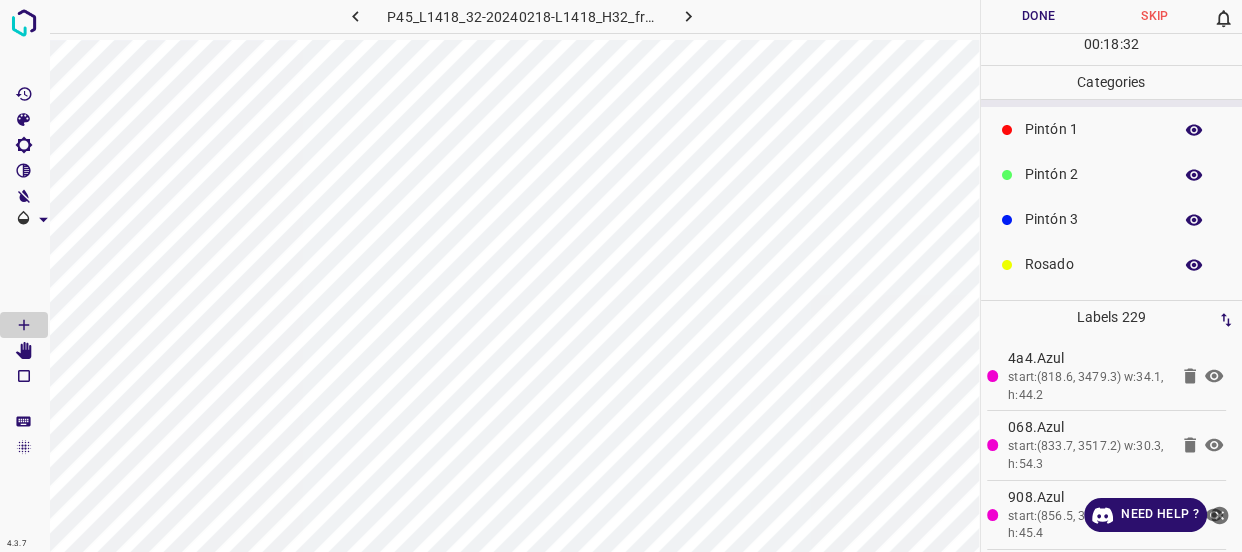 scroll, scrollTop: 175, scrollLeft: 0, axis: vertical 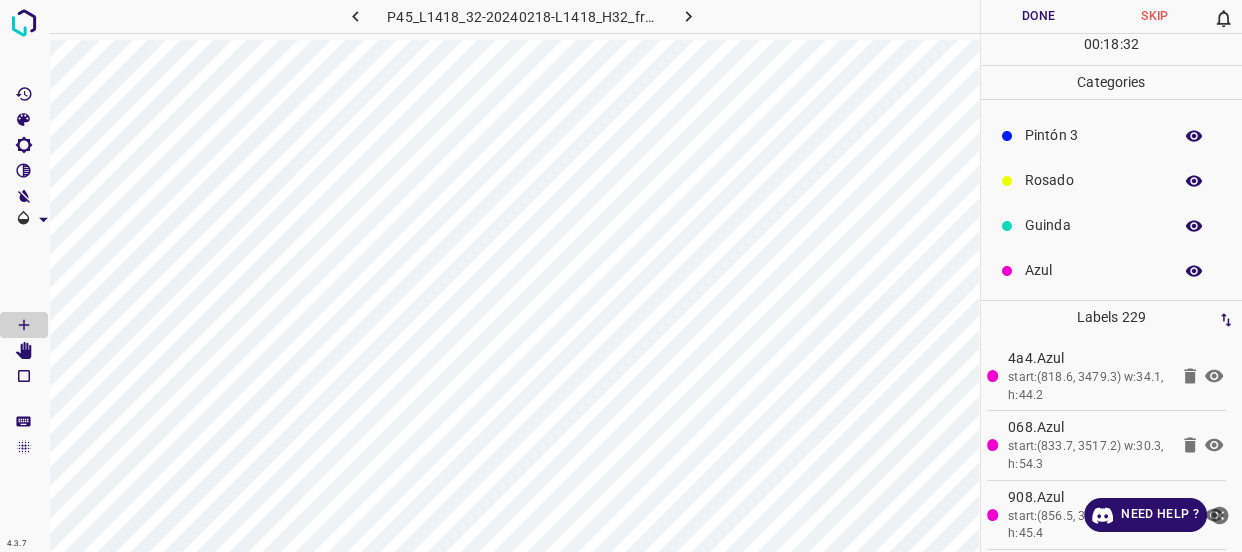 click on "Rosado" at bounding box center (1093, 180) 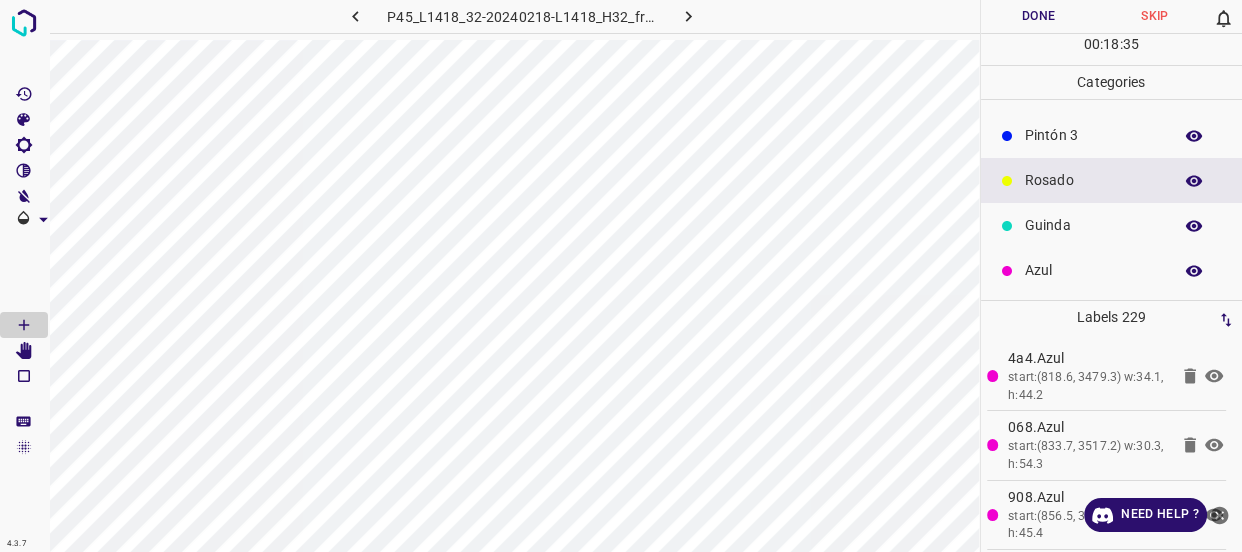 scroll, scrollTop: 0, scrollLeft: 0, axis: both 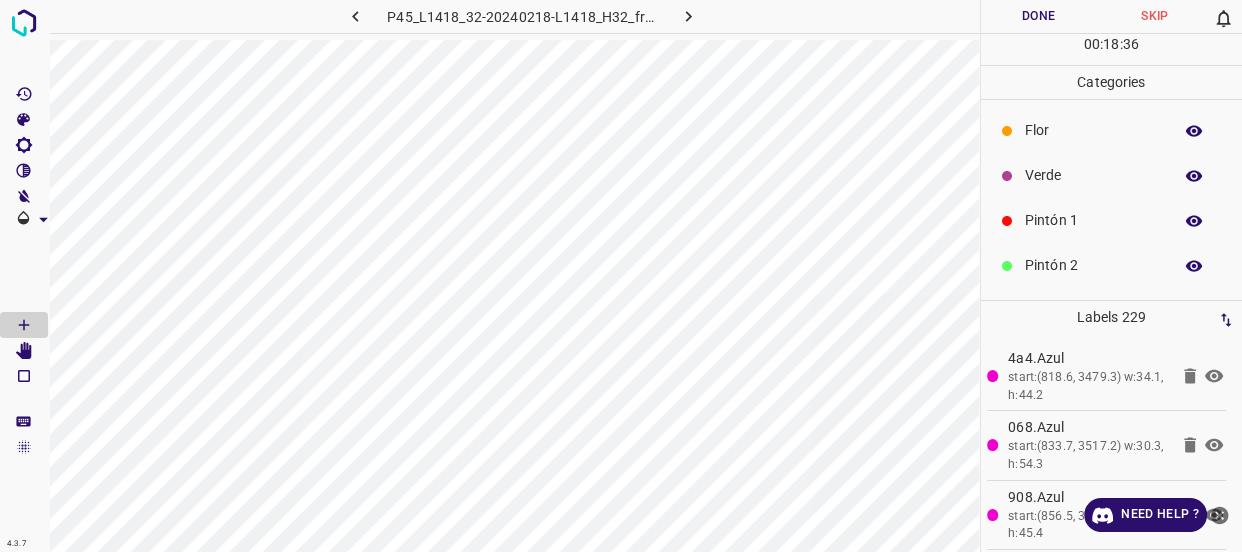 click 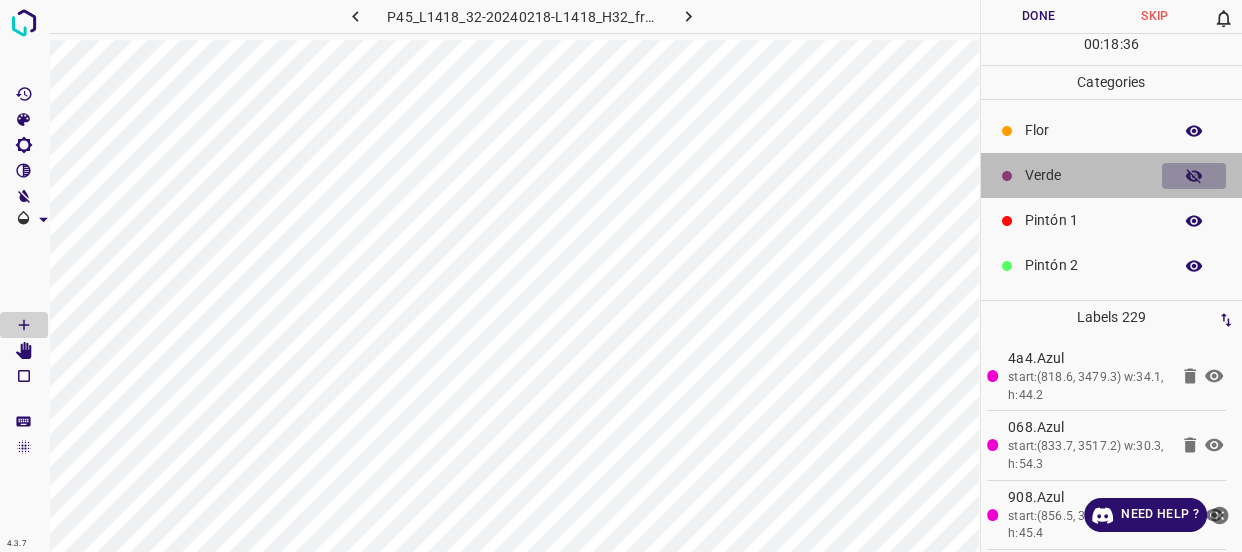 click 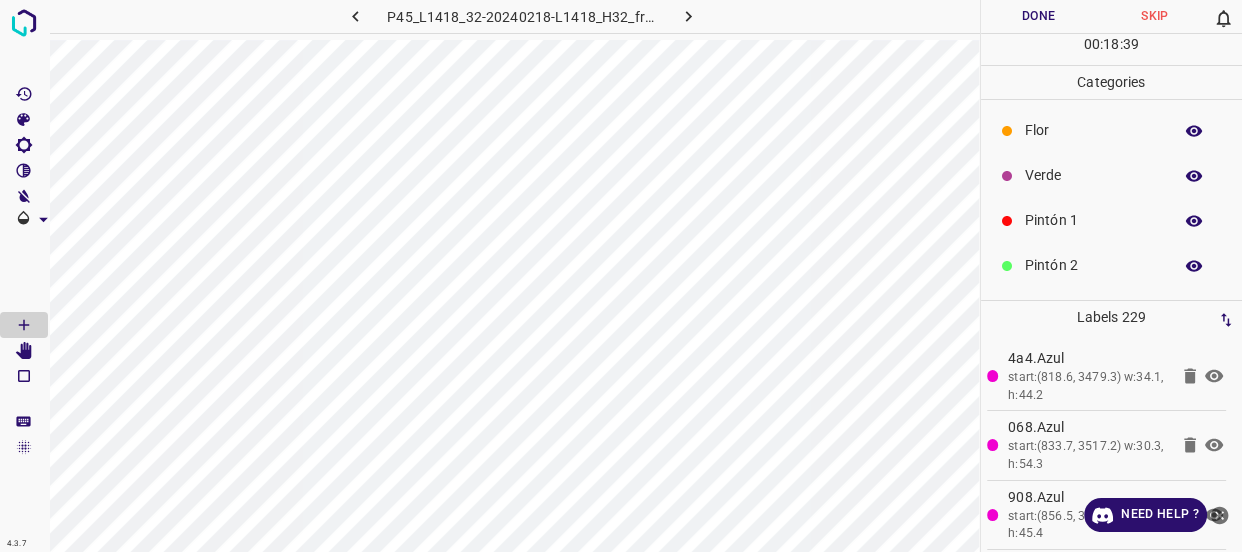 click on "Verde" at bounding box center (1112, 175) 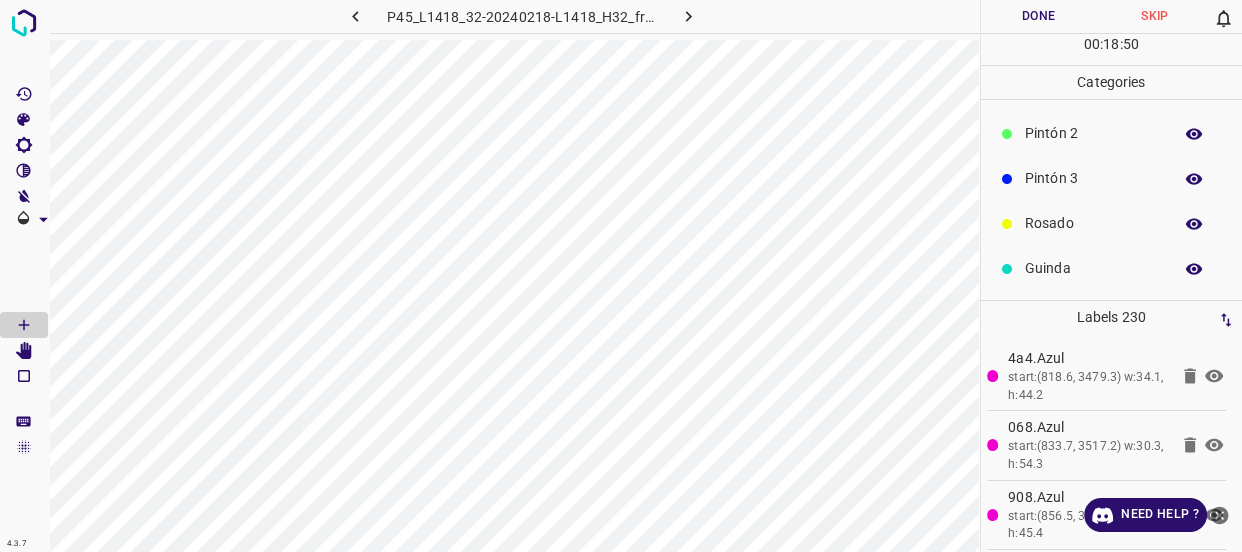 scroll, scrollTop: 175, scrollLeft: 0, axis: vertical 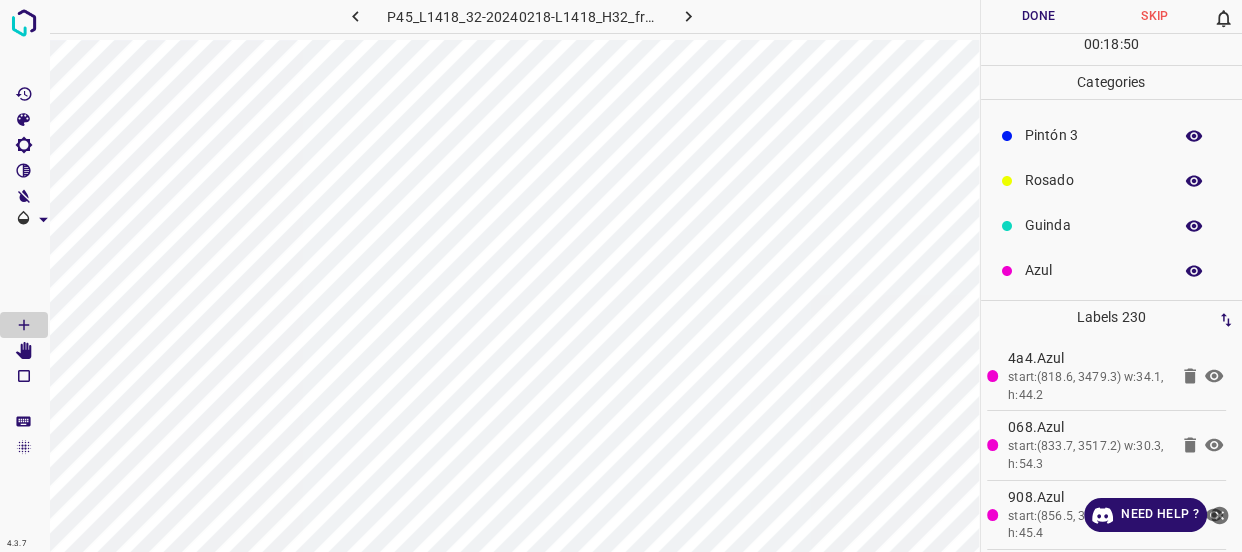 click on "Azul" at bounding box center [1093, 270] 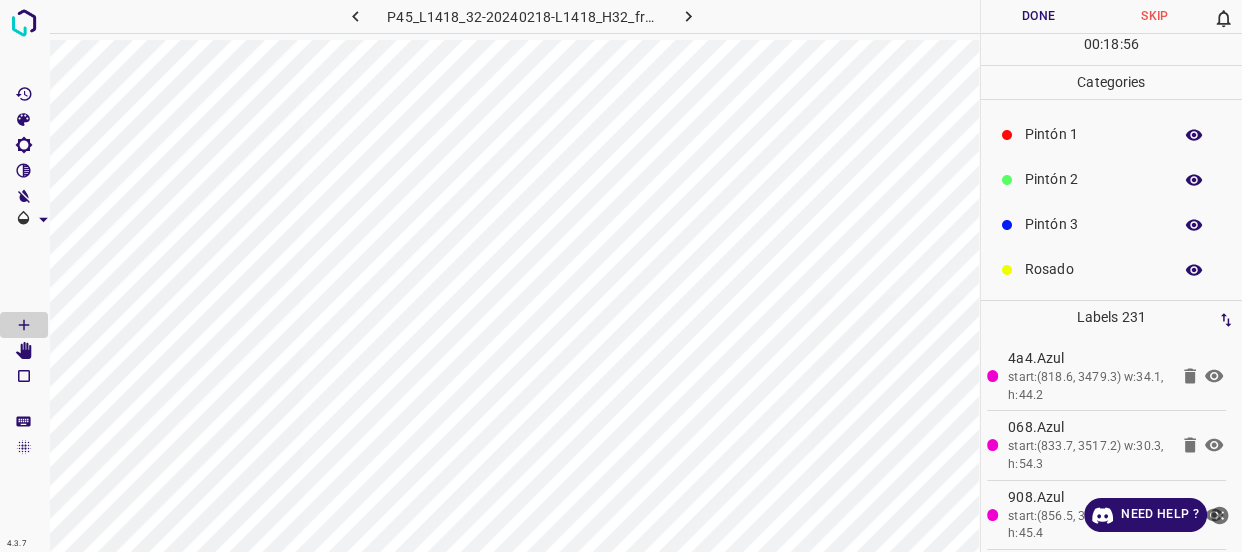 scroll, scrollTop: 0, scrollLeft: 0, axis: both 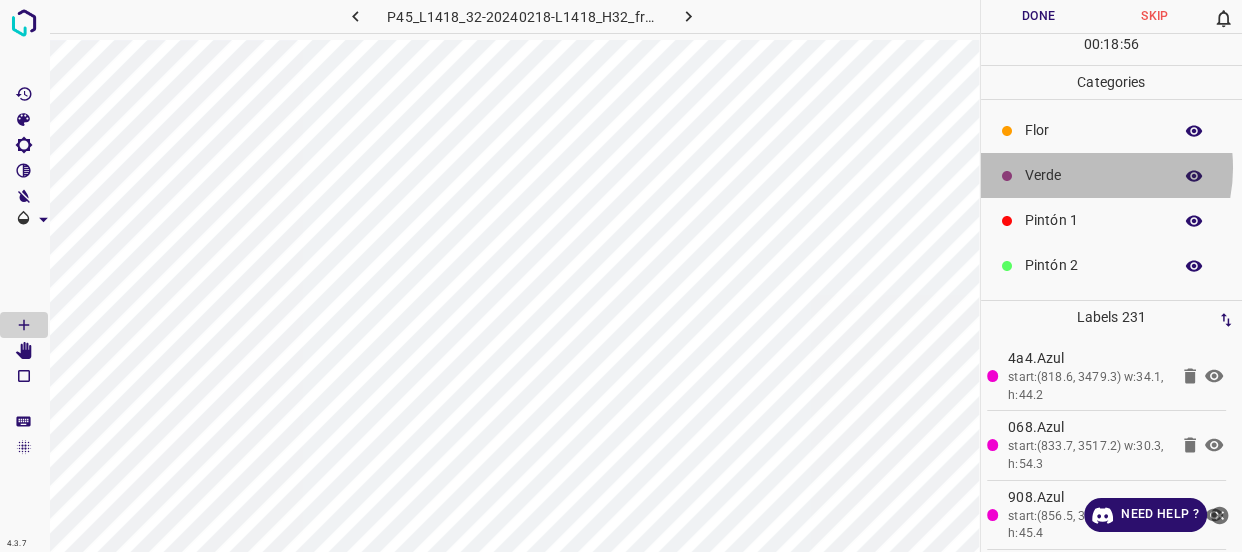 click on "Verde" at bounding box center [1093, 175] 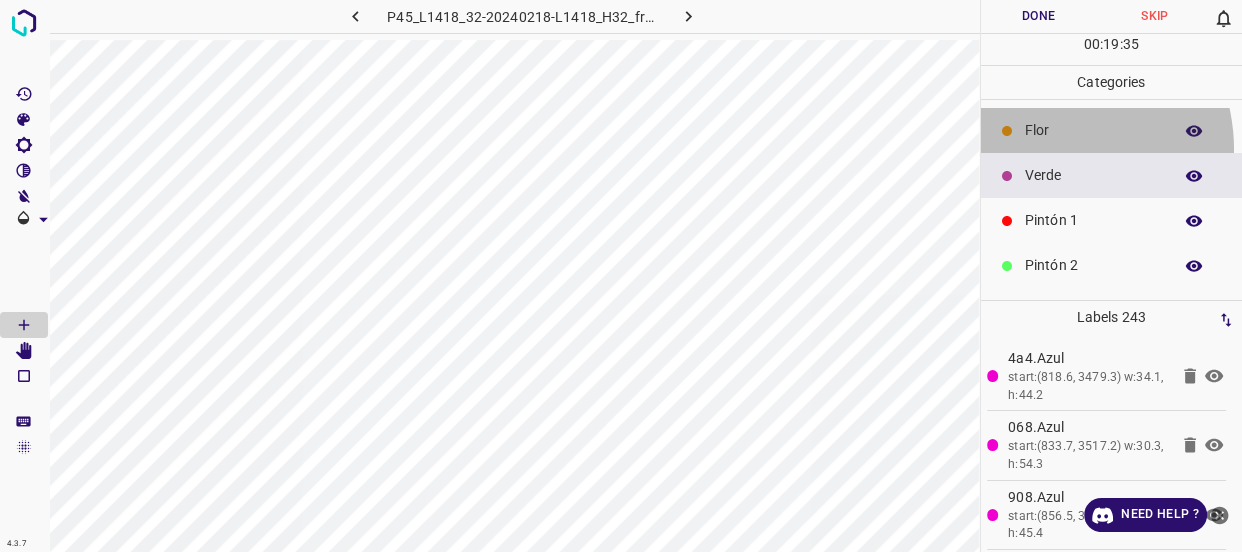 click on "Flor" at bounding box center (1112, 130) 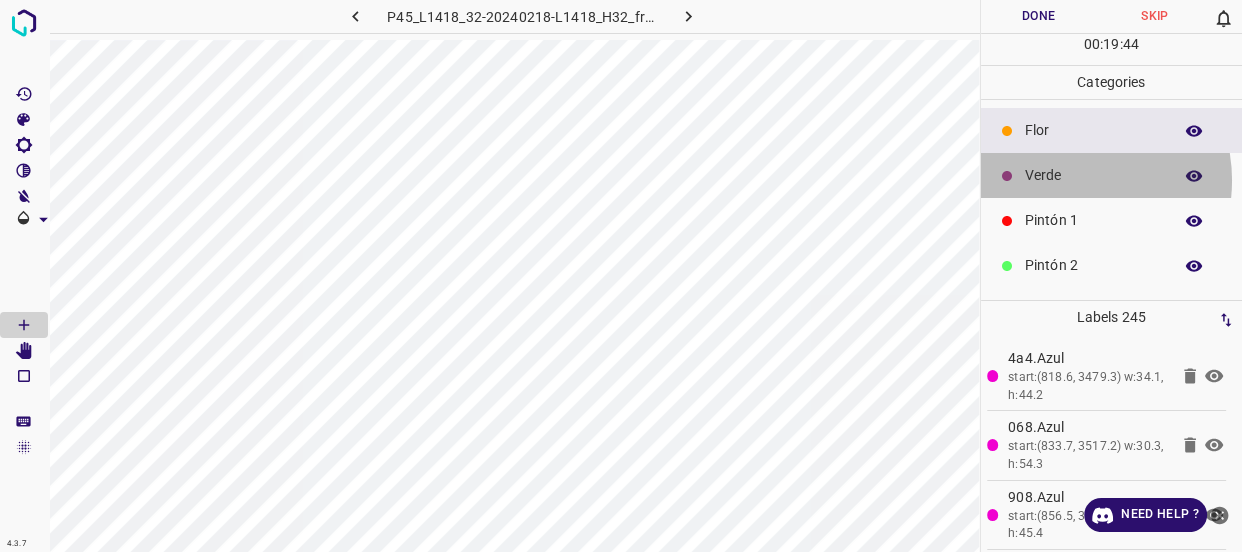 click on "Verde" at bounding box center [1093, 175] 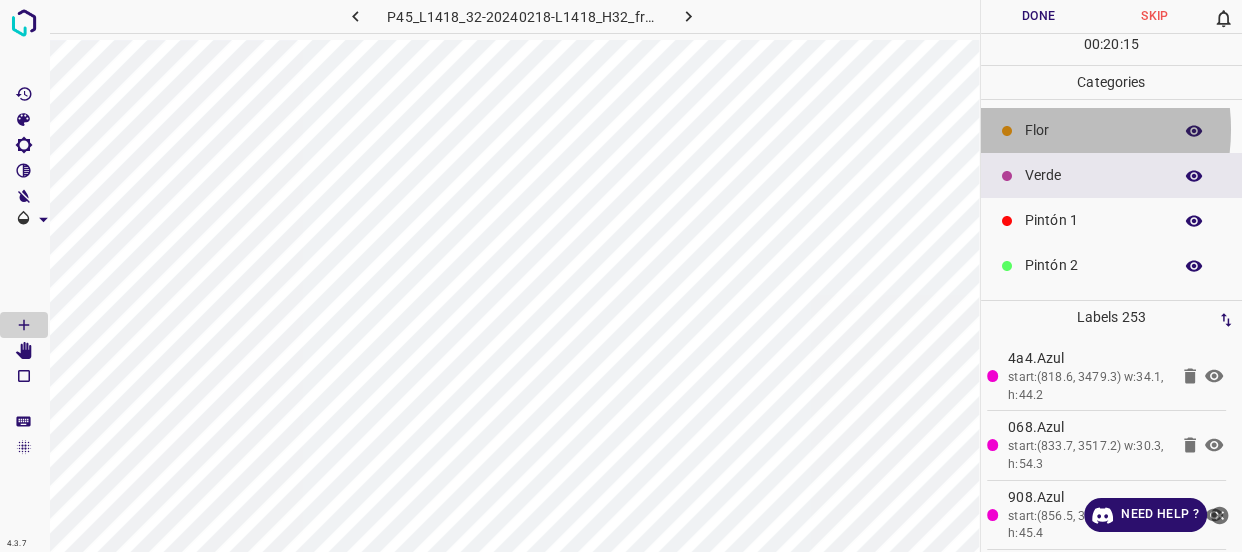 click on "Flor" at bounding box center [1093, 130] 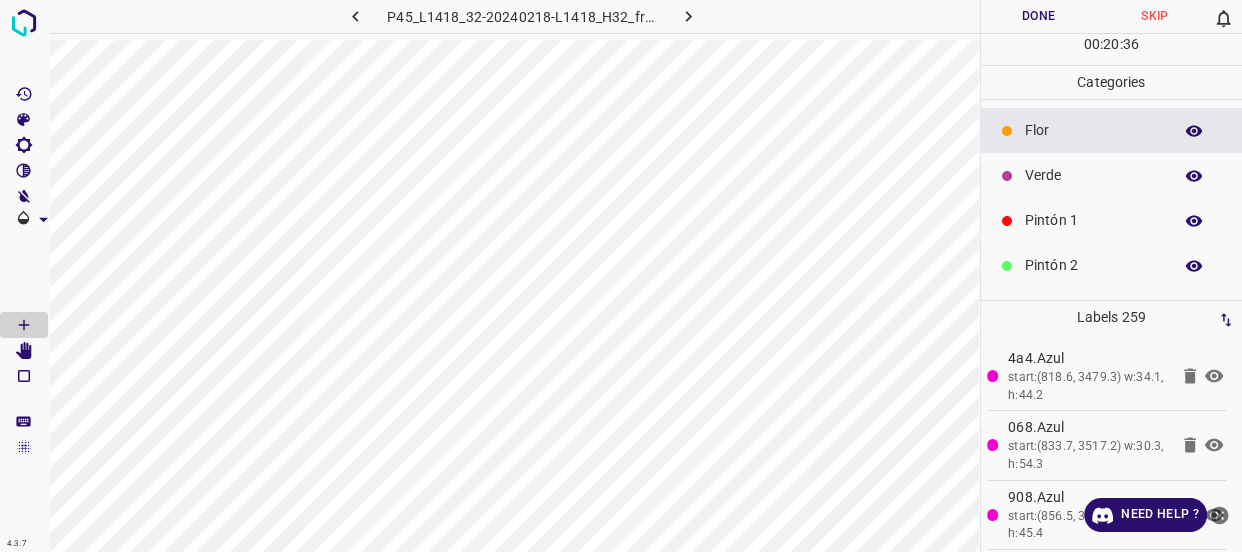 click on "Verde" at bounding box center (1093, 175) 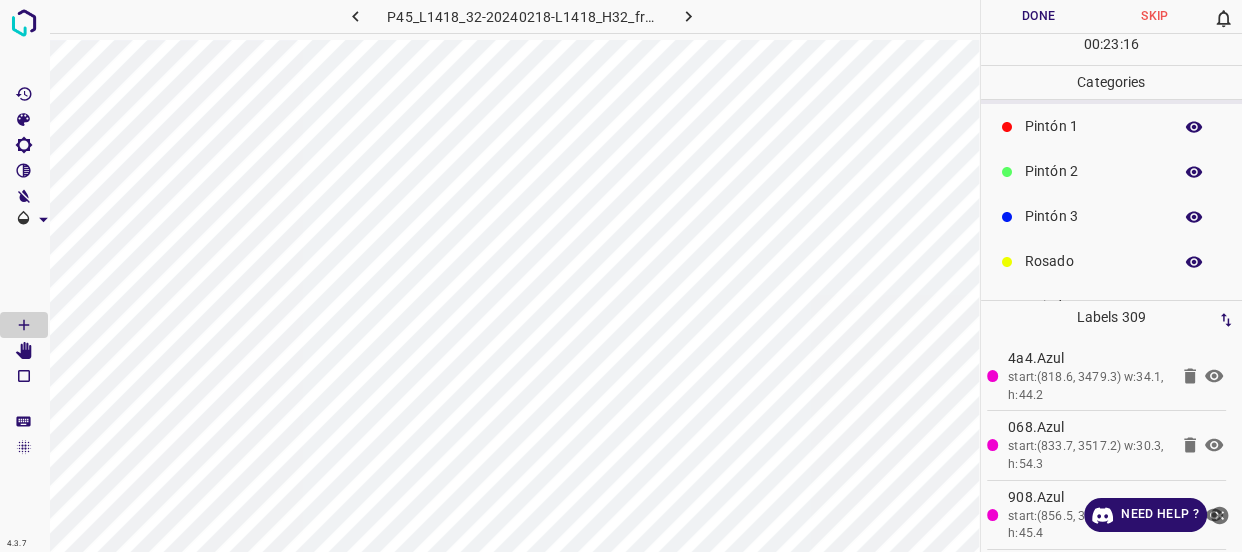 scroll, scrollTop: 175, scrollLeft: 0, axis: vertical 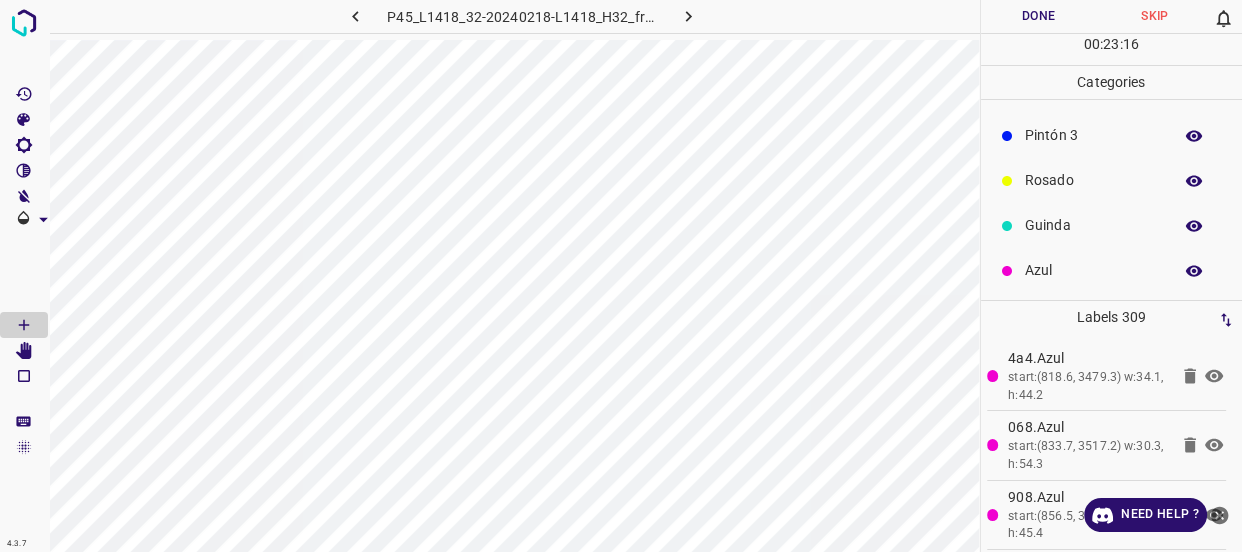 click on "Azul" at bounding box center [1093, 270] 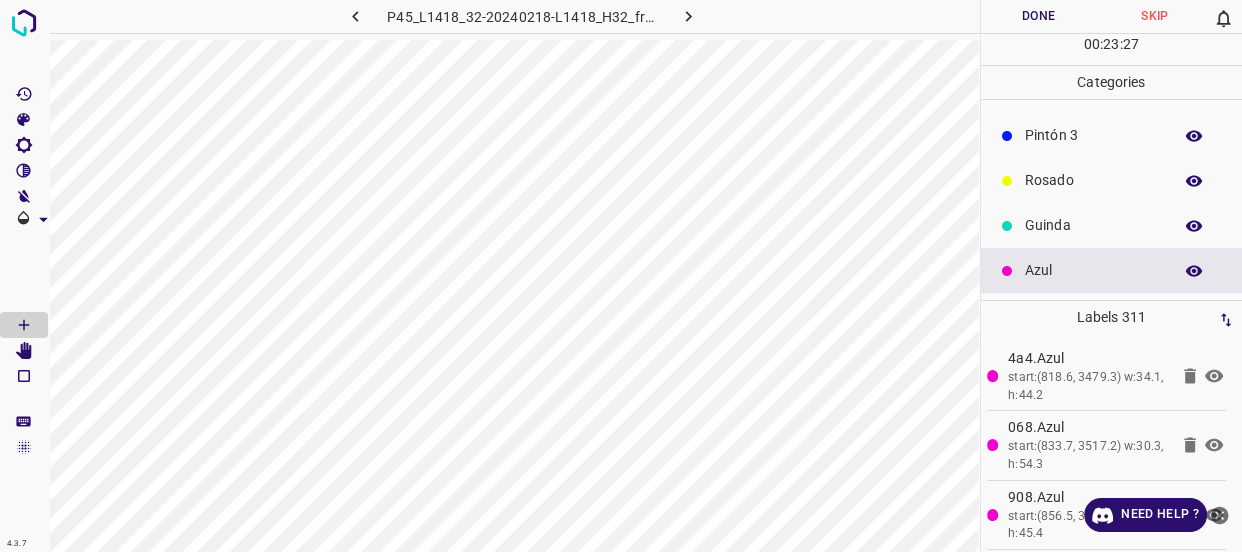 scroll, scrollTop: 0, scrollLeft: 0, axis: both 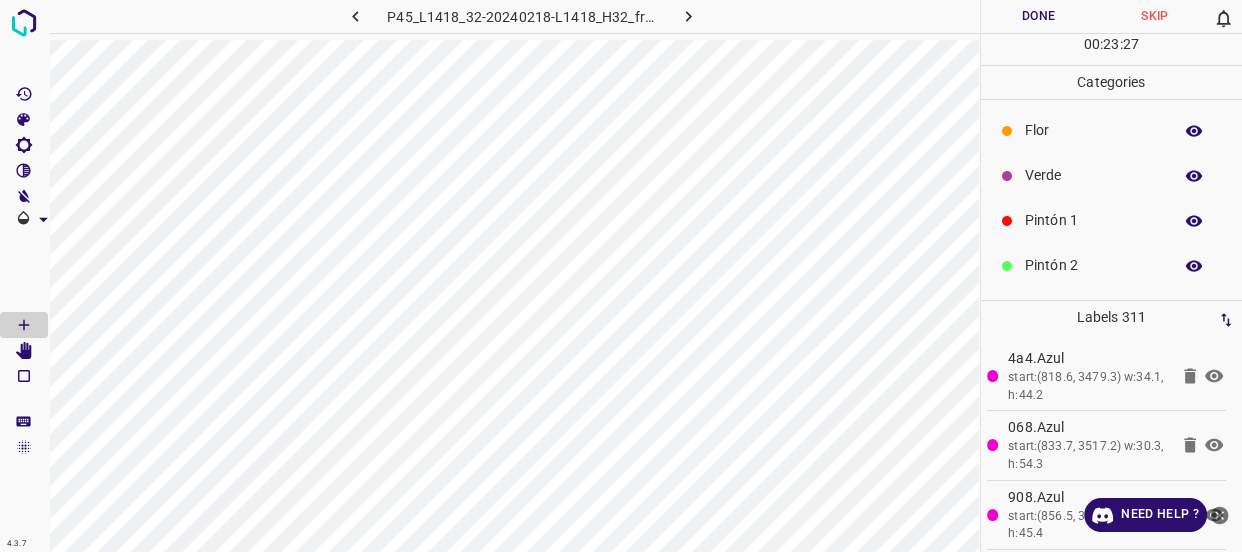 click on "Verde" at bounding box center [1093, 175] 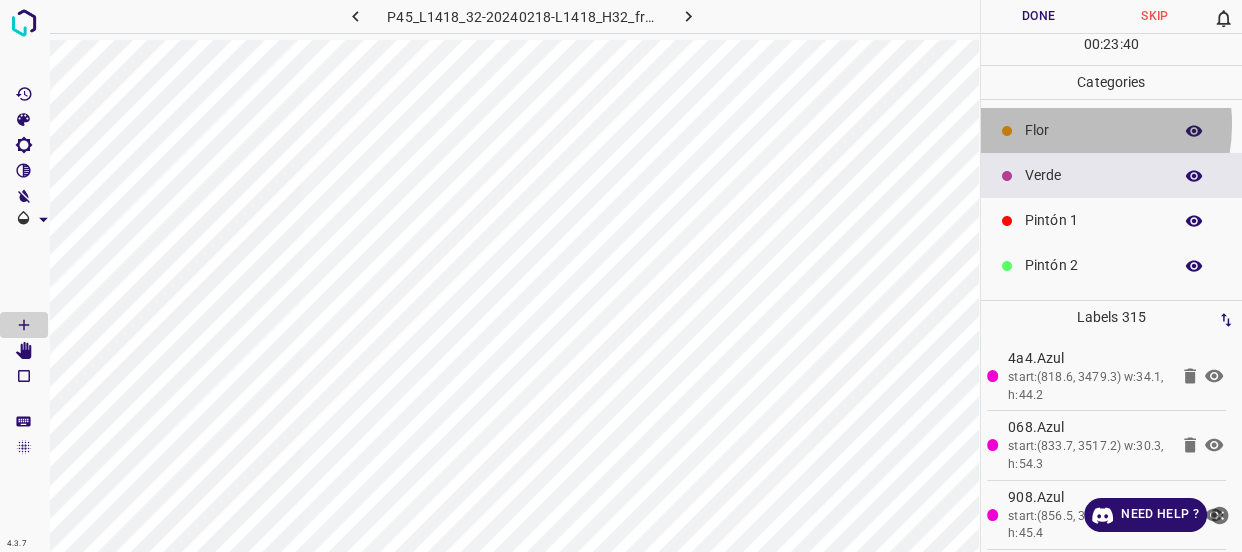 click on "Flor" at bounding box center [1093, 130] 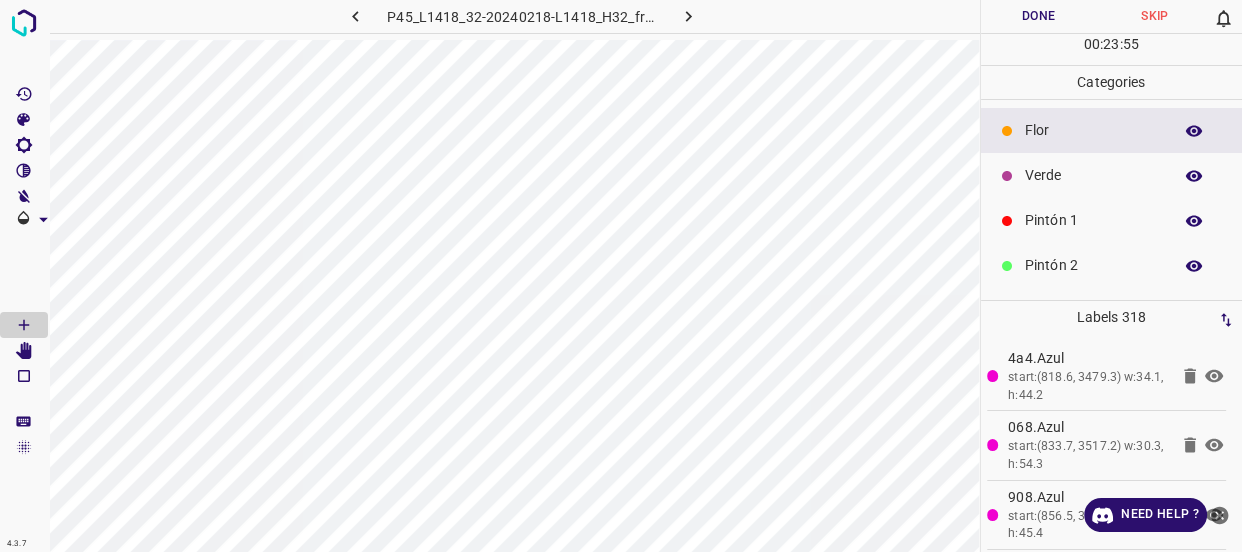 click on "Verde" at bounding box center (1093, 175) 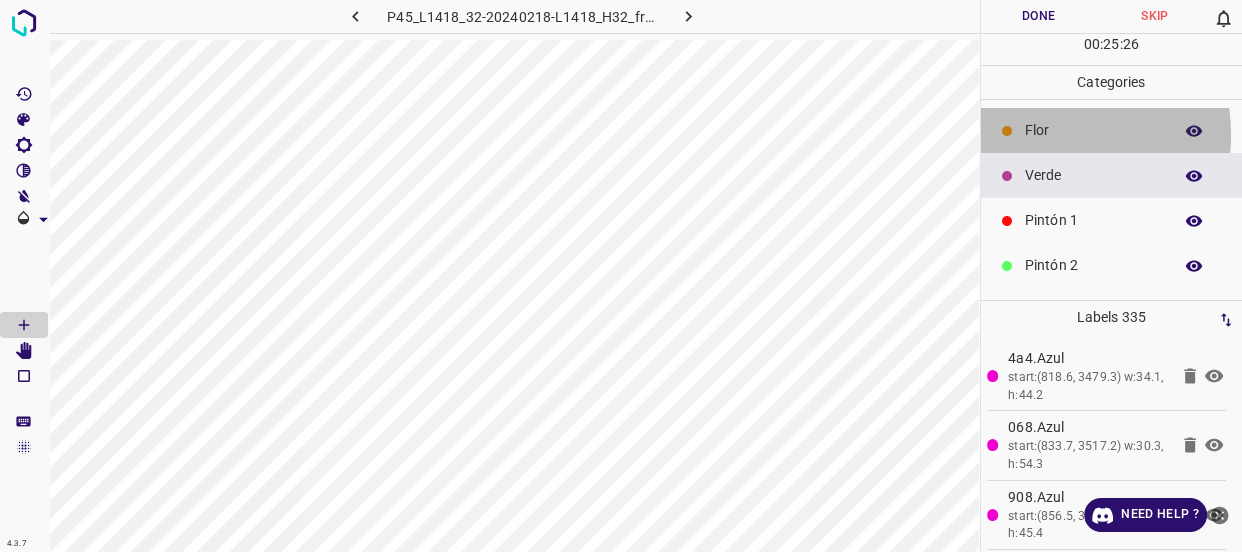 click on "Flor" at bounding box center (1093, 130) 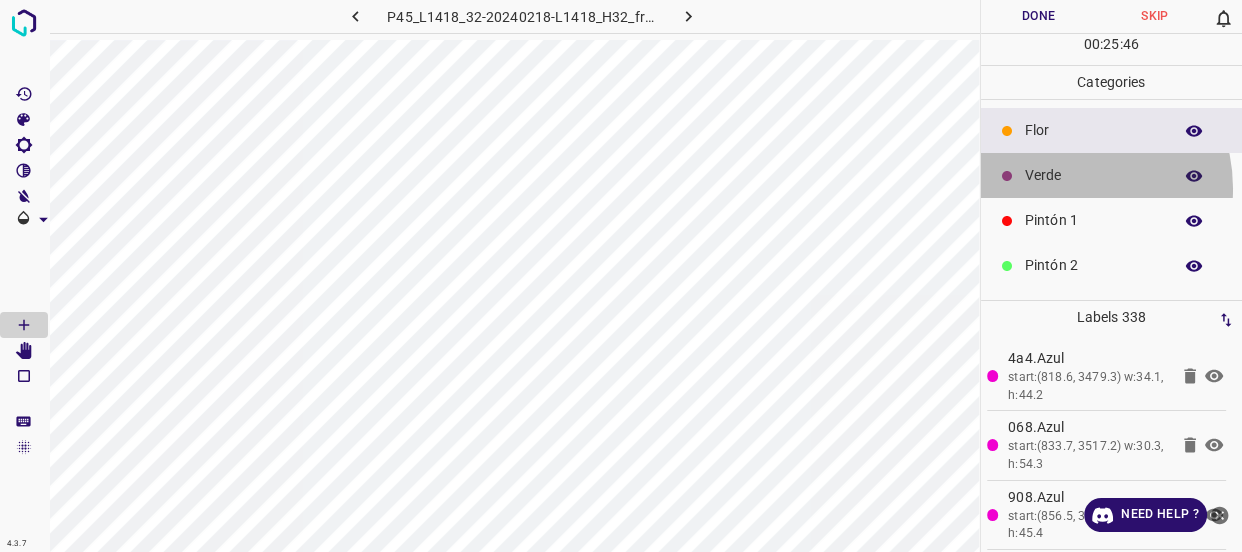 click on "Verde" at bounding box center (1112, 175) 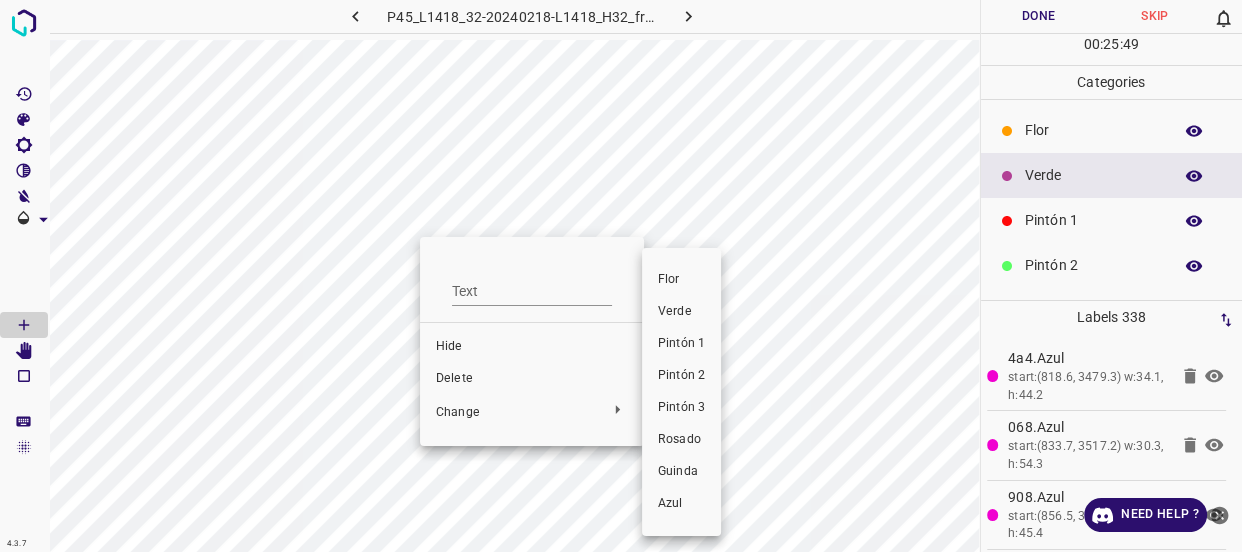 click on "Verde" at bounding box center [681, 312] 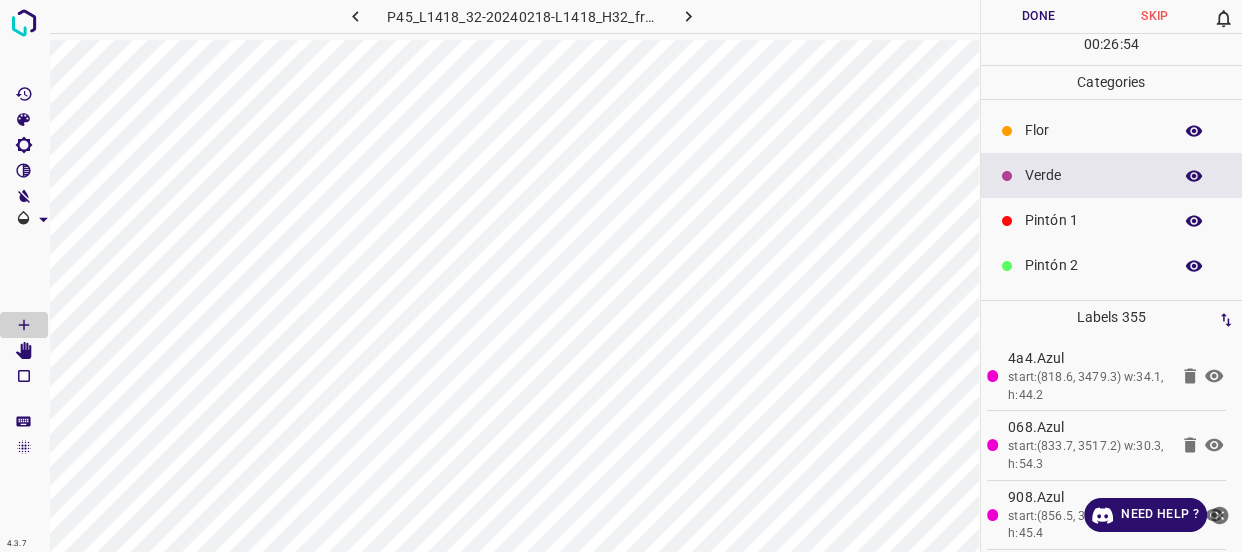 click on "Flor" at bounding box center [1093, 130] 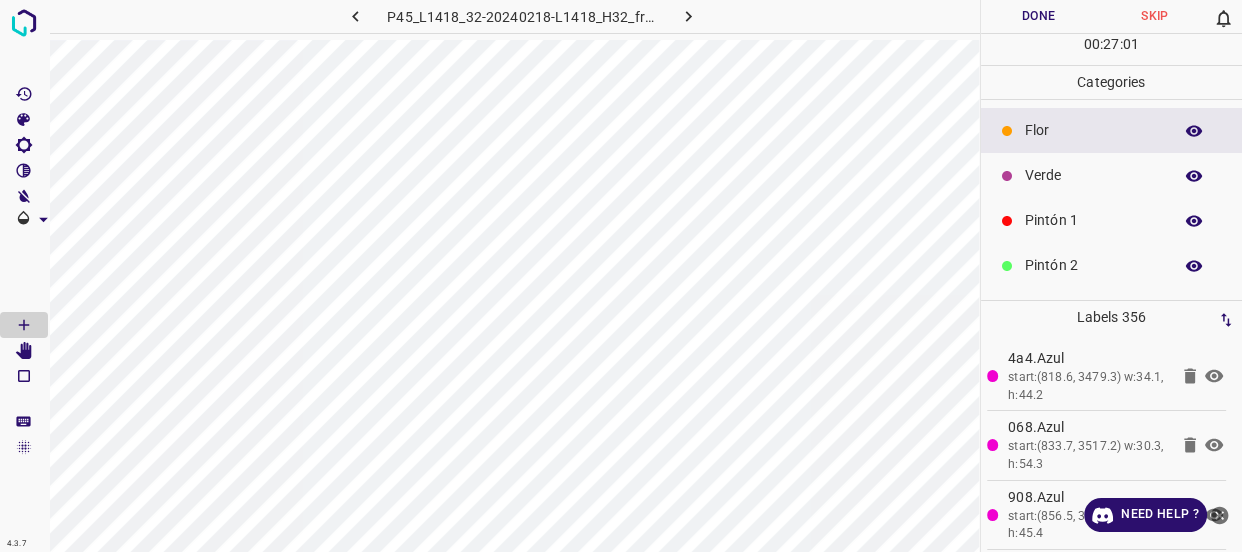 click on "Verde" at bounding box center [1093, 175] 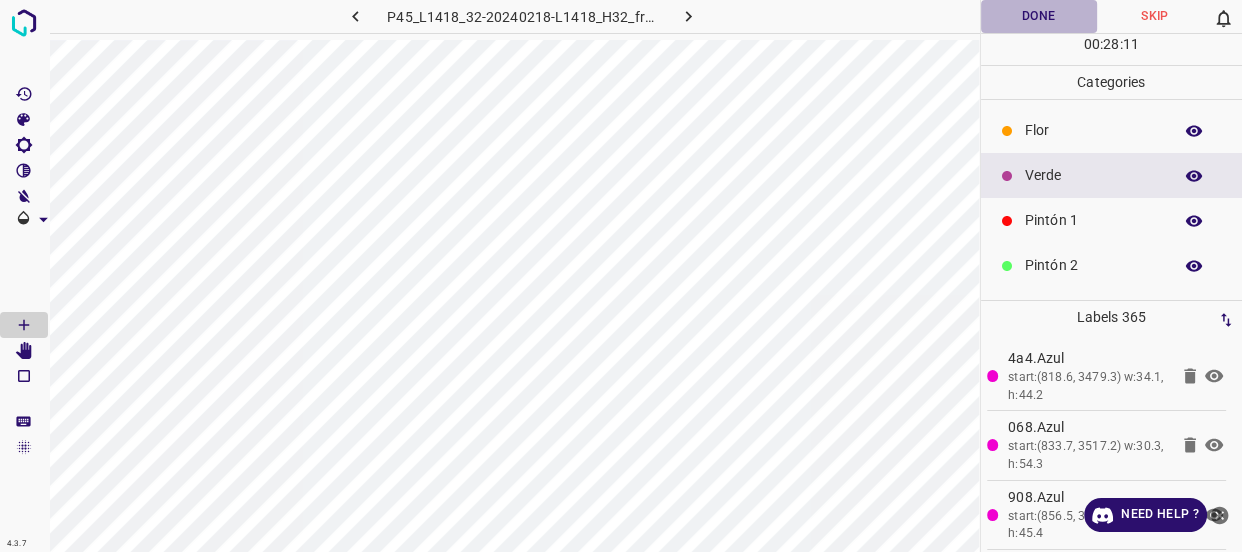 click on "Done" at bounding box center (1039, 16) 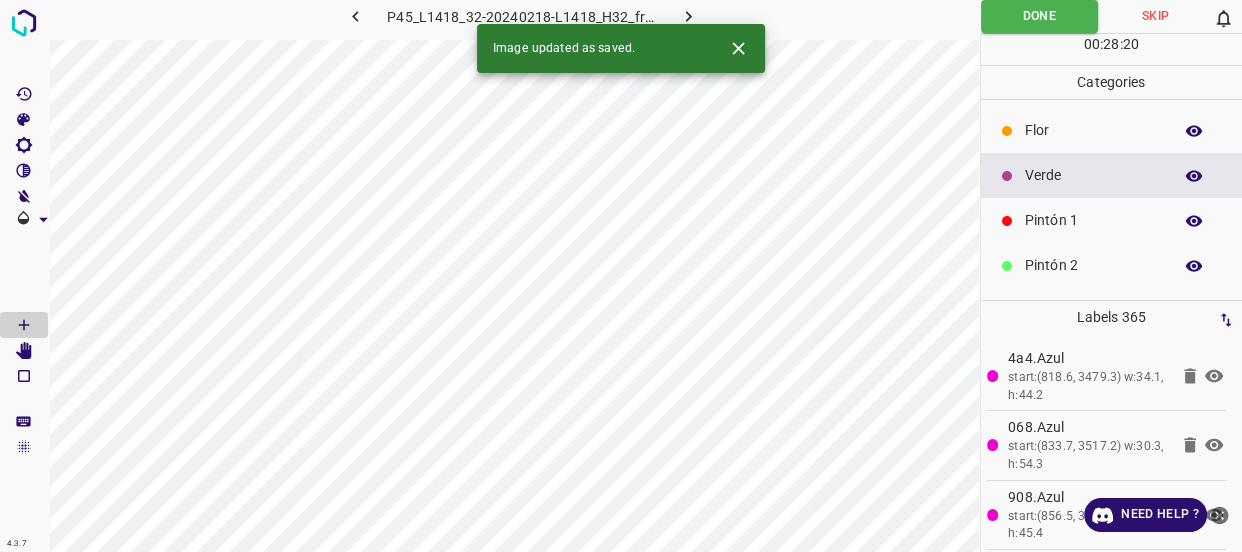 click 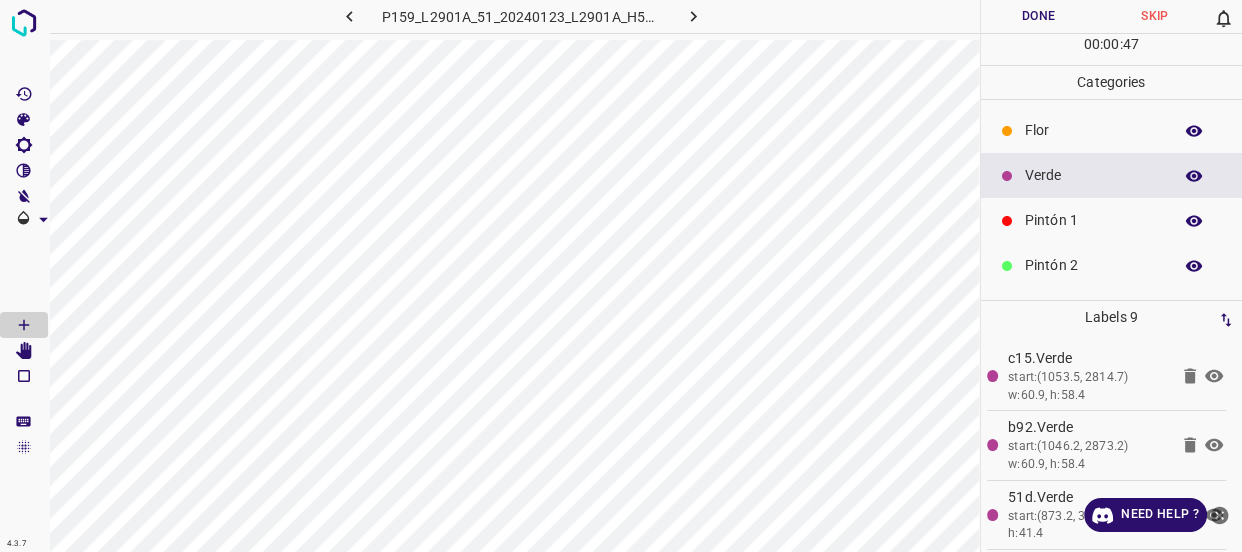 scroll, scrollTop: 175, scrollLeft: 0, axis: vertical 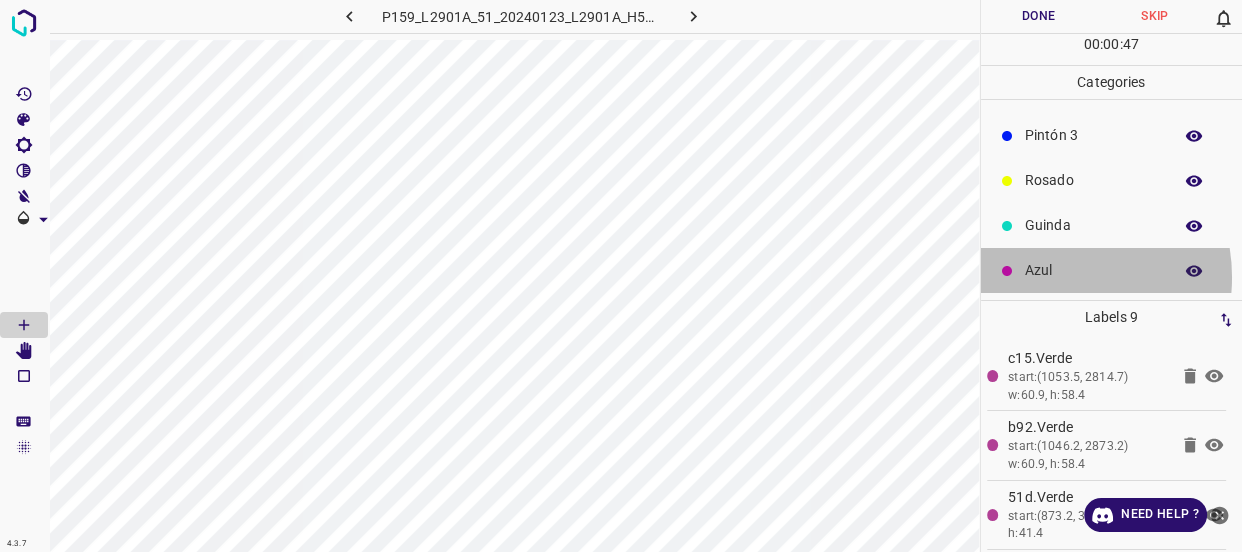 click on "Azul" at bounding box center (1093, 270) 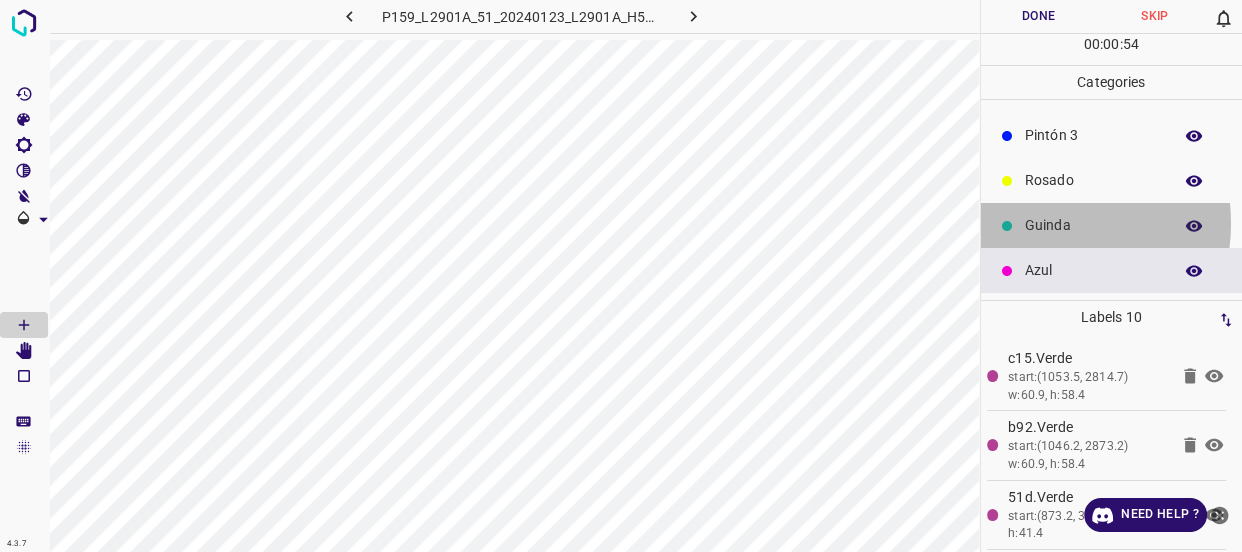 click on "Guinda" at bounding box center (1093, 225) 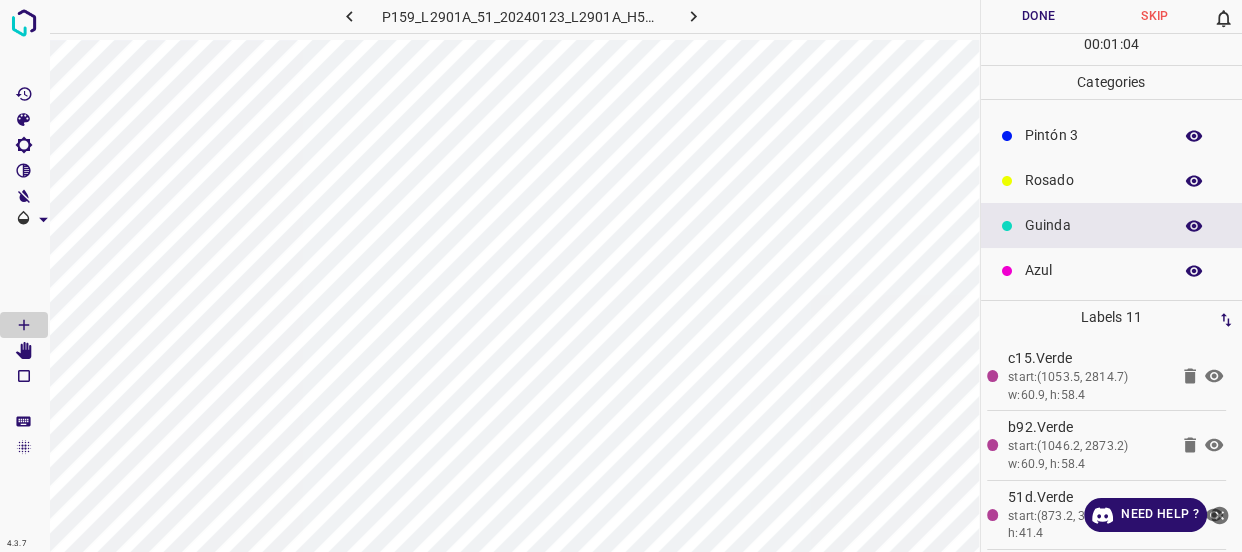 drag, startPoint x: 1090, startPoint y: 177, endPoint x: 1060, endPoint y: 185, distance: 31.04835 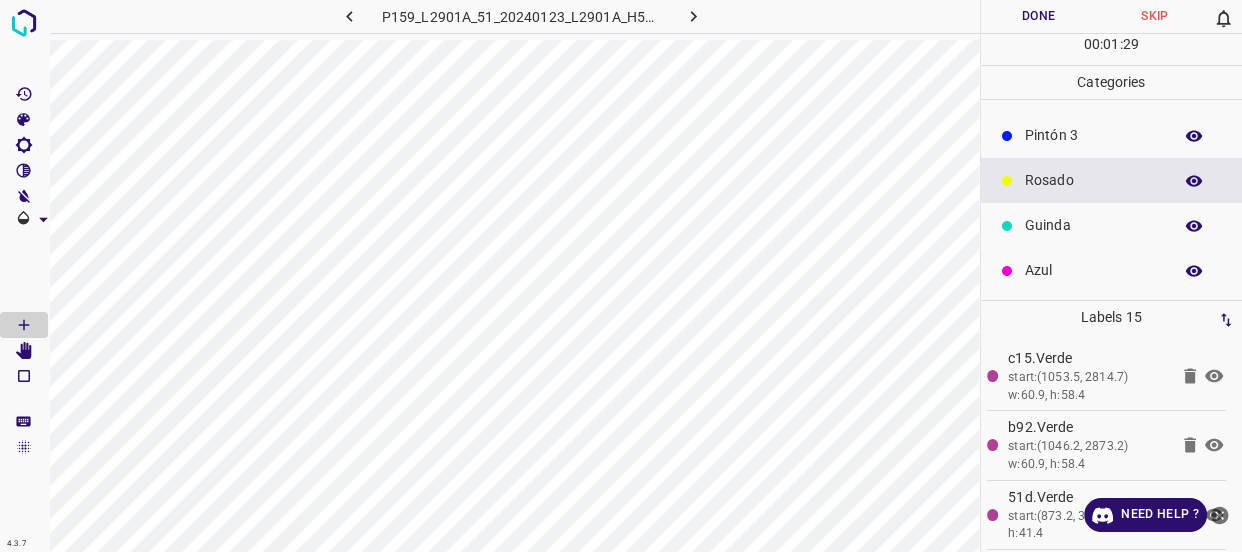 click on "Azul" at bounding box center [1093, 270] 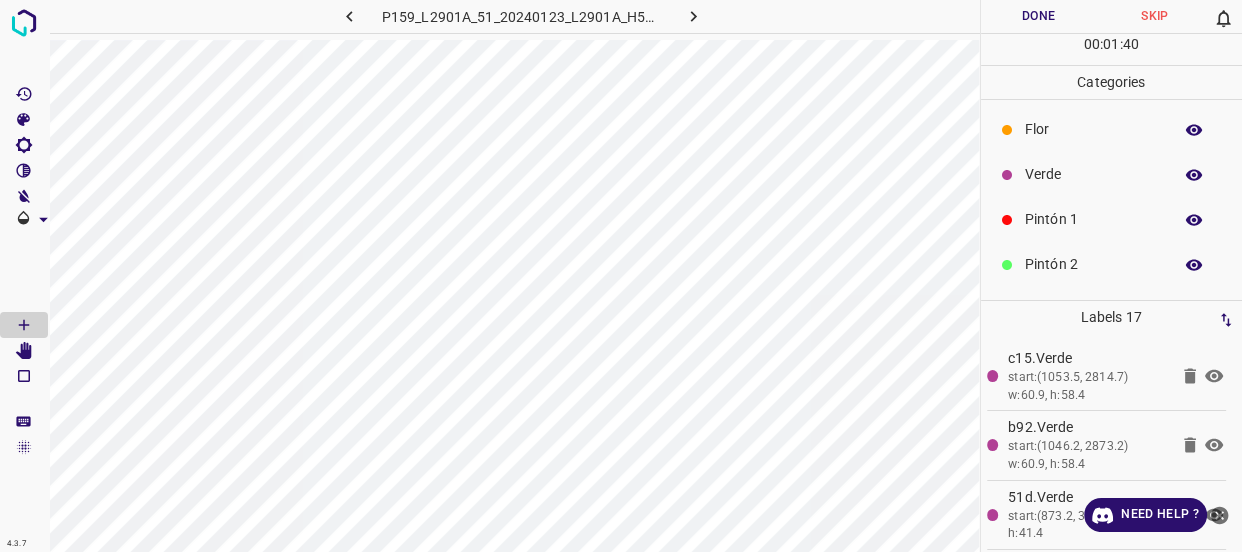 scroll, scrollTop: 0, scrollLeft: 0, axis: both 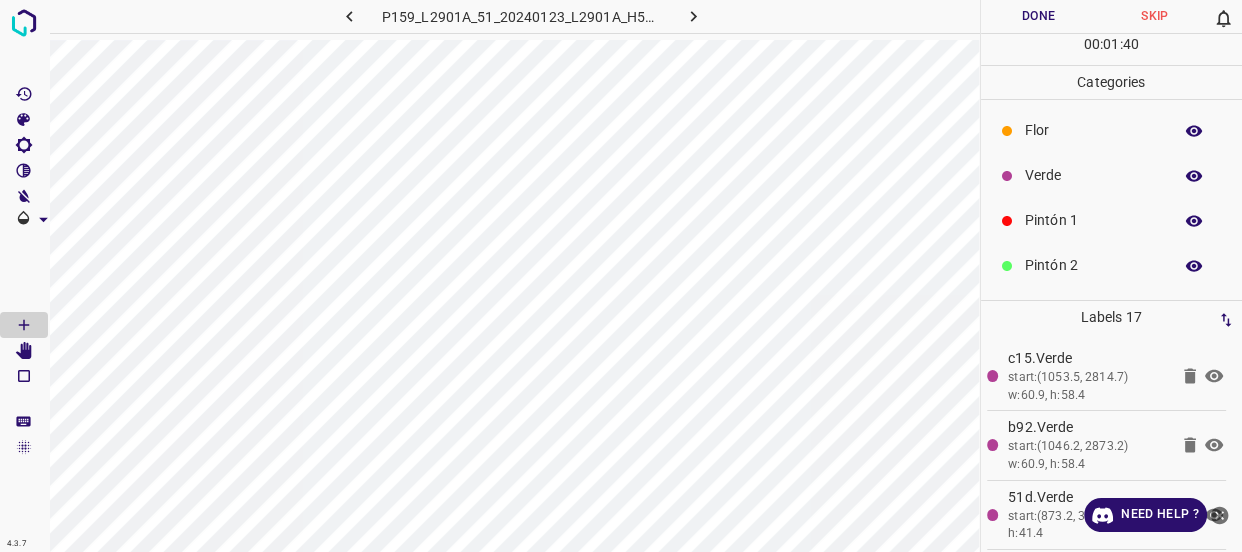 drag, startPoint x: 1055, startPoint y: 175, endPoint x: 1006, endPoint y: 163, distance: 50.447994 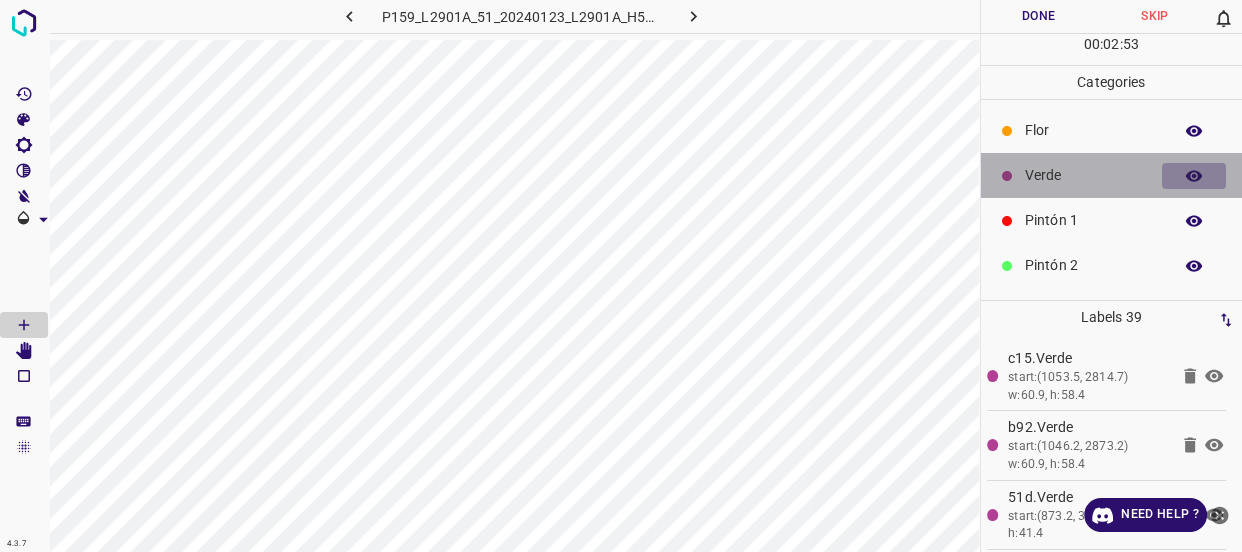 click 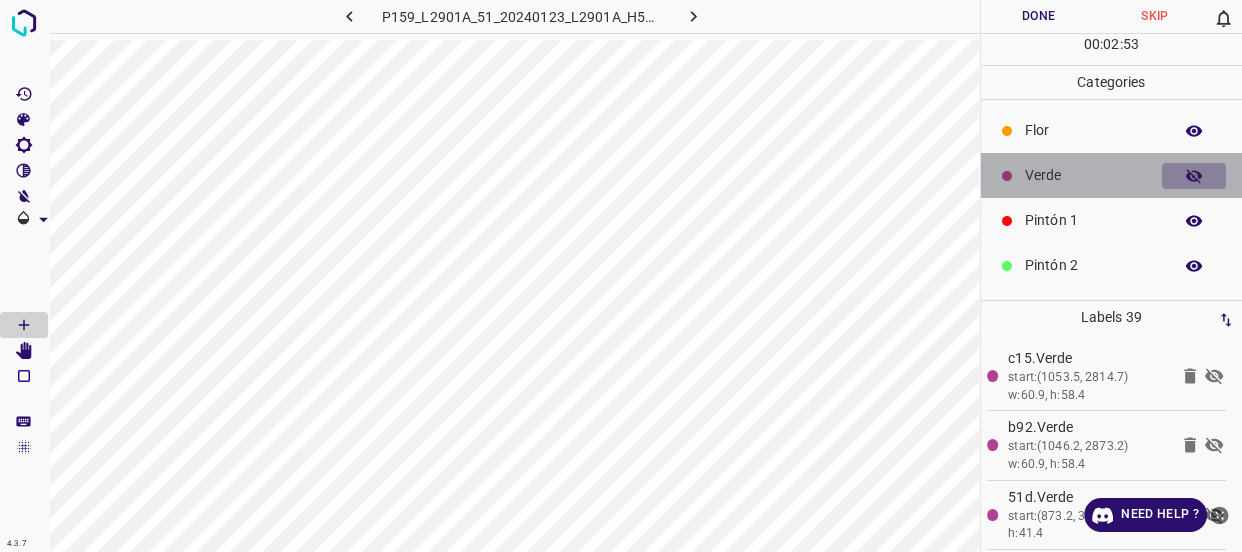 click 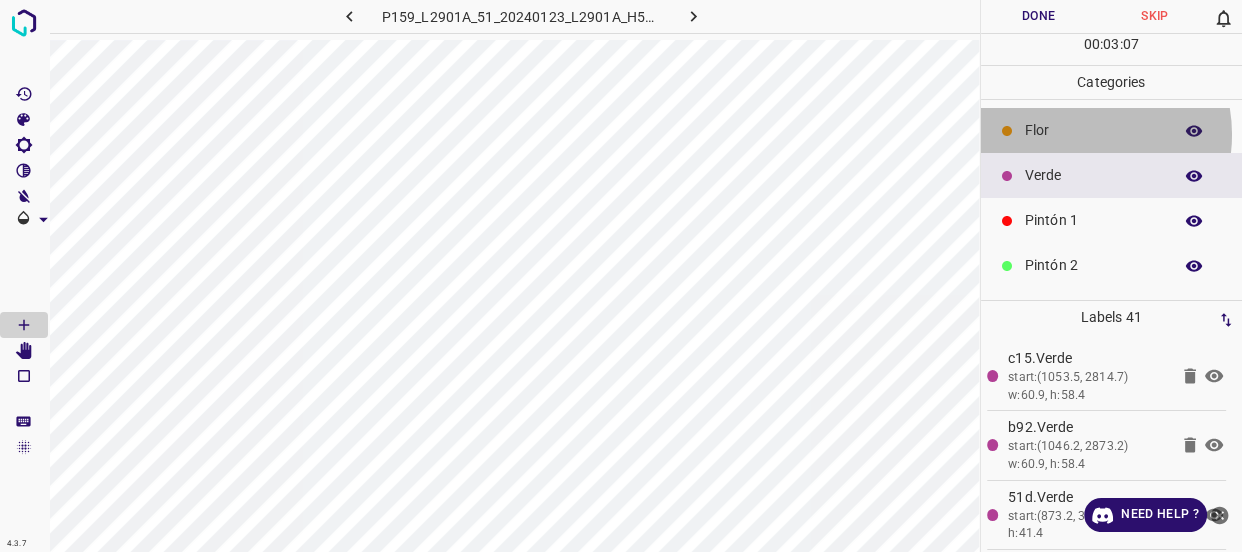 click on "Flor" at bounding box center (1093, 130) 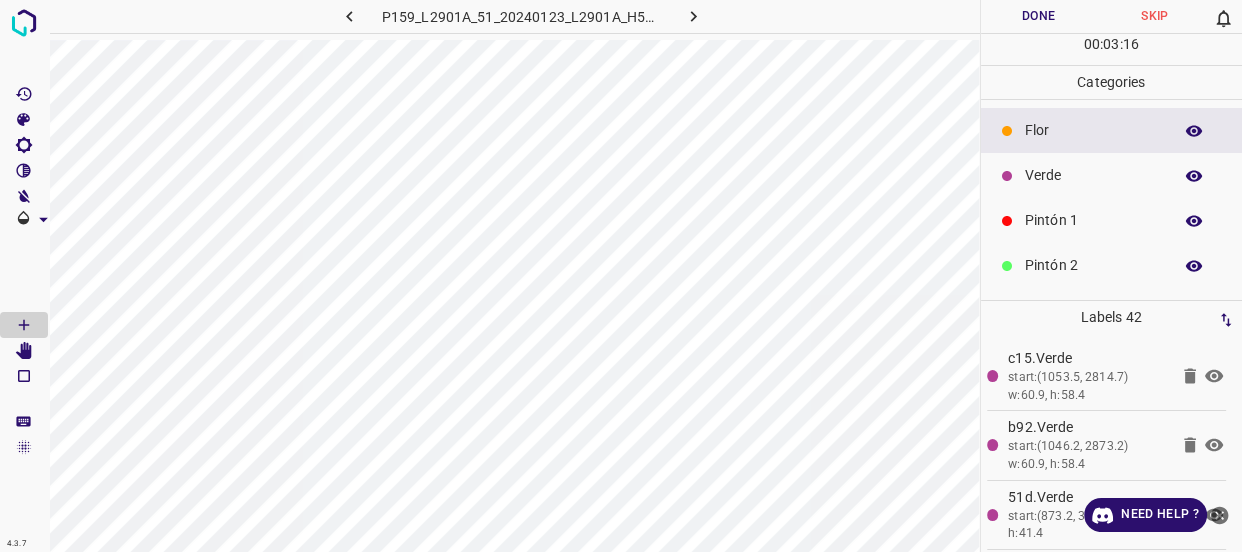 scroll, scrollTop: 90, scrollLeft: 0, axis: vertical 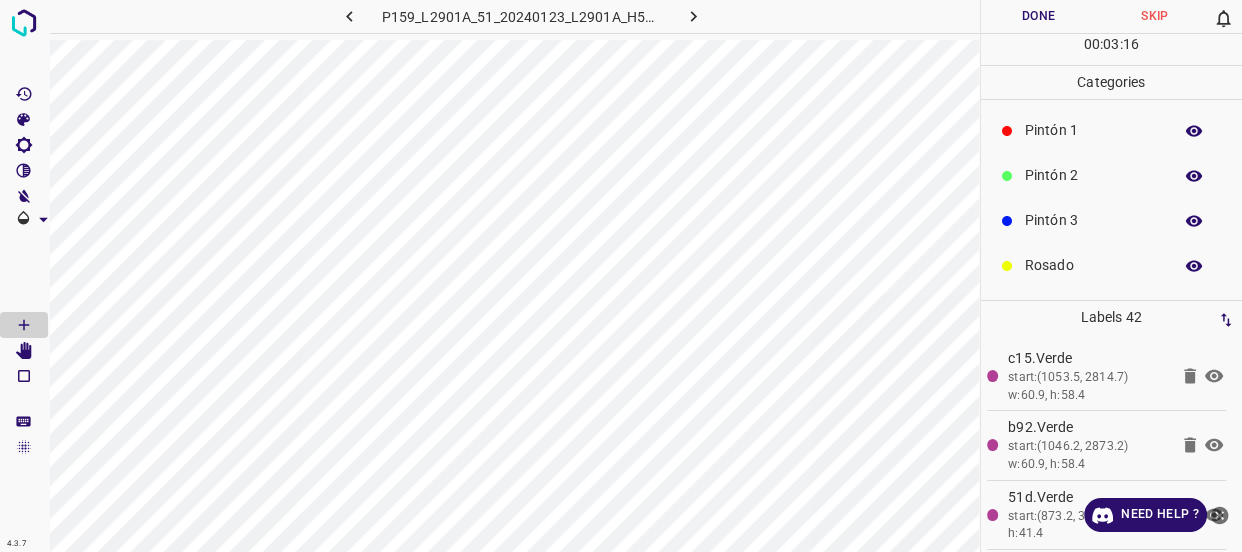click on "Pintón 3" at bounding box center (1093, 220) 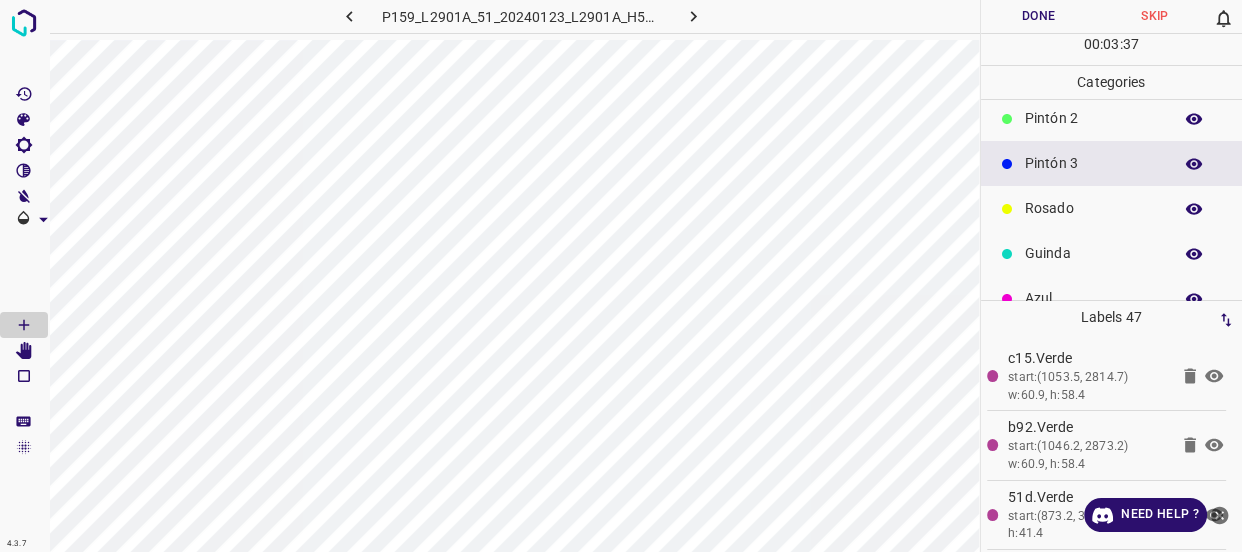 scroll, scrollTop: 175, scrollLeft: 0, axis: vertical 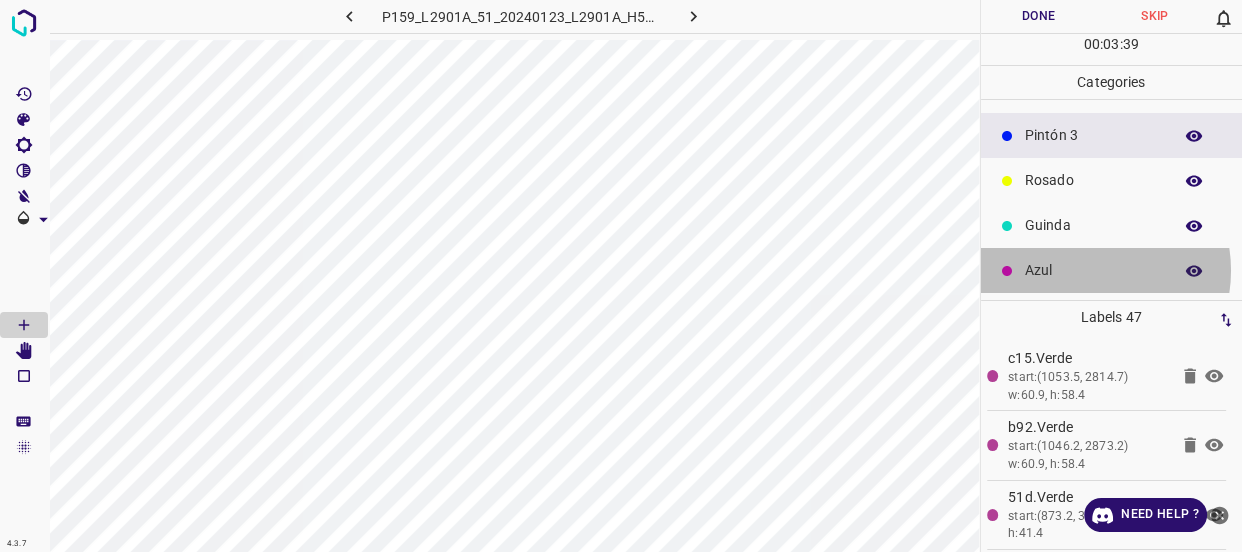 click on "Azul" at bounding box center [1093, 270] 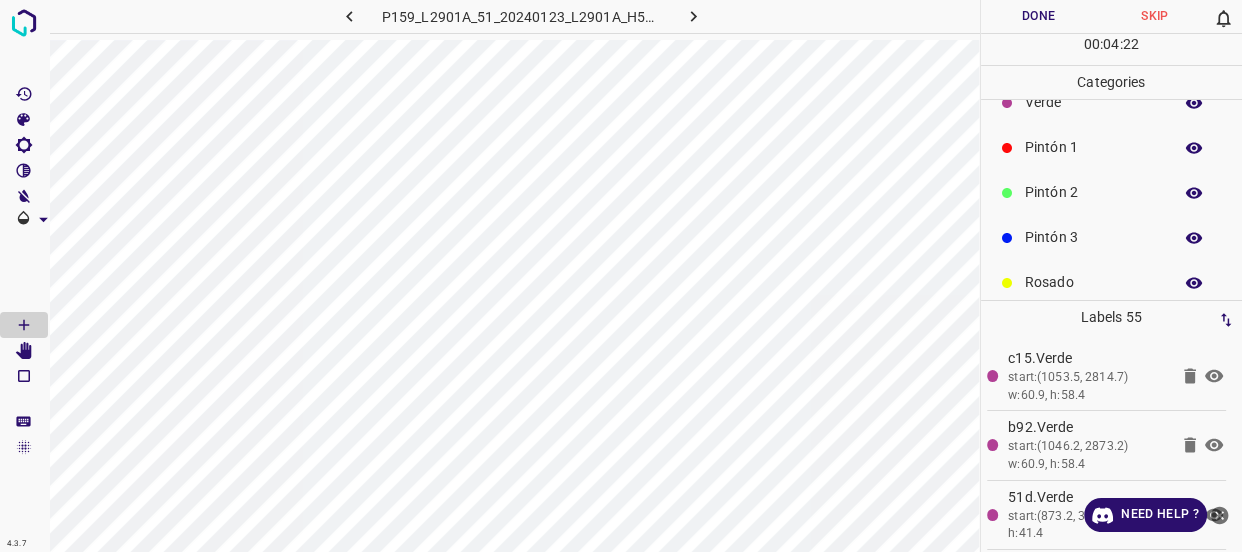 scroll, scrollTop: 0, scrollLeft: 0, axis: both 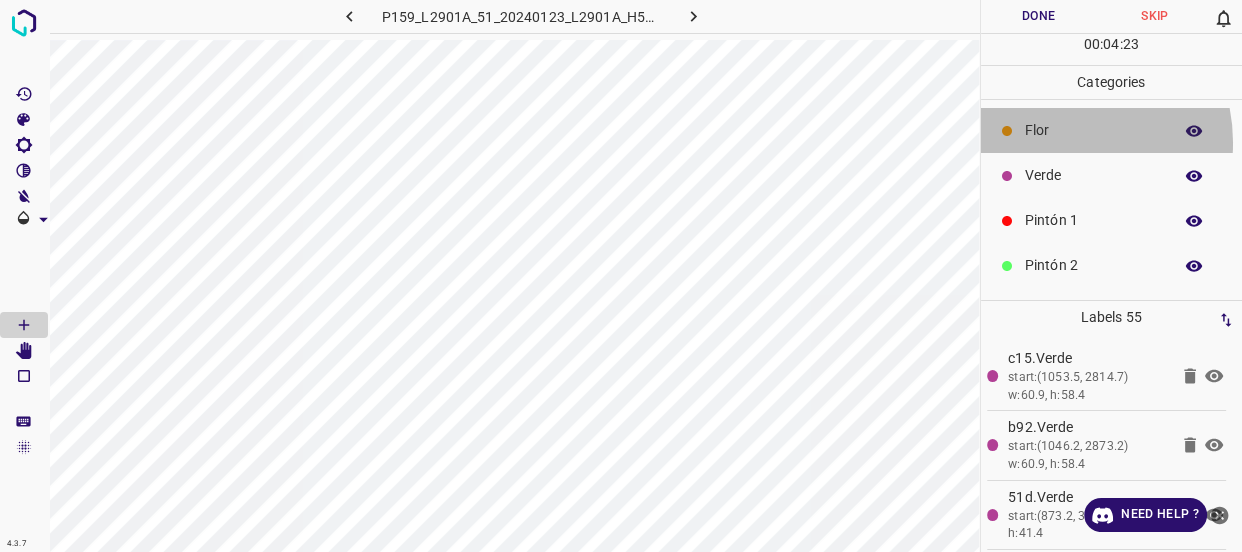 click on "Flor" at bounding box center (1112, 130) 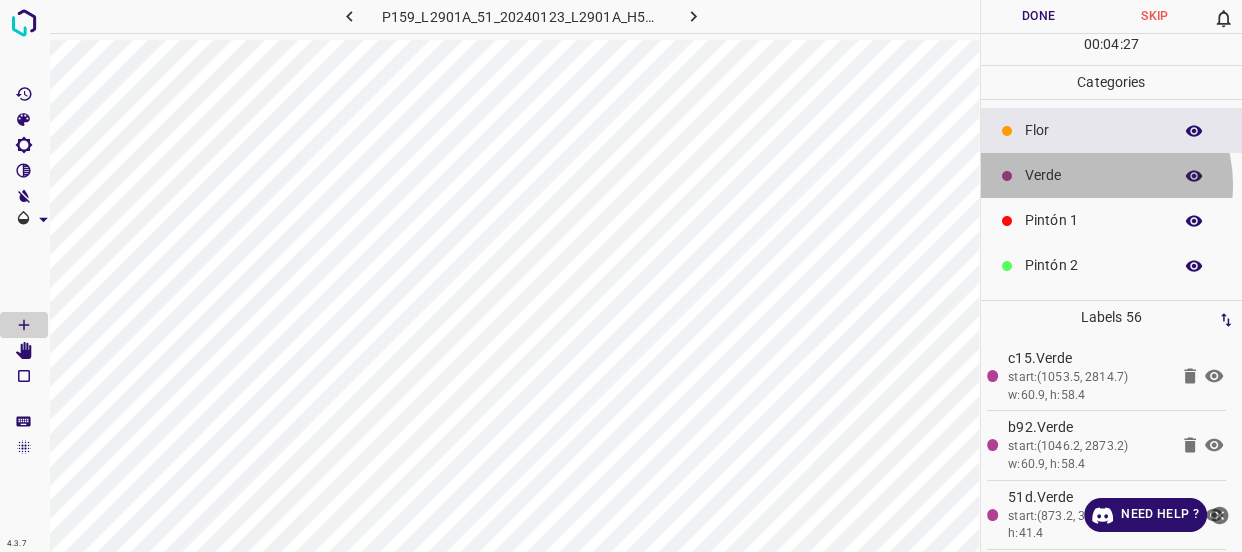 click on "Verde" at bounding box center [1093, 175] 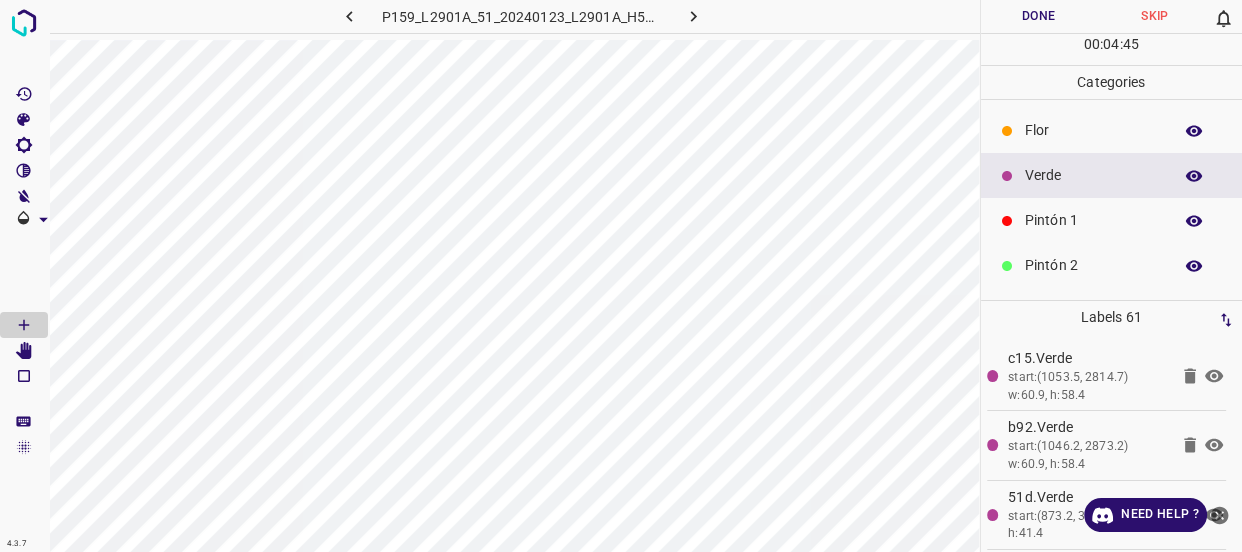 scroll, scrollTop: 90, scrollLeft: 0, axis: vertical 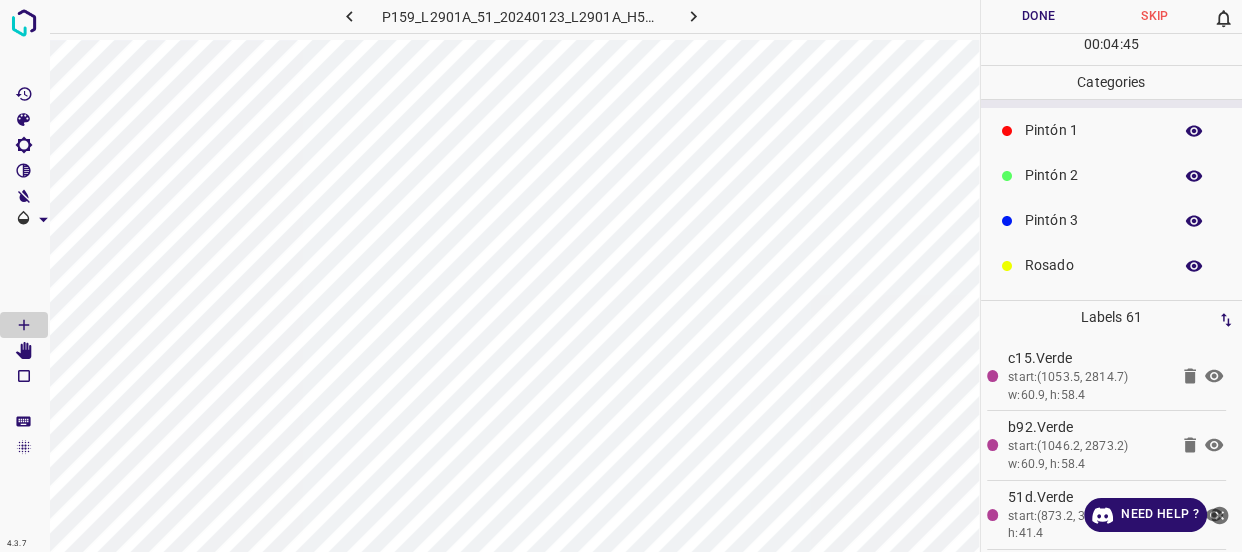 click on "Pintón 3" at bounding box center [1093, 220] 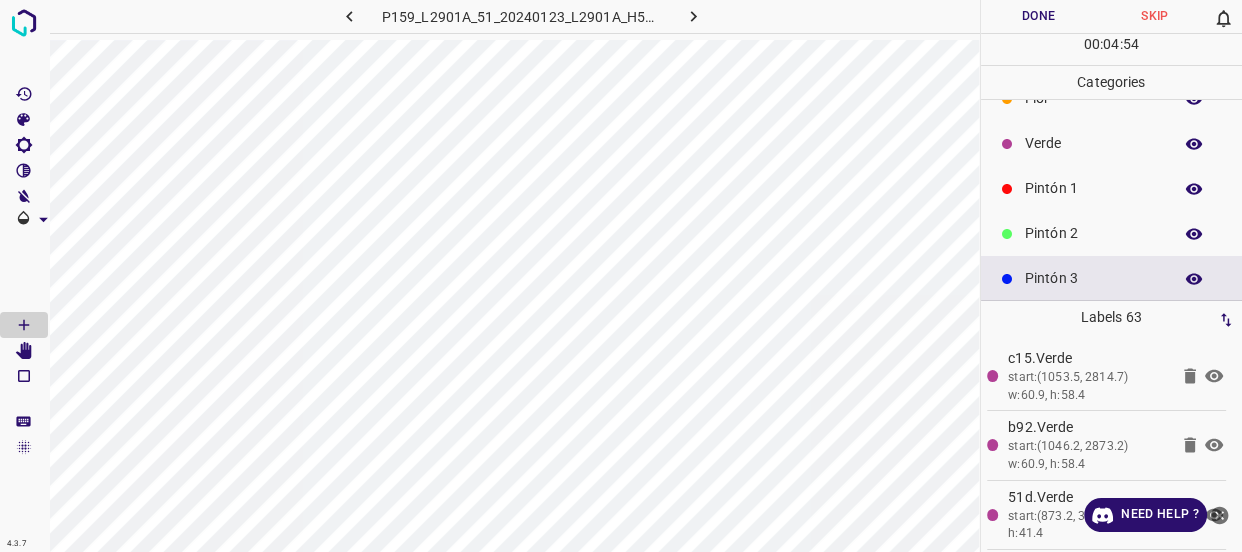 scroll, scrollTop: 0, scrollLeft: 0, axis: both 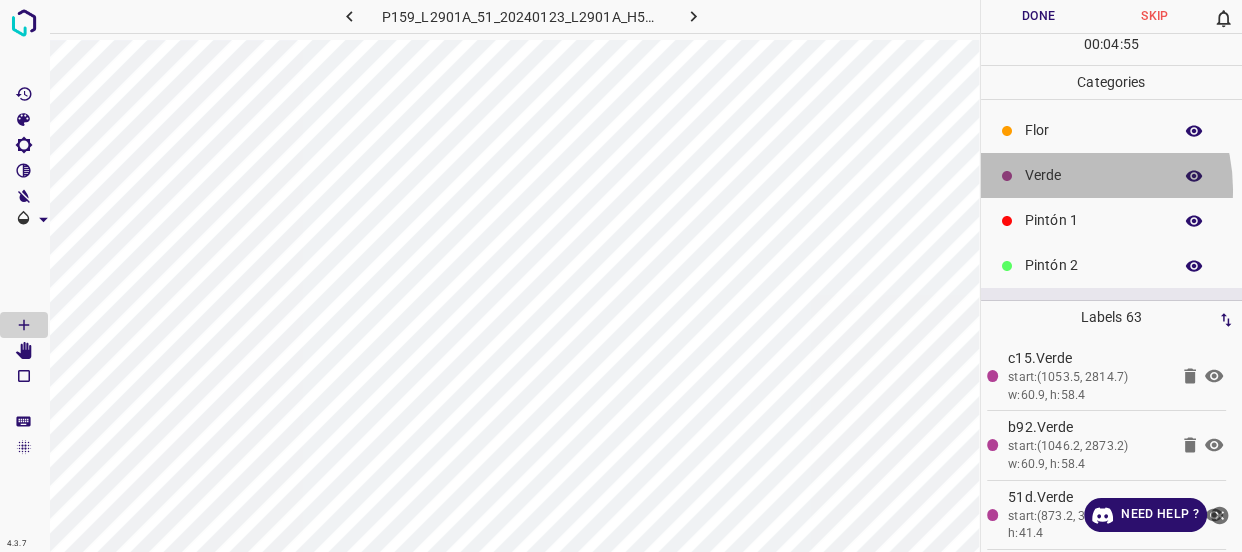 click on "Verde" at bounding box center [1112, 175] 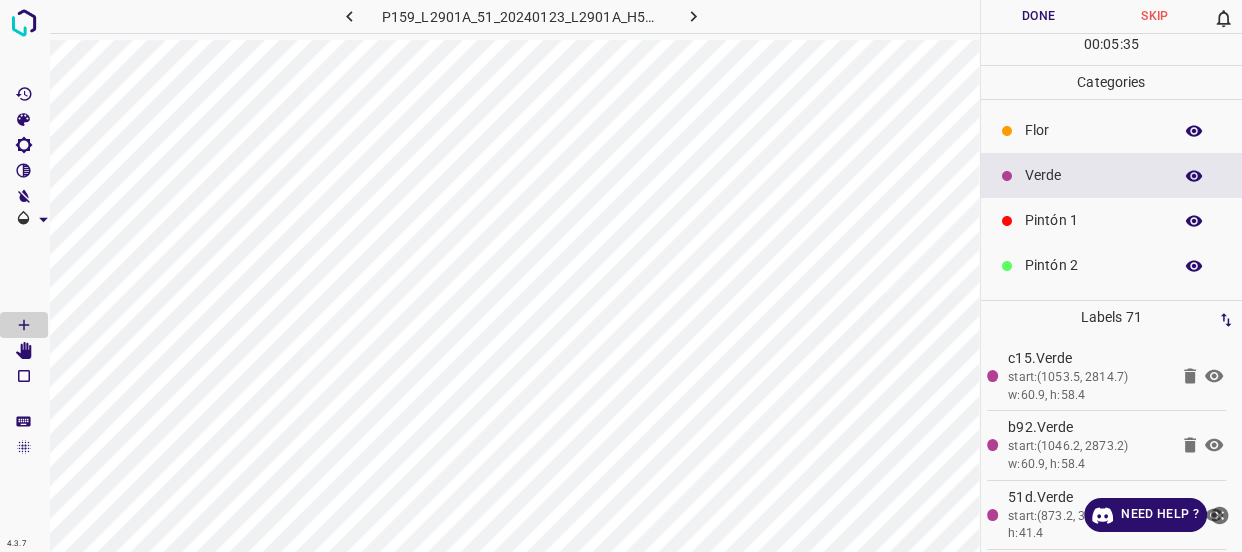scroll, scrollTop: 90, scrollLeft: 0, axis: vertical 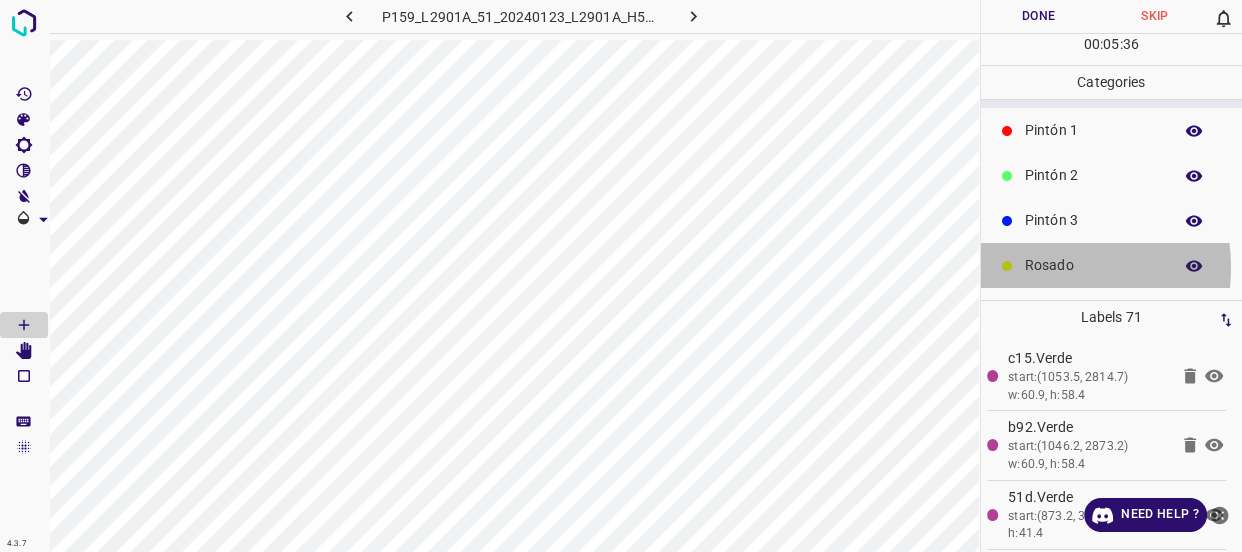 click on "Rosado" at bounding box center (1093, 265) 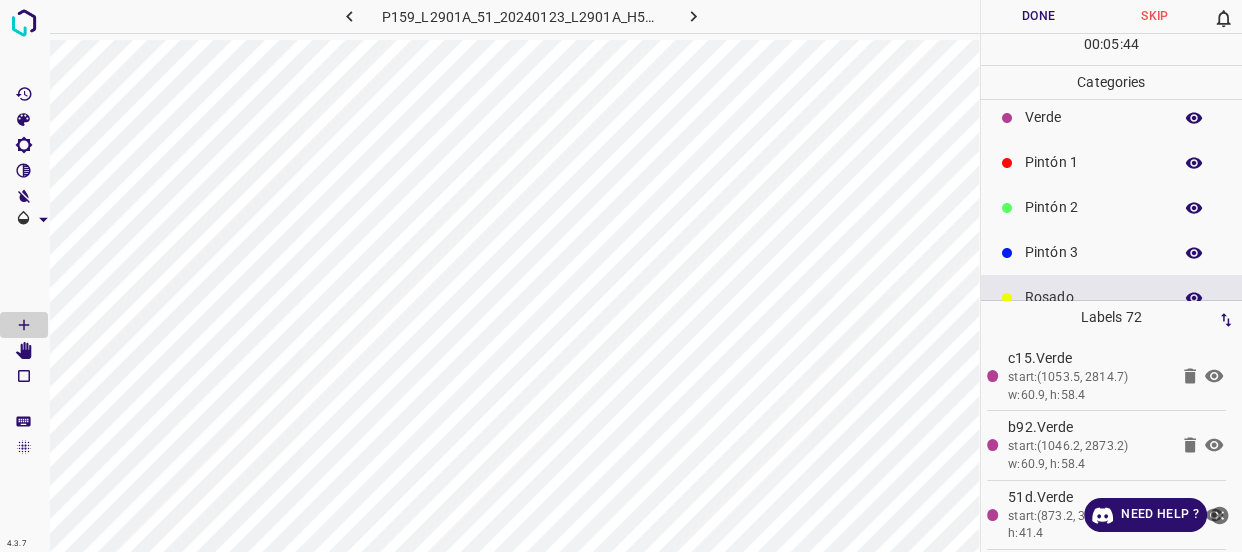 scroll, scrollTop: 0, scrollLeft: 0, axis: both 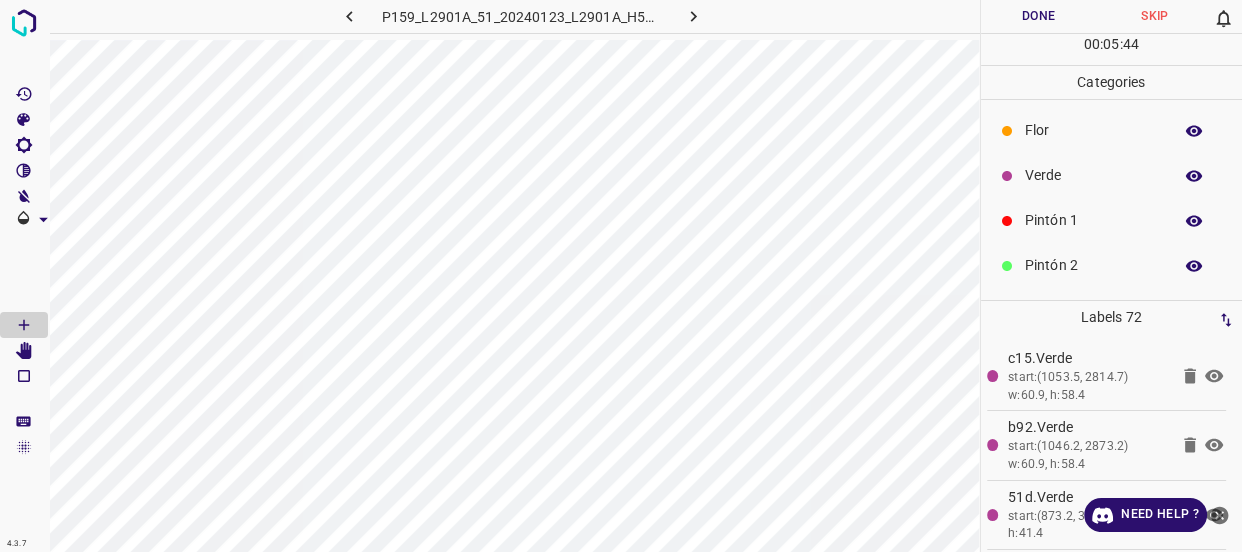 drag, startPoint x: 1068, startPoint y: 190, endPoint x: 1040, endPoint y: 189, distance: 28.01785 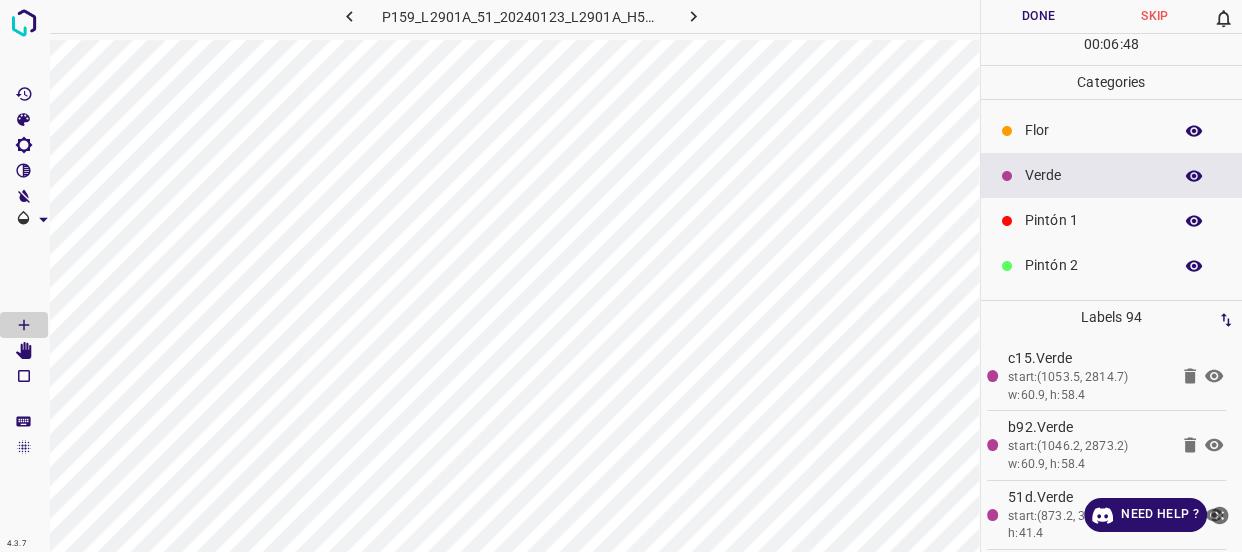 click on "Pintón 1" at bounding box center [1093, 220] 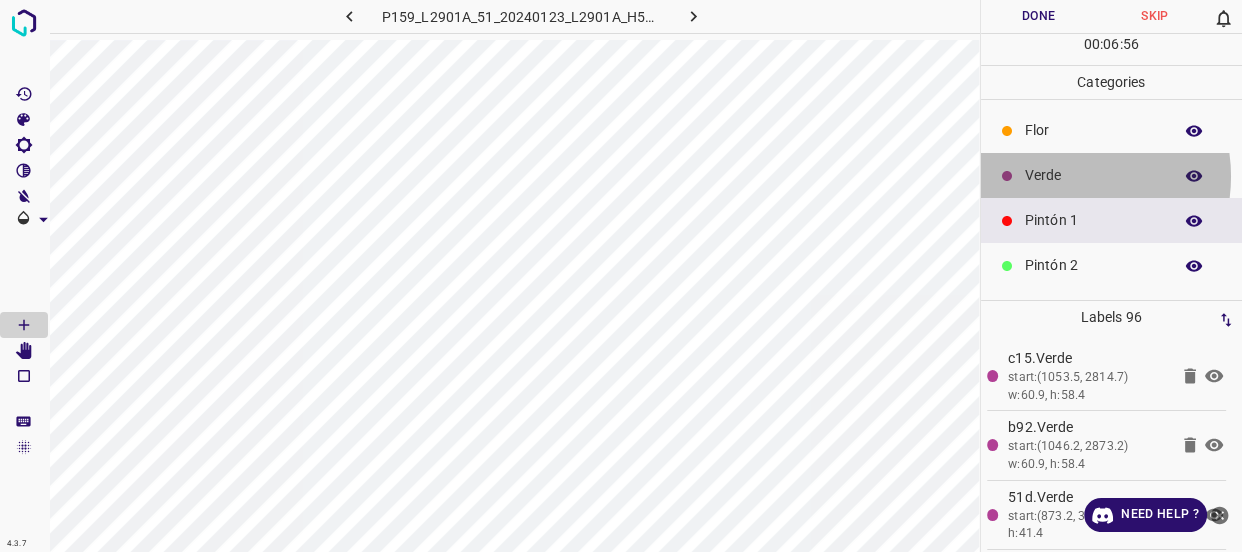 click on "Verde" at bounding box center (1093, 175) 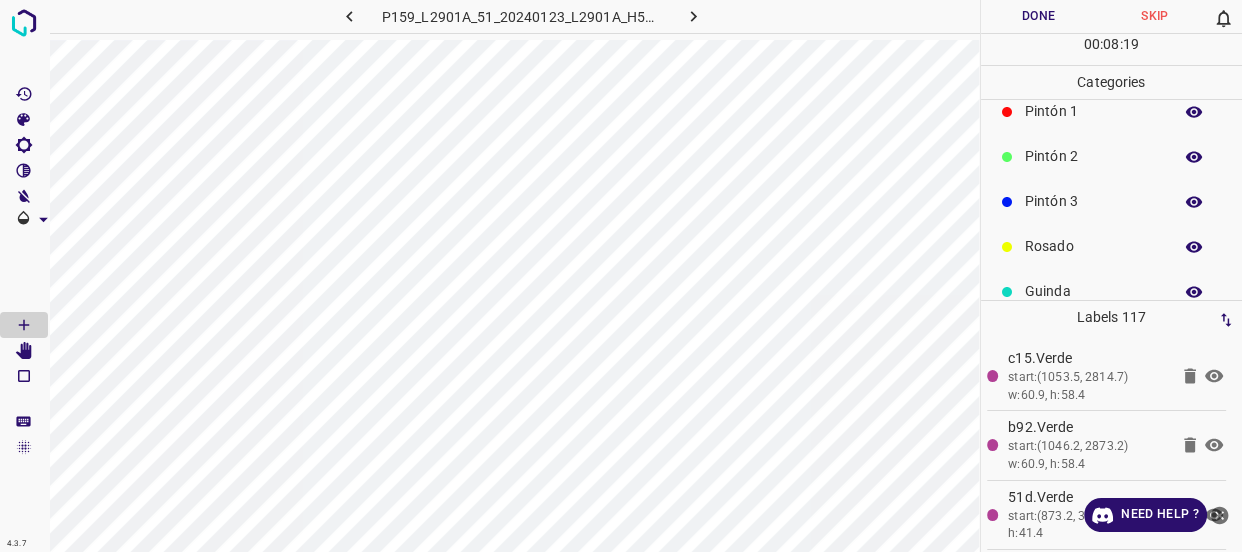 scroll, scrollTop: 175, scrollLeft: 0, axis: vertical 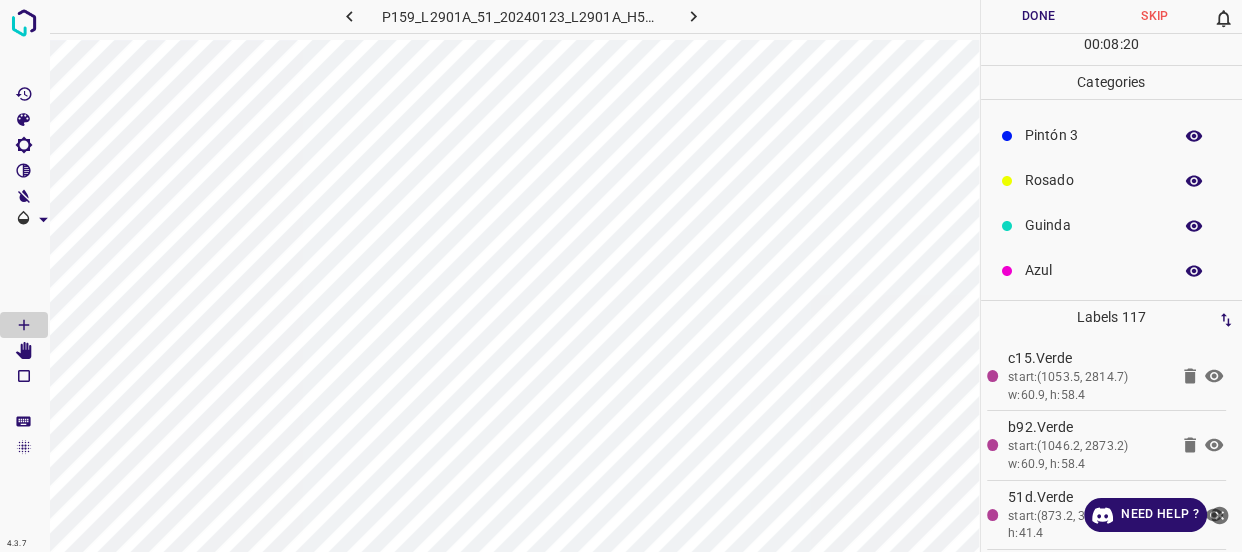 click on "Azul" at bounding box center [1093, 270] 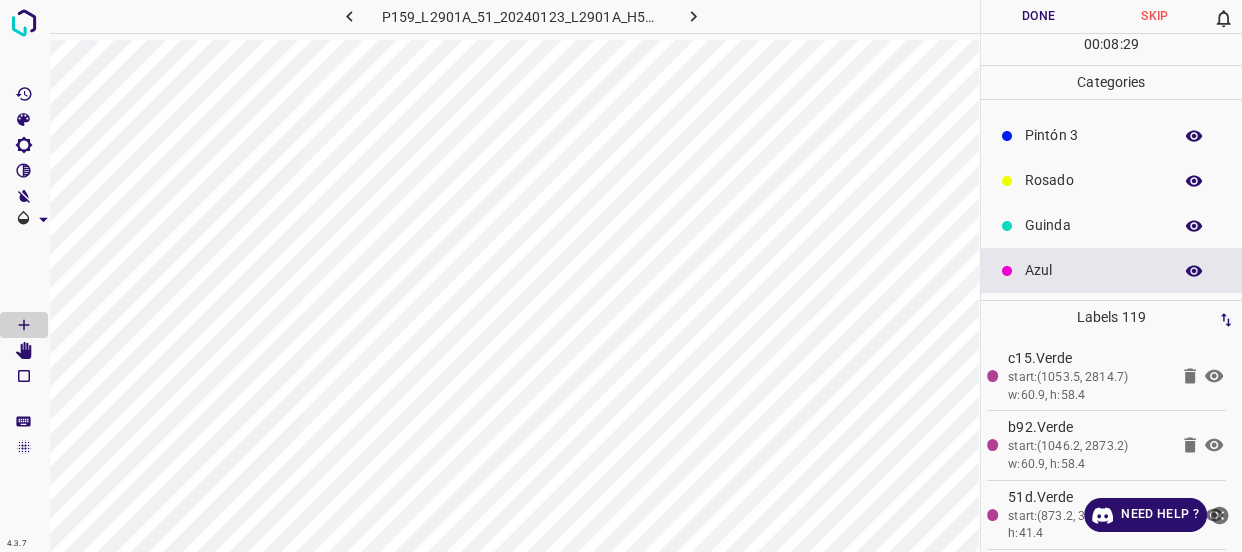 scroll, scrollTop: 0, scrollLeft: 0, axis: both 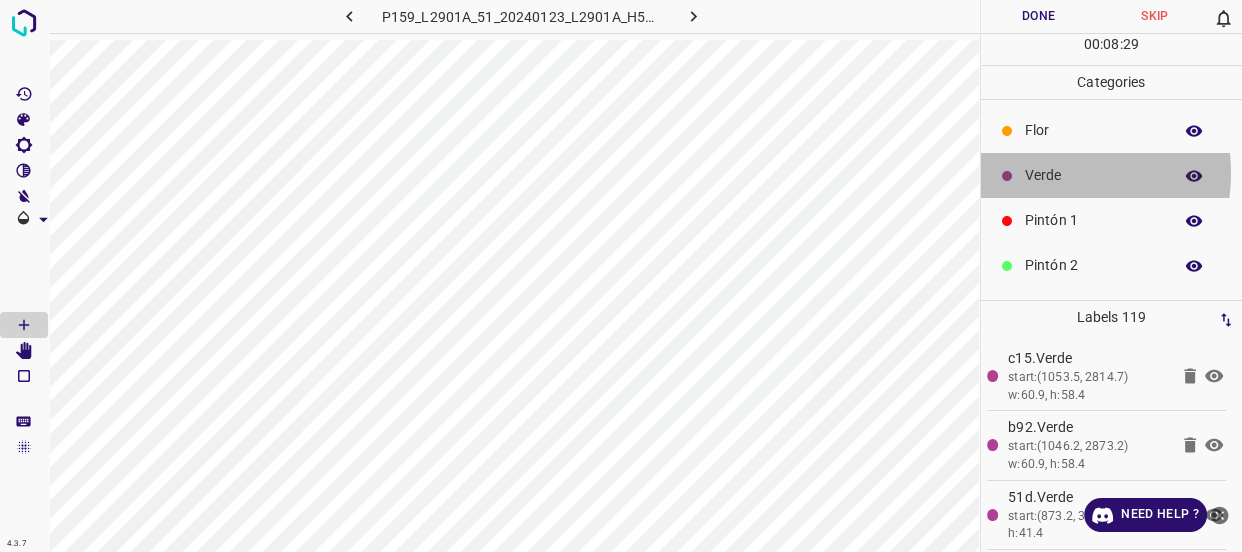 click on "Verde" at bounding box center (1093, 175) 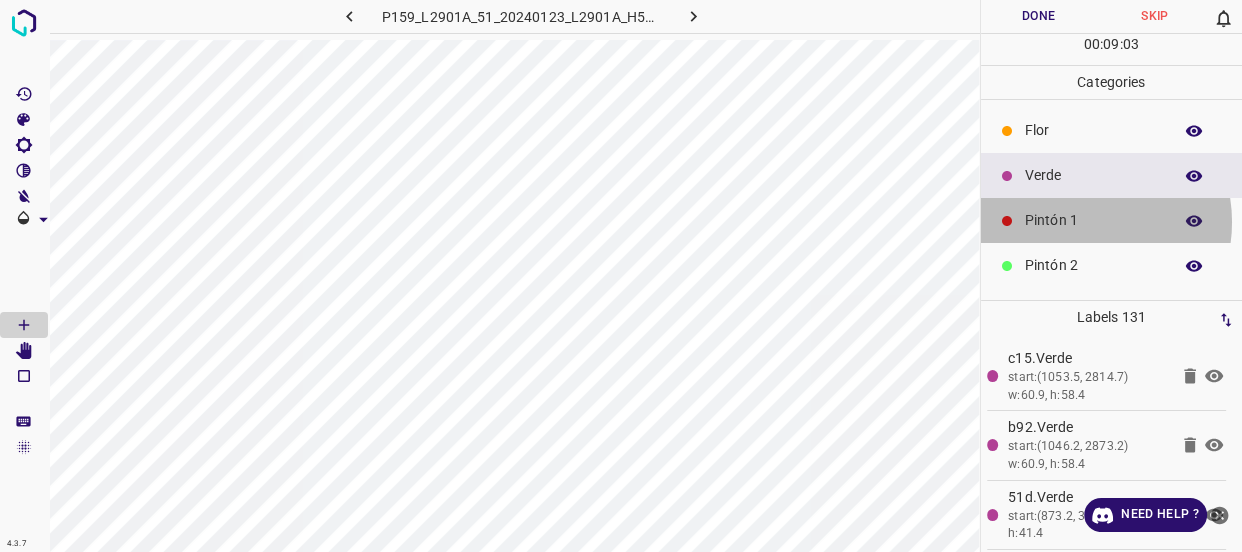 click on "Pintón 1" at bounding box center (1093, 220) 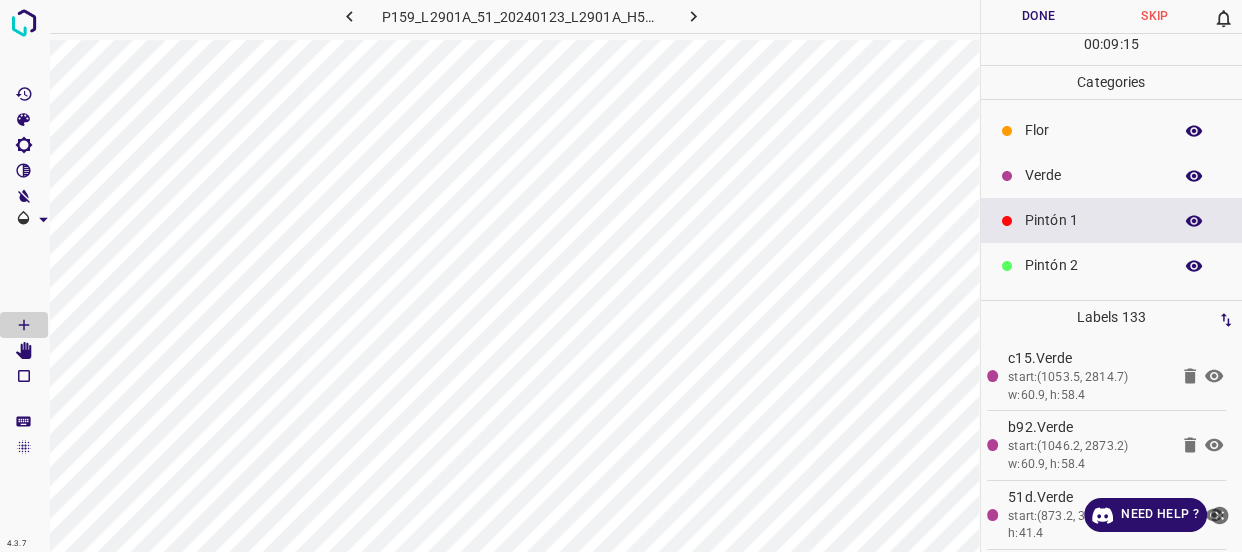 click on "Verde" at bounding box center (1093, 175) 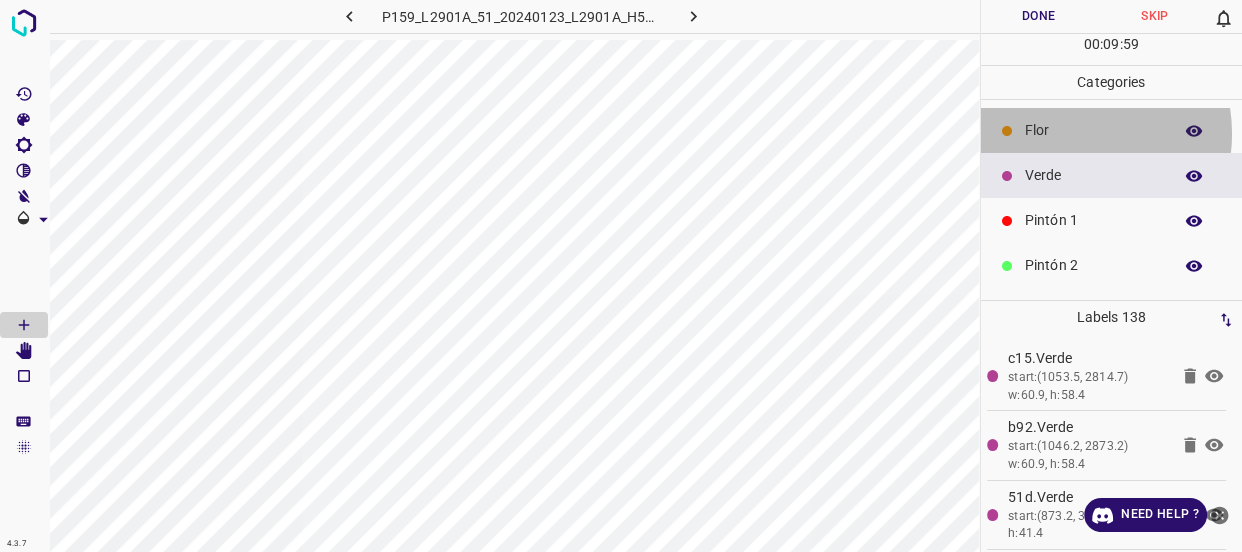 click on "Flor" at bounding box center (1093, 130) 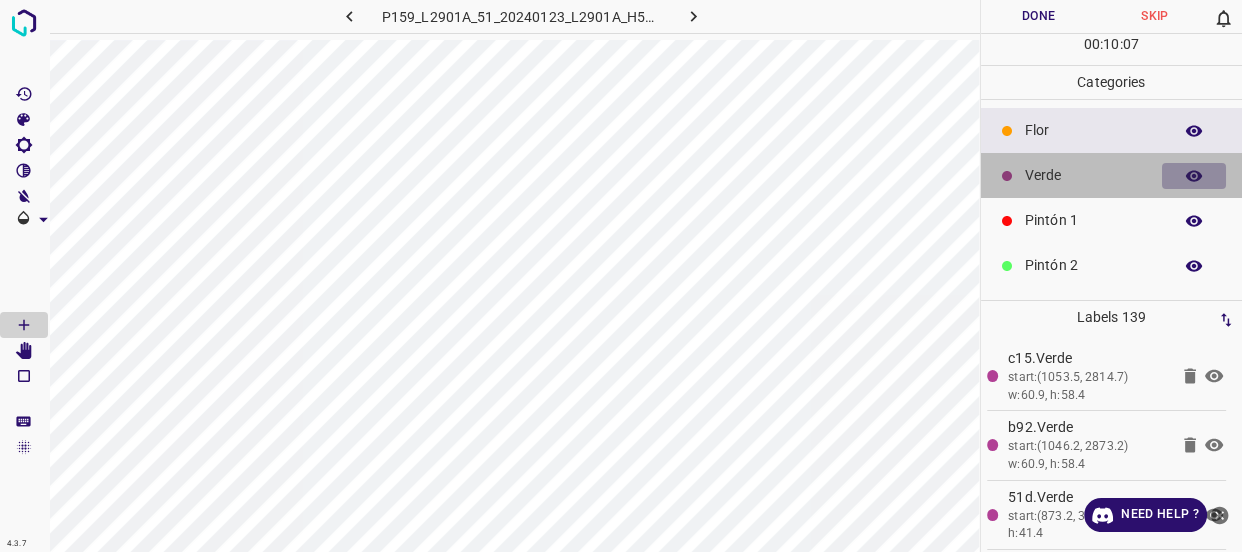 click 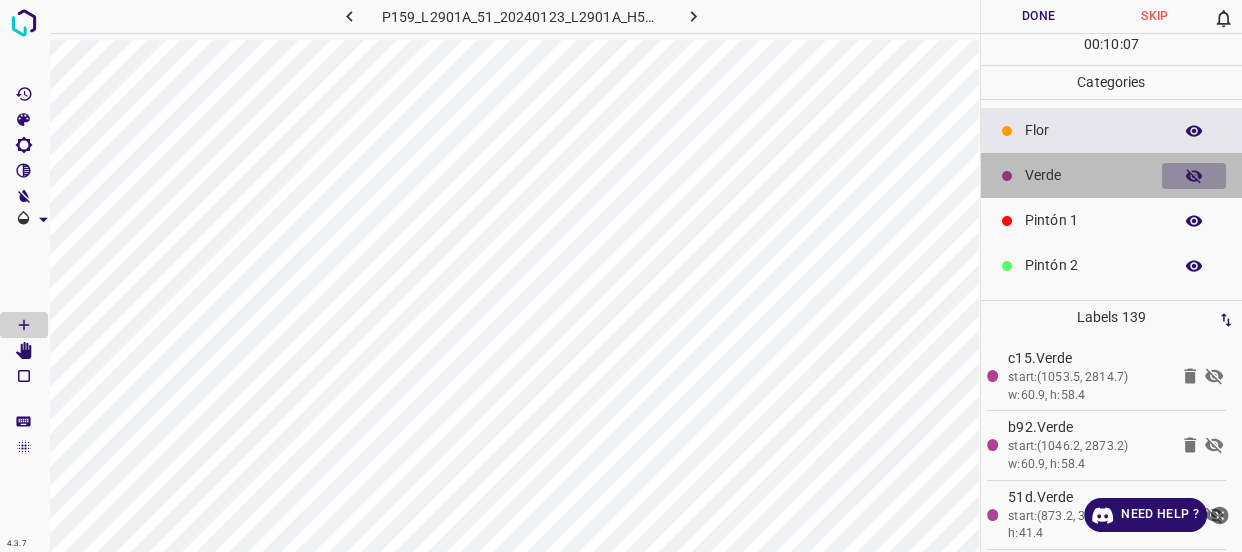click 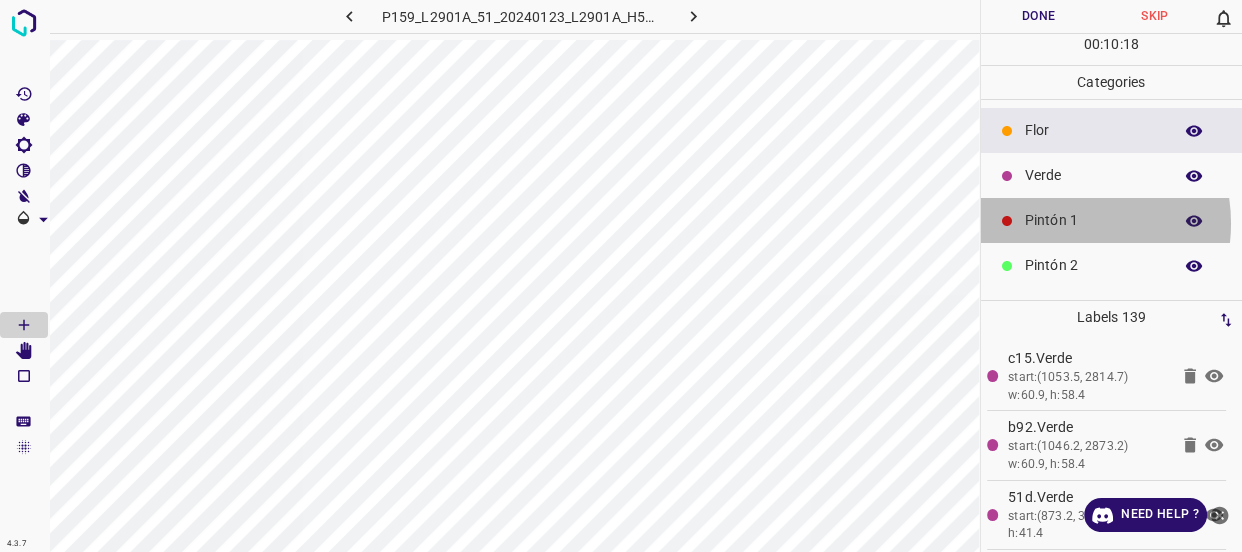 click on "Pintón 1" at bounding box center (1093, 220) 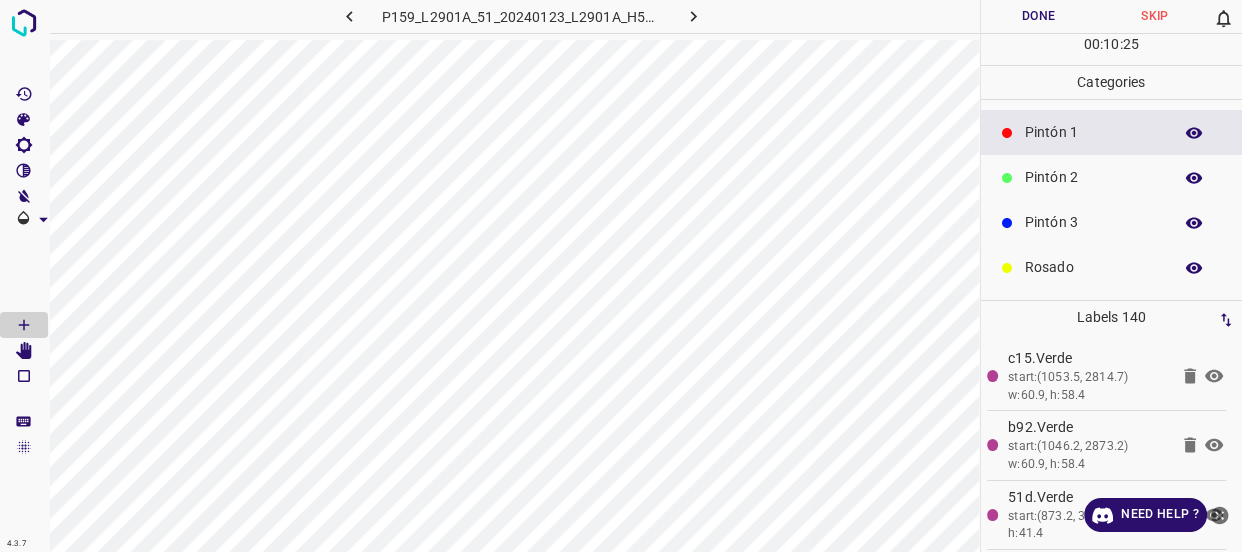 scroll, scrollTop: 90, scrollLeft: 0, axis: vertical 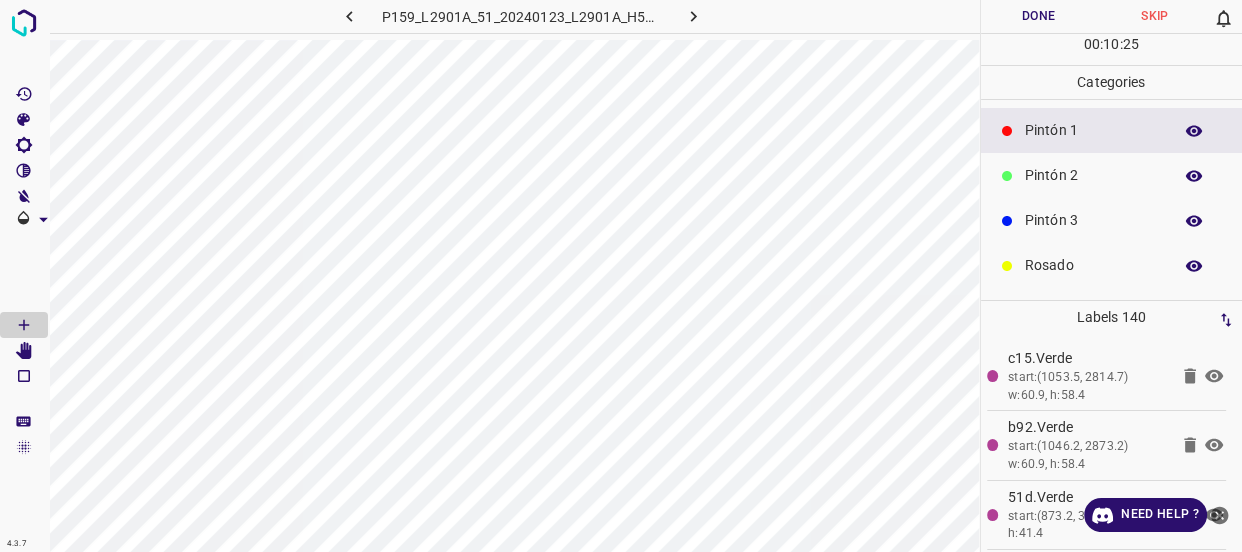 click on "Rosado" at bounding box center (1093, 265) 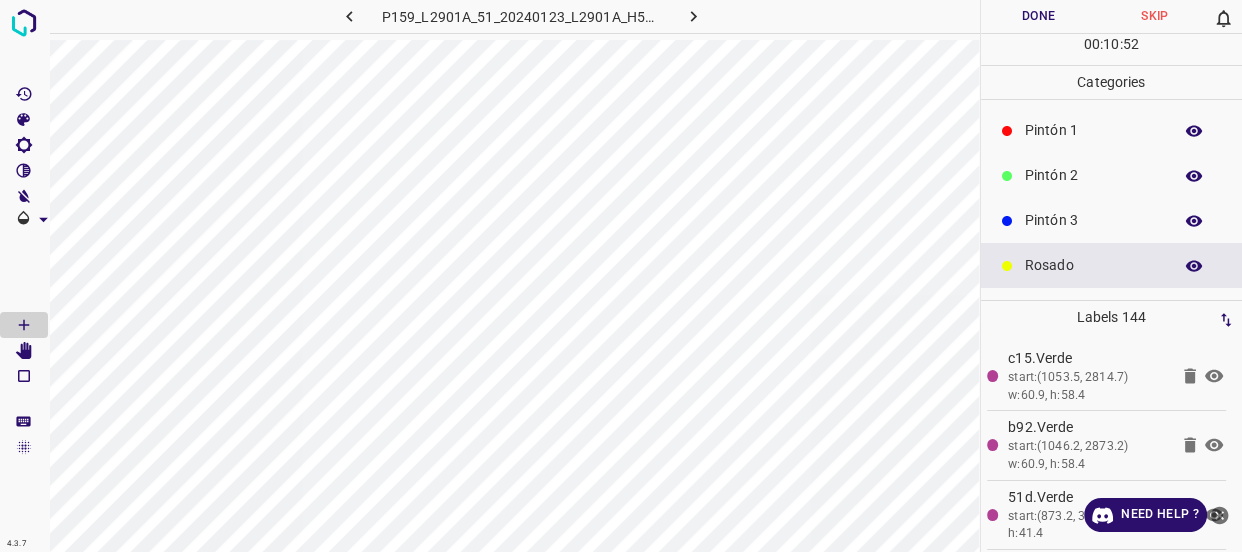 scroll, scrollTop: 0, scrollLeft: 0, axis: both 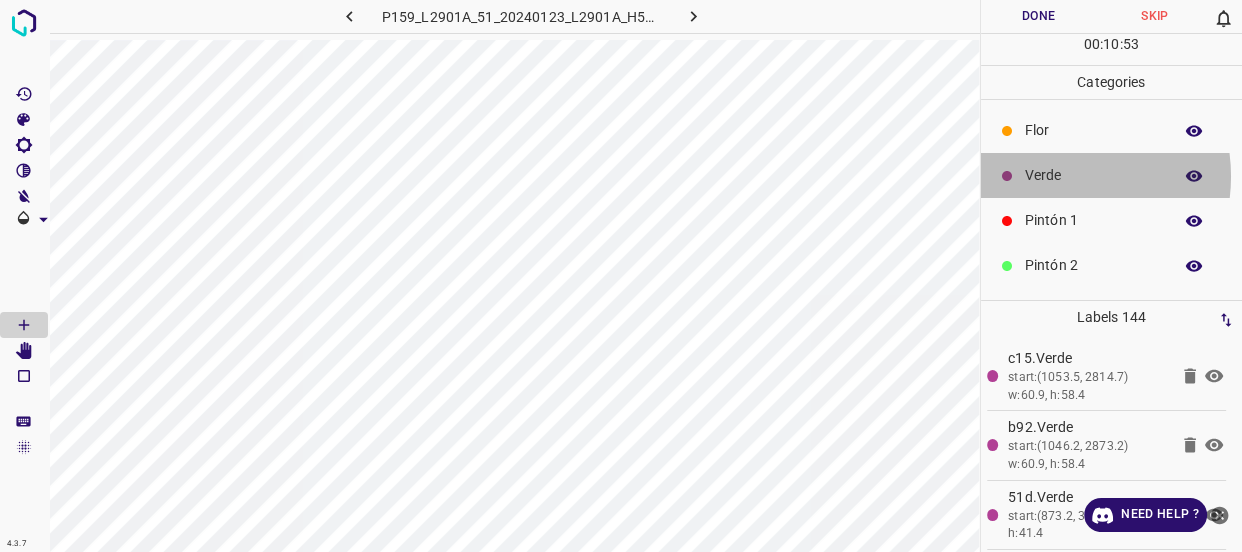 click on "Verde" at bounding box center [1093, 175] 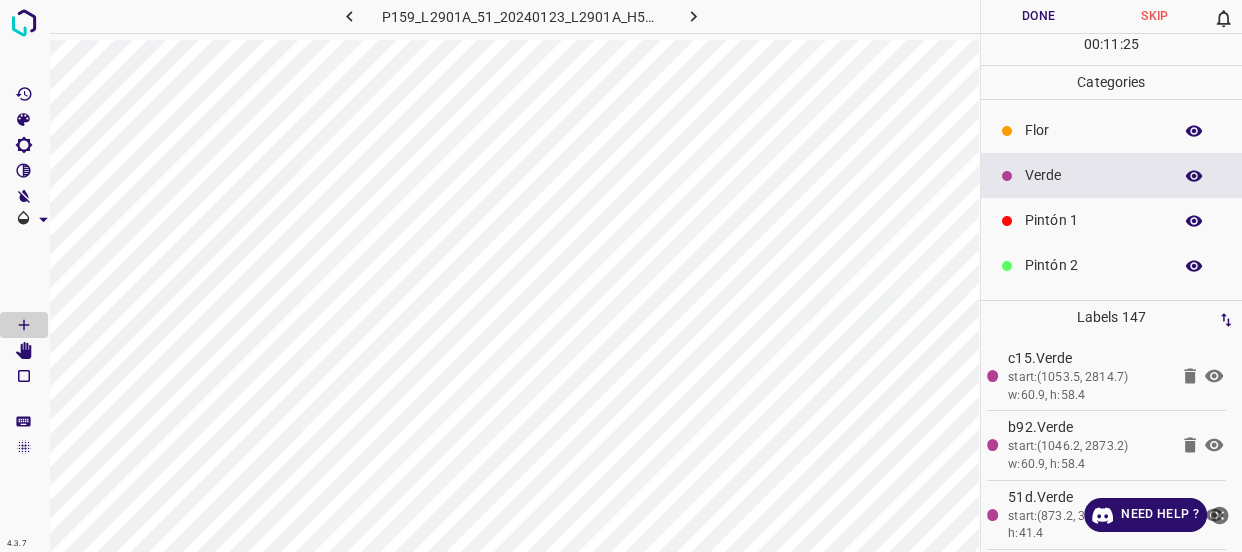 scroll, scrollTop: 90, scrollLeft: 0, axis: vertical 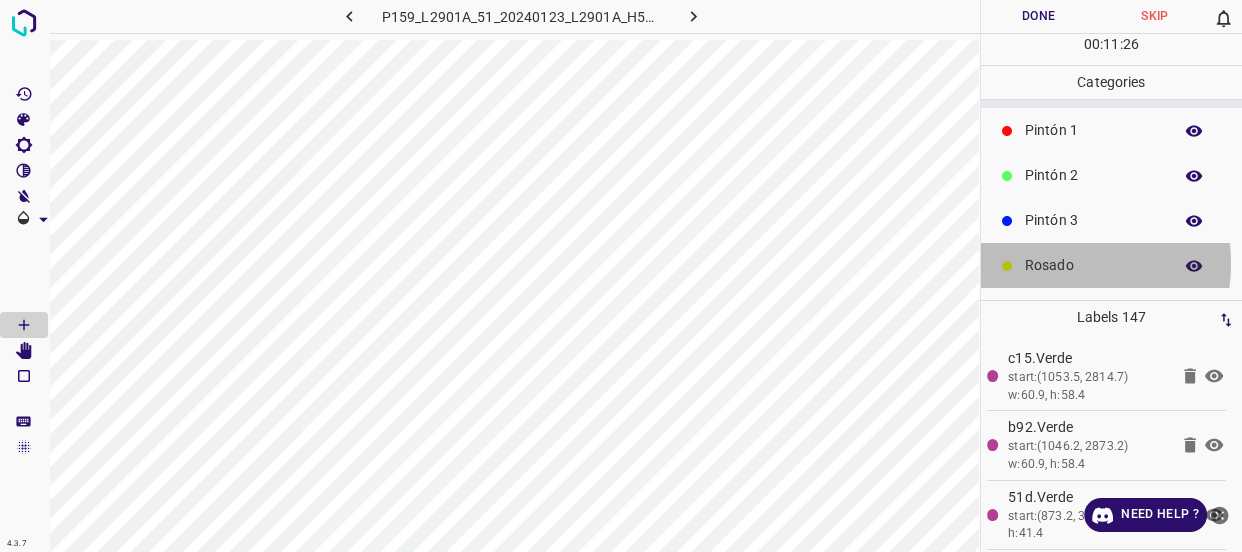 click on "Rosado" at bounding box center (1093, 265) 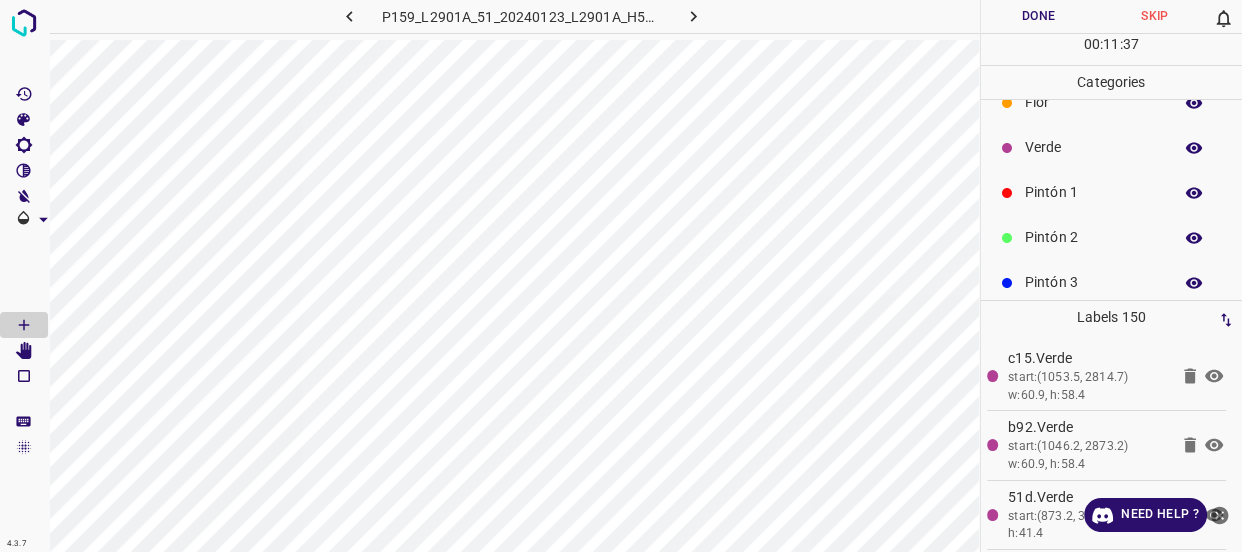scroll, scrollTop: 0, scrollLeft: 0, axis: both 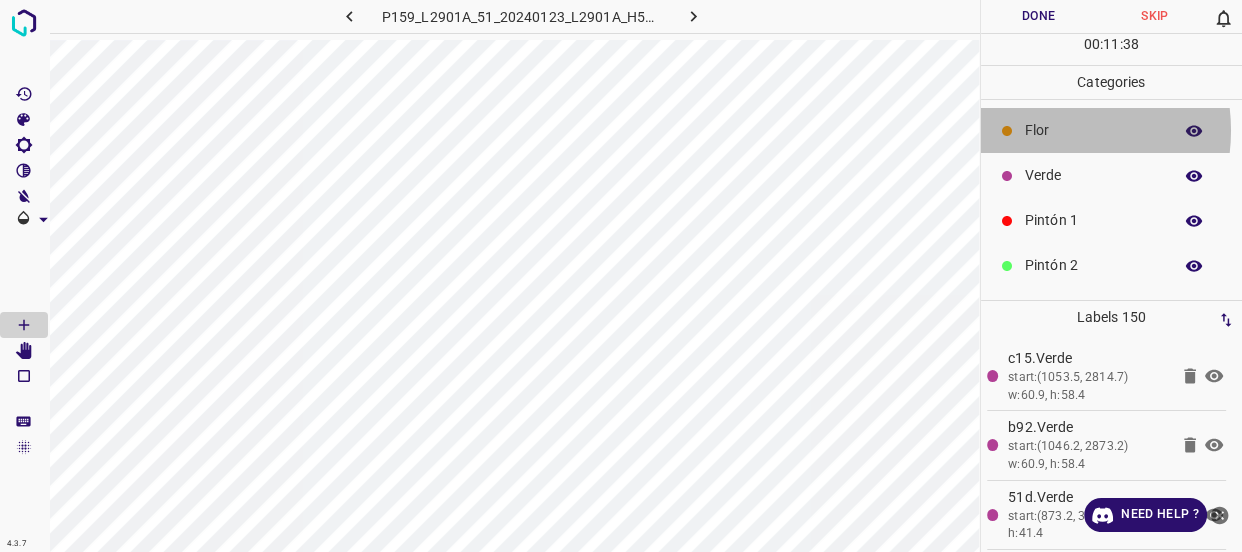 drag, startPoint x: 1039, startPoint y: 130, endPoint x: 981, endPoint y: 144, distance: 59.665737 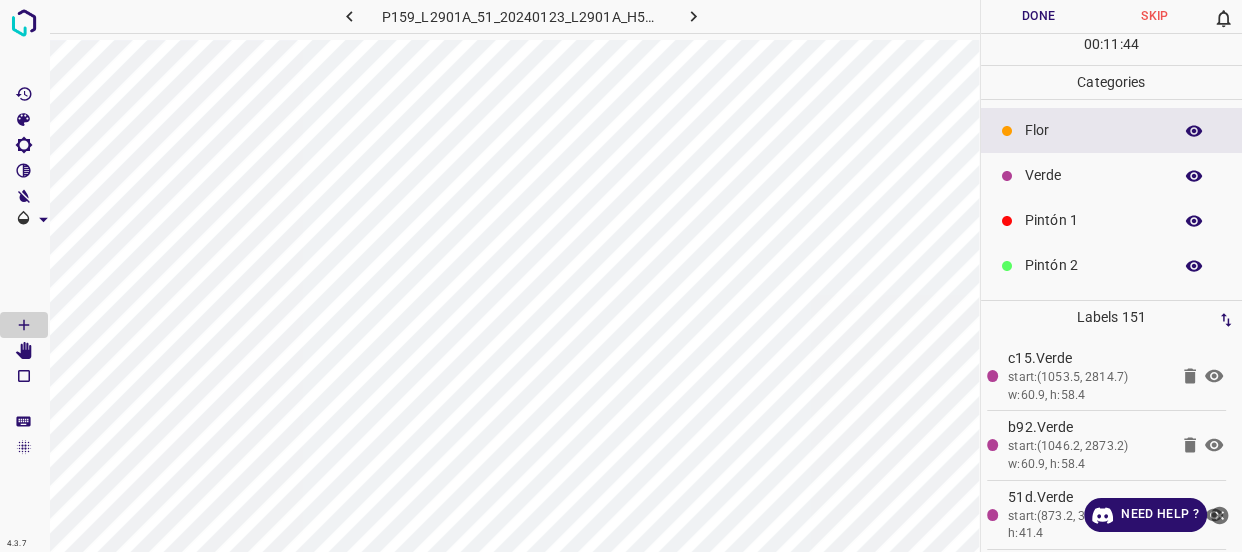 scroll, scrollTop: 175, scrollLeft: 0, axis: vertical 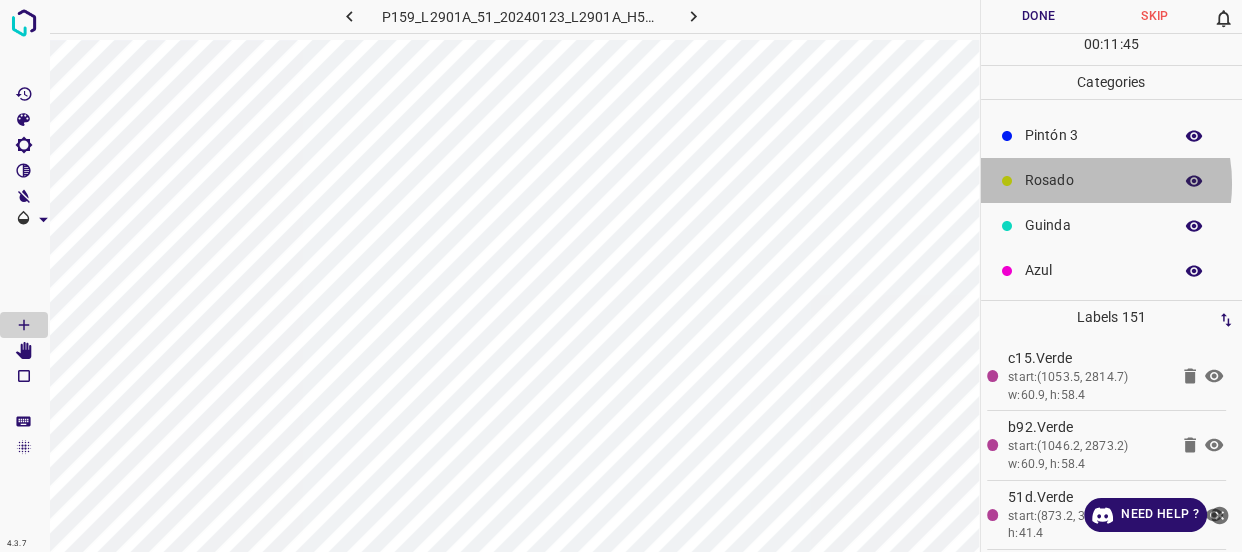 click on "Rosado" at bounding box center [1093, 180] 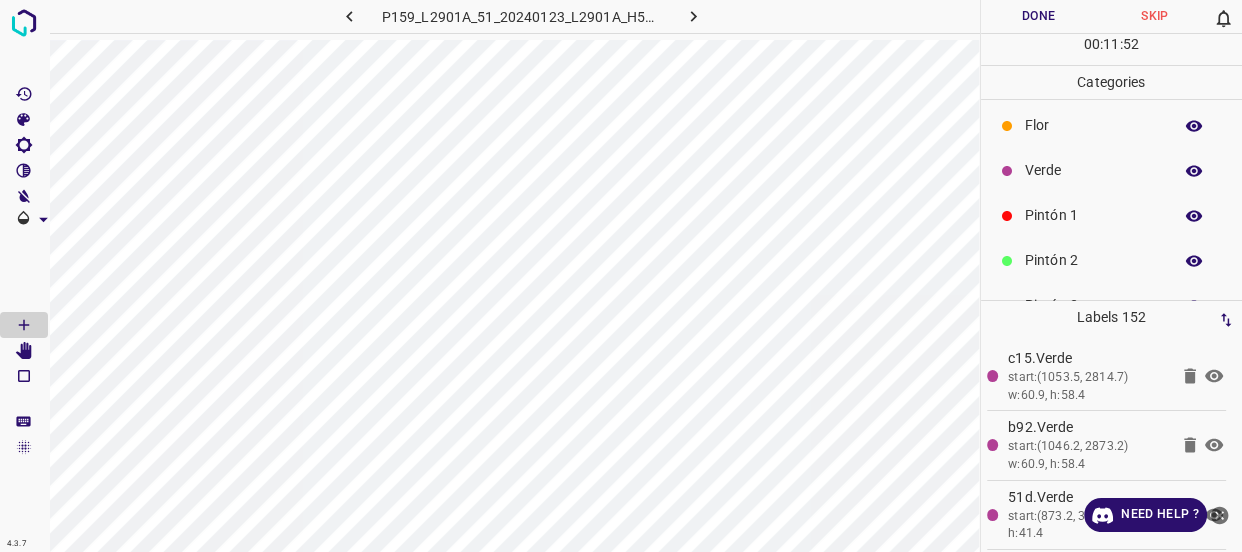 scroll, scrollTop: 0, scrollLeft: 0, axis: both 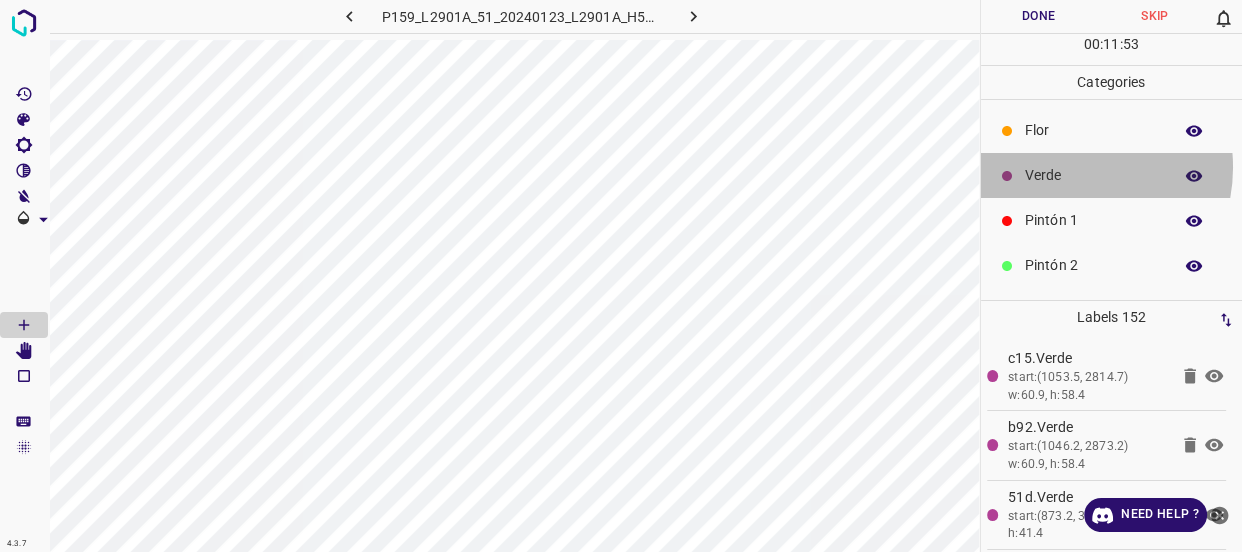 click on "Verde" at bounding box center [1093, 175] 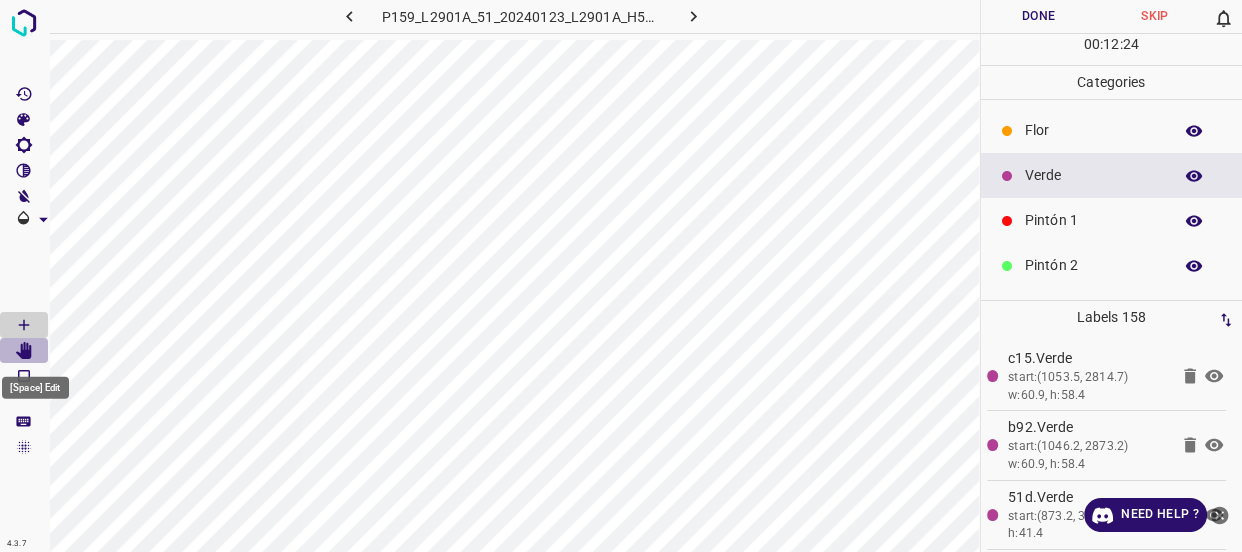 click 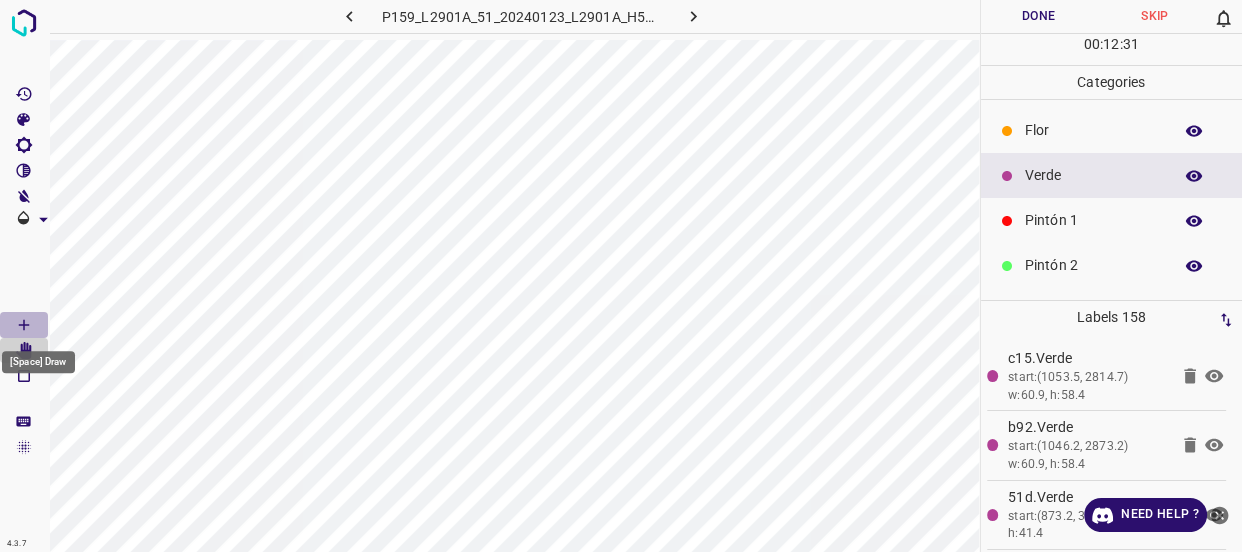 click 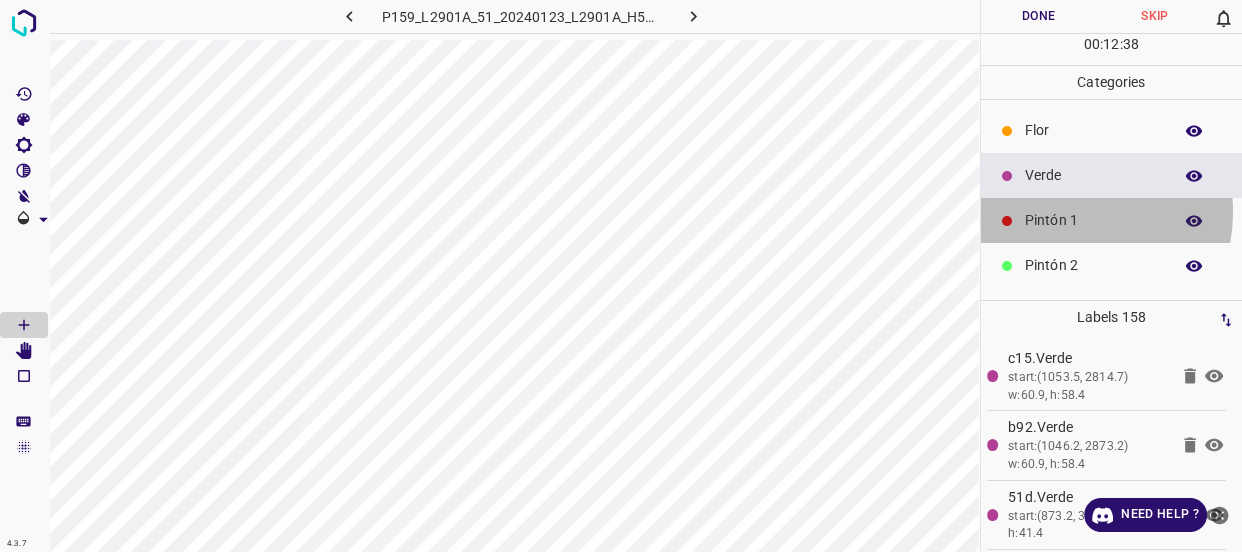click on "Pintón 1" at bounding box center [1093, 220] 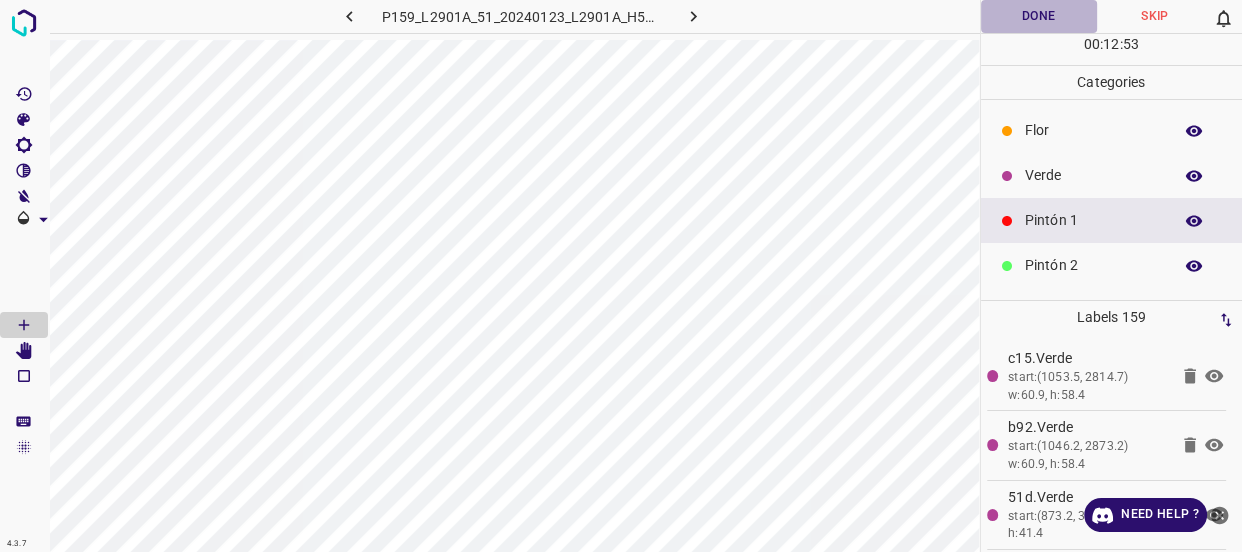 click on "Done" at bounding box center [1039, 16] 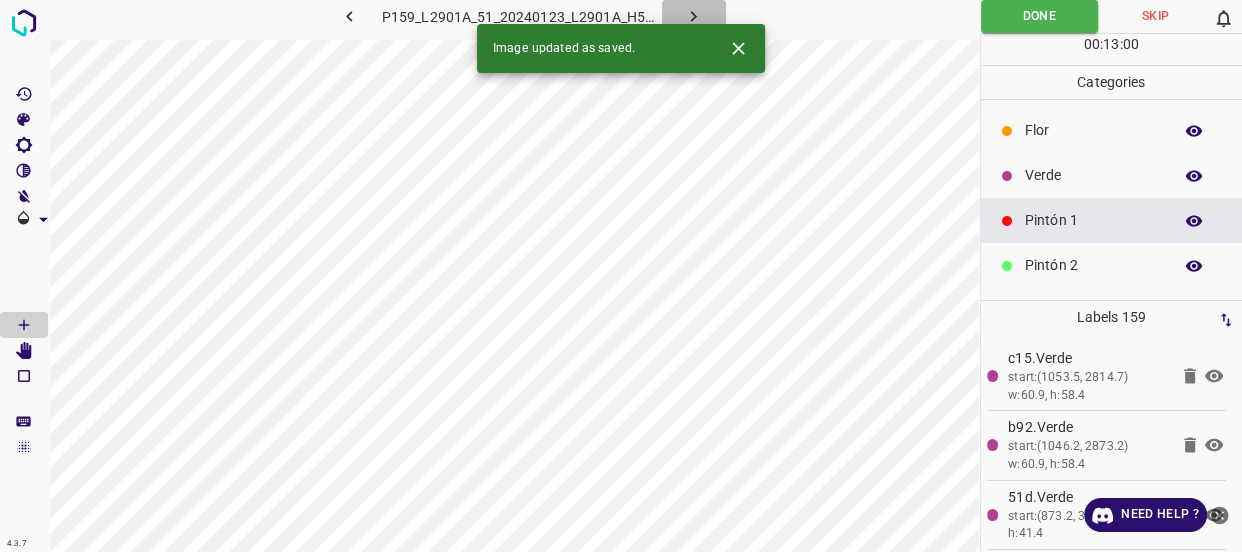 click 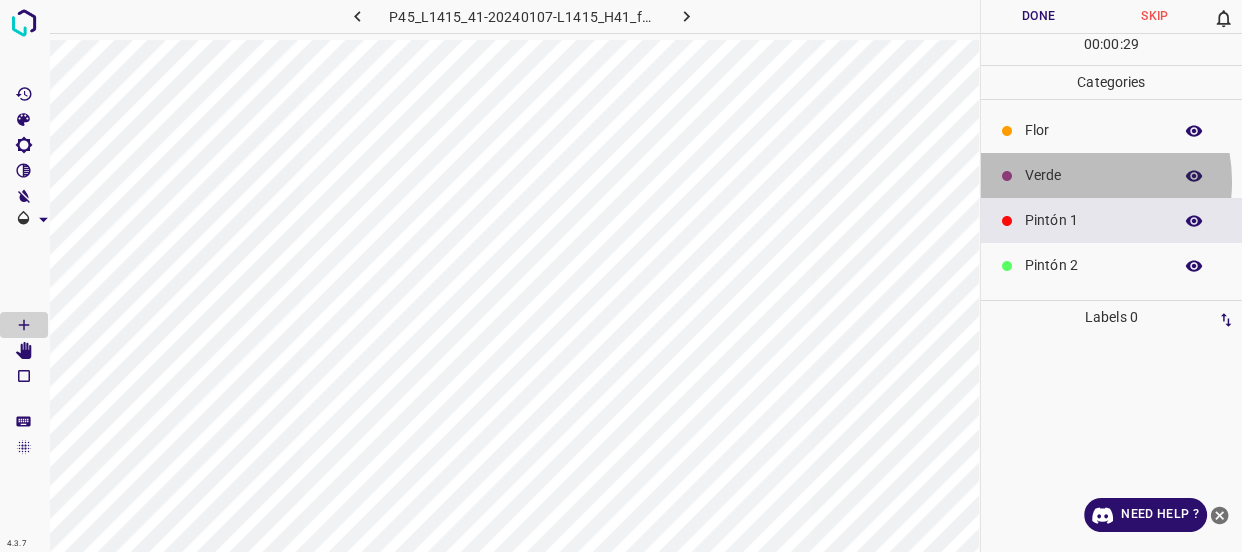 drag, startPoint x: 1066, startPoint y: 181, endPoint x: 995, endPoint y: 183, distance: 71.02816 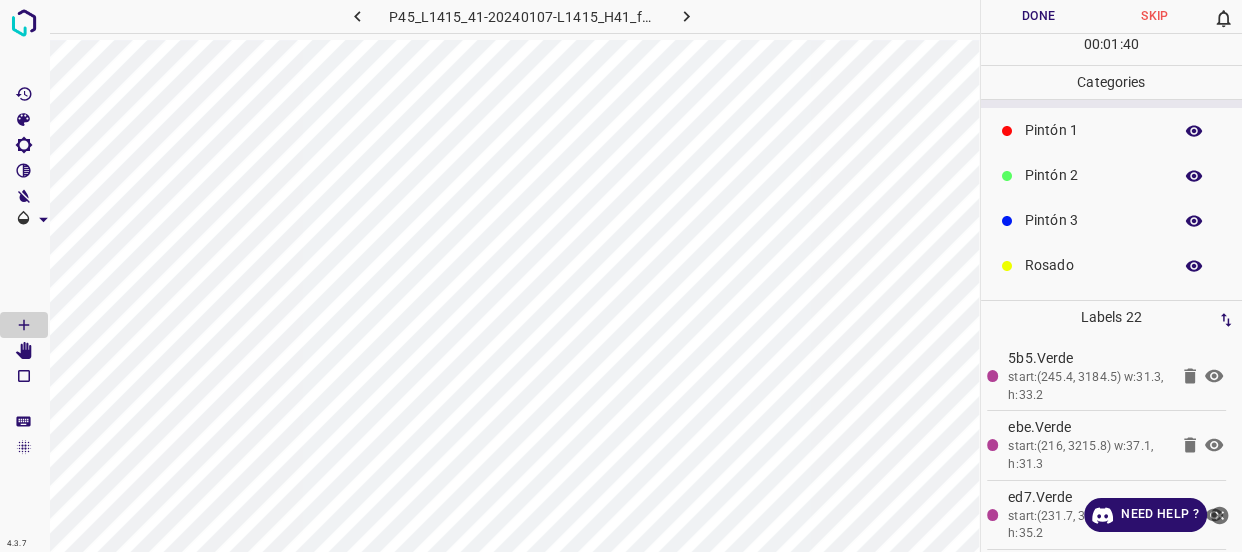 scroll, scrollTop: 175, scrollLeft: 0, axis: vertical 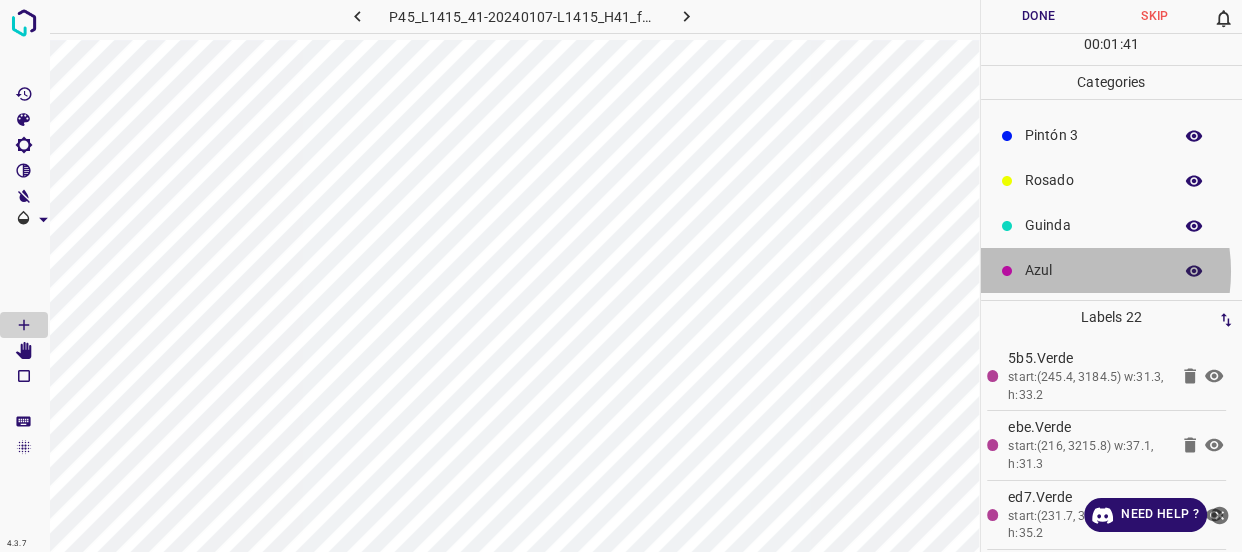 drag, startPoint x: 1059, startPoint y: 271, endPoint x: 1015, endPoint y: 260, distance: 45.35416 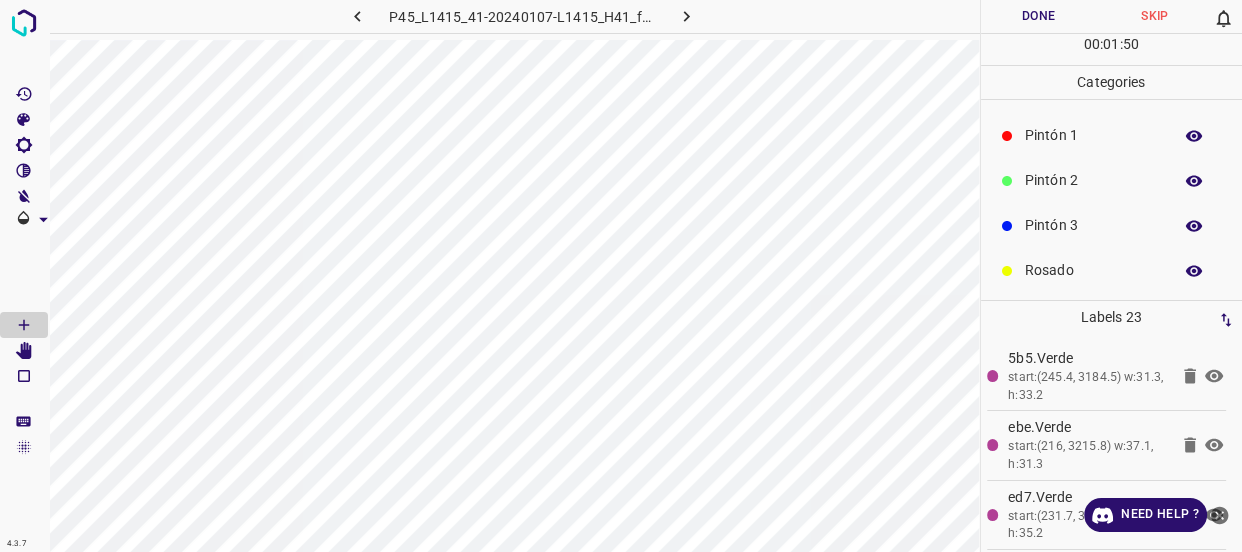 scroll, scrollTop: 0, scrollLeft: 0, axis: both 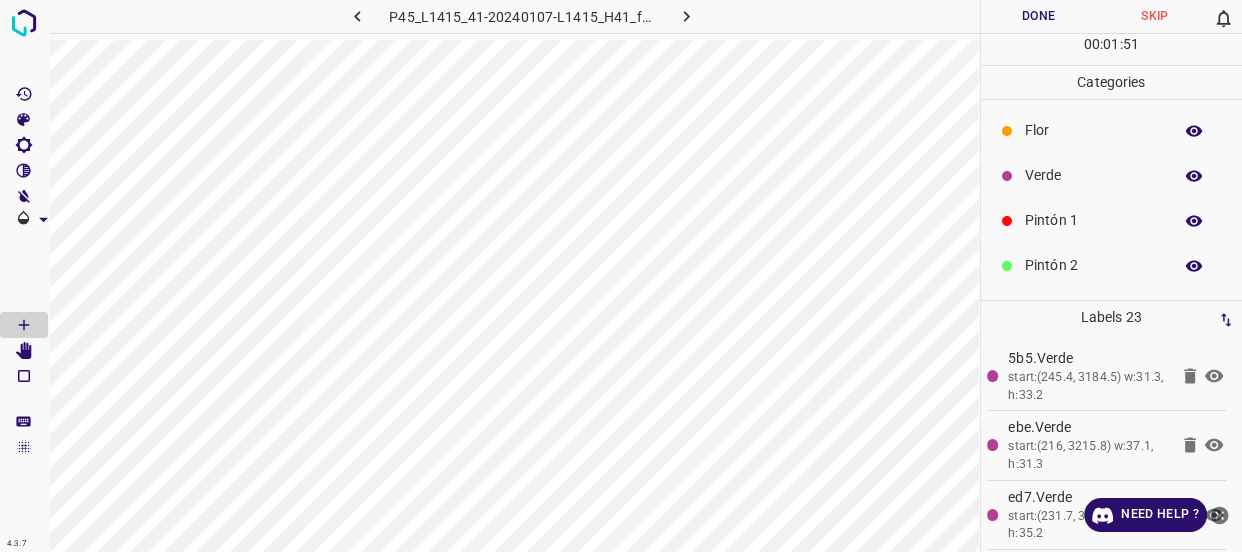 click on "Flor" at bounding box center [1093, 130] 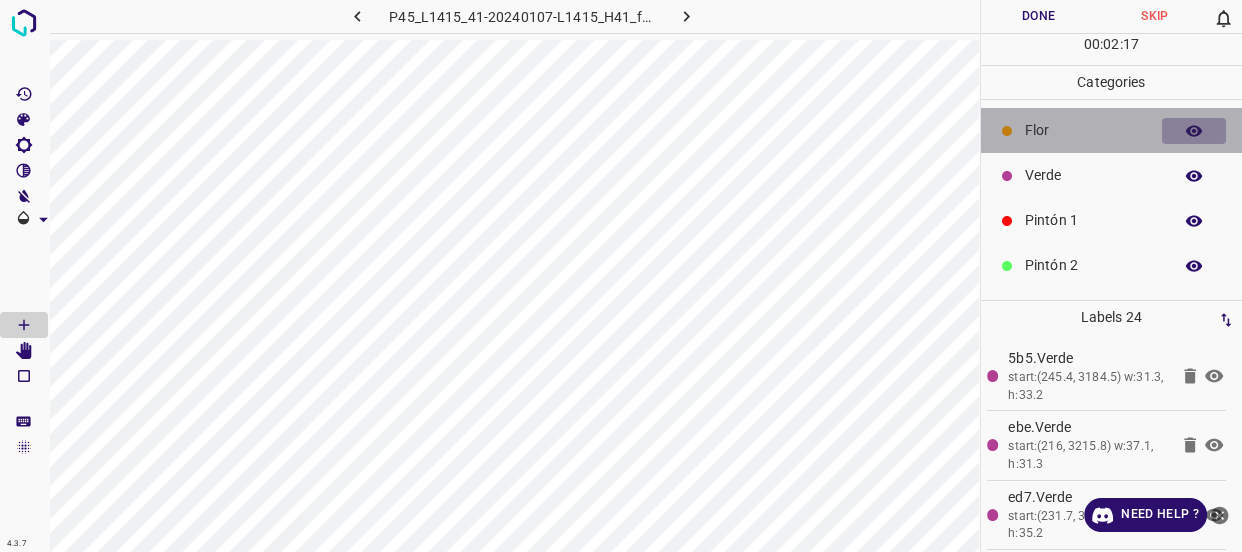 click 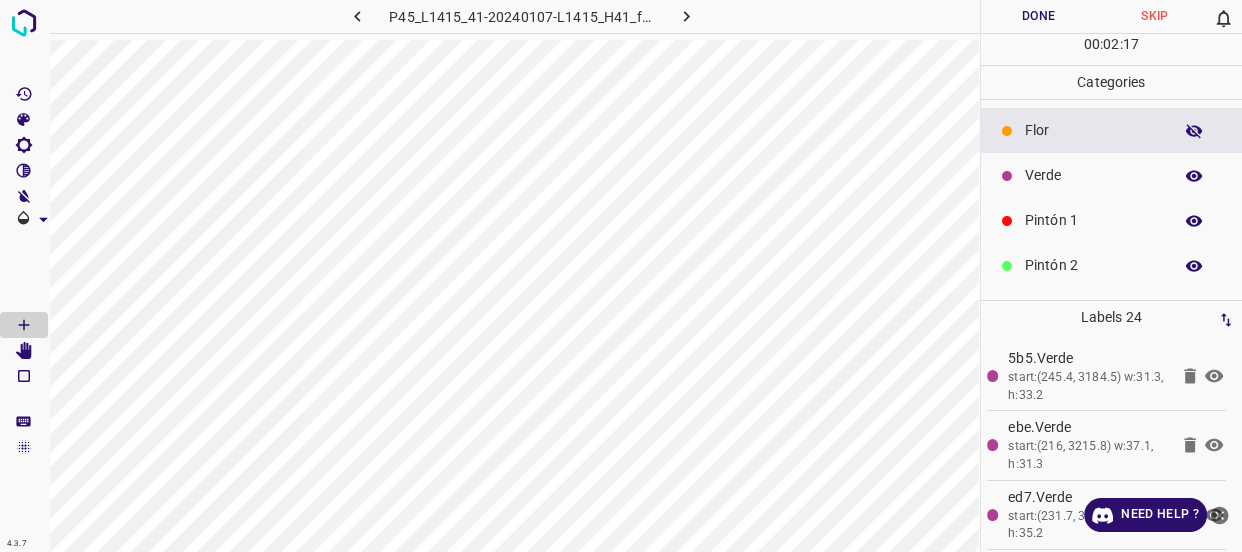 click 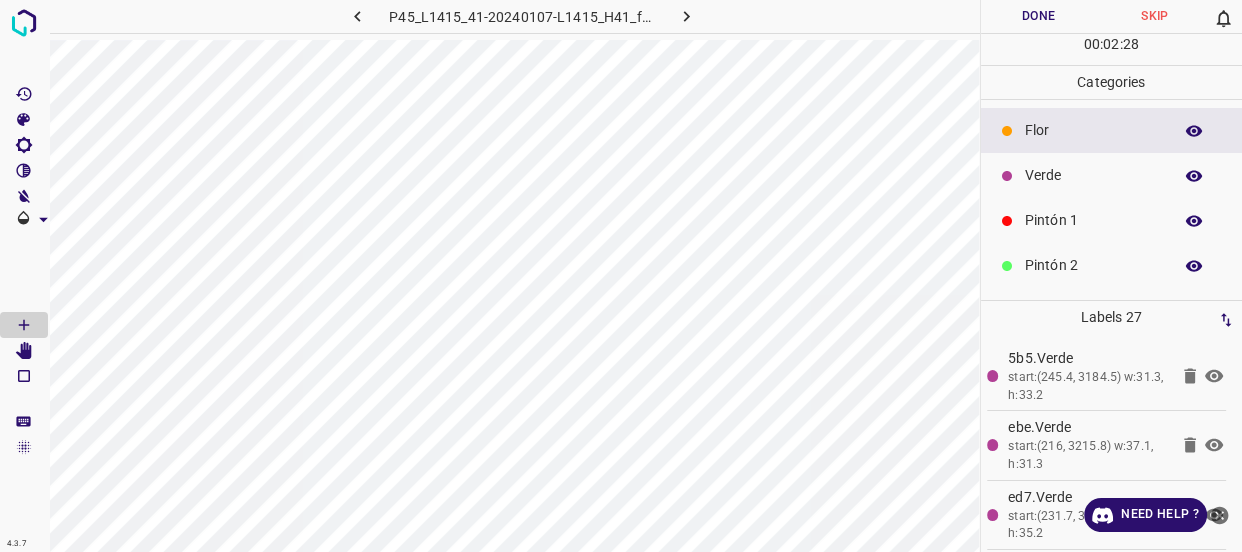click on "Verde" at bounding box center (1093, 175) 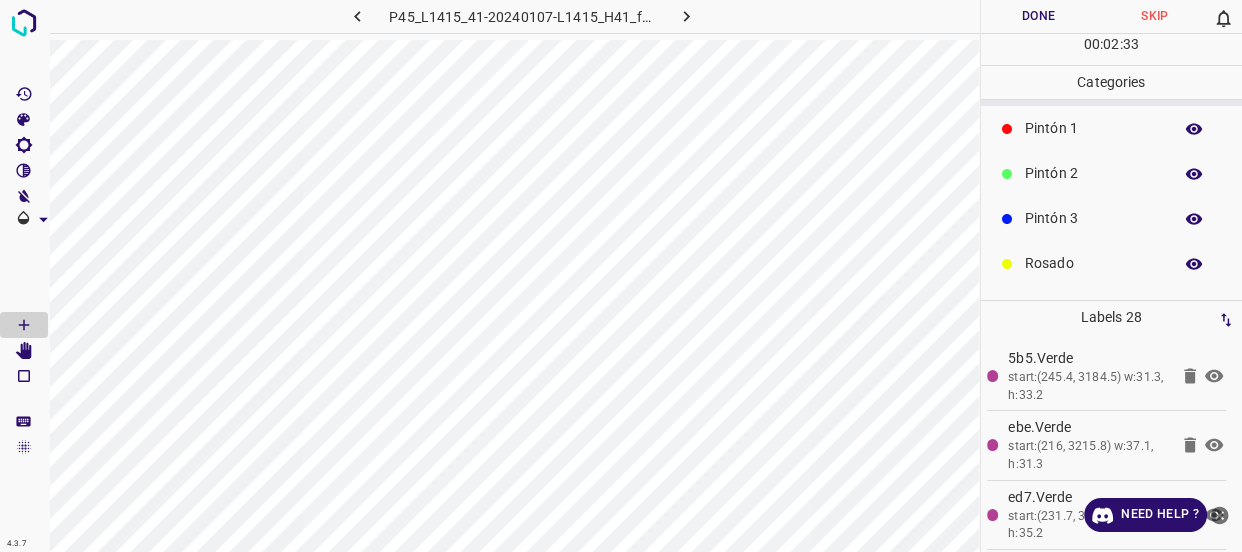 scroll, scrollTop: 175, scrollLeft: 0, axis: vertical 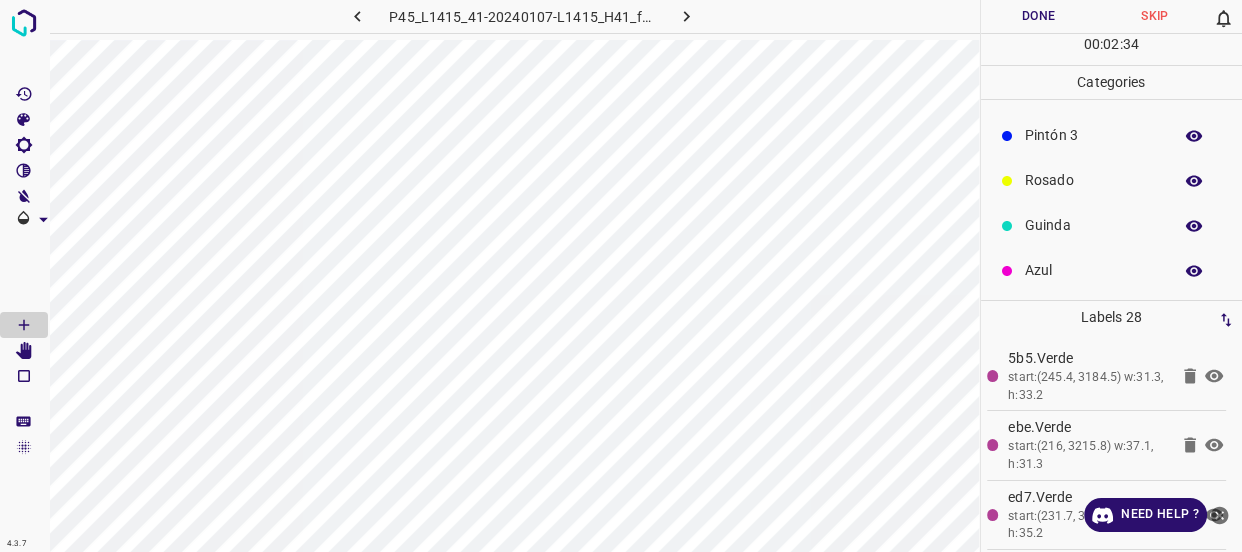 click on "Azul" at bounding box center (1093, 270) 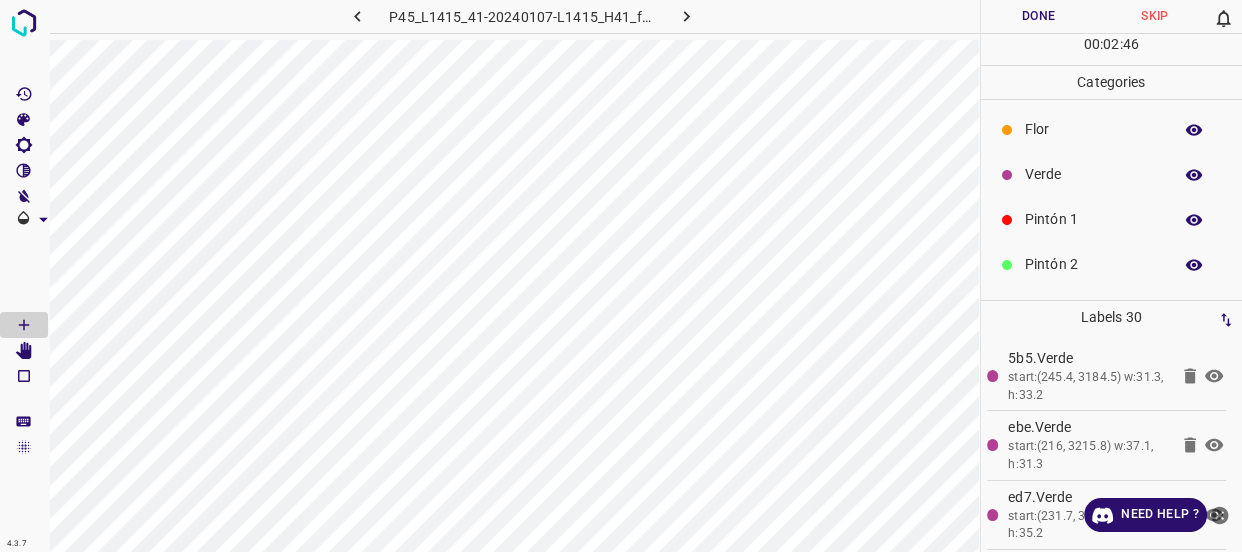 scroll, scrollTop: 0, scrollLeft: 0, axis: both 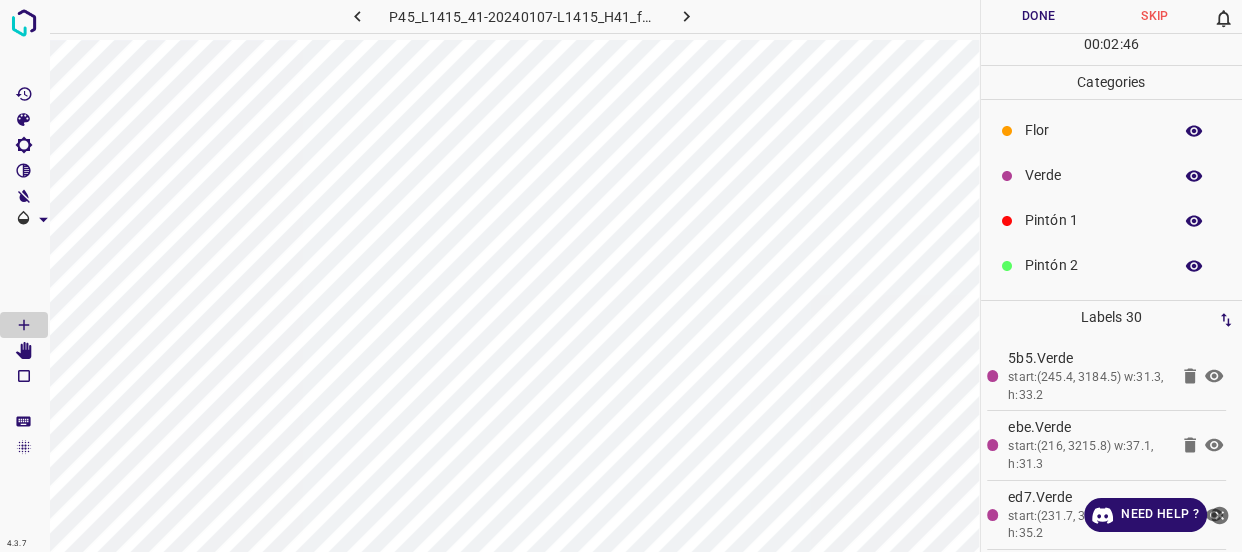click on "Verde" at bounding box center (1093, 175) 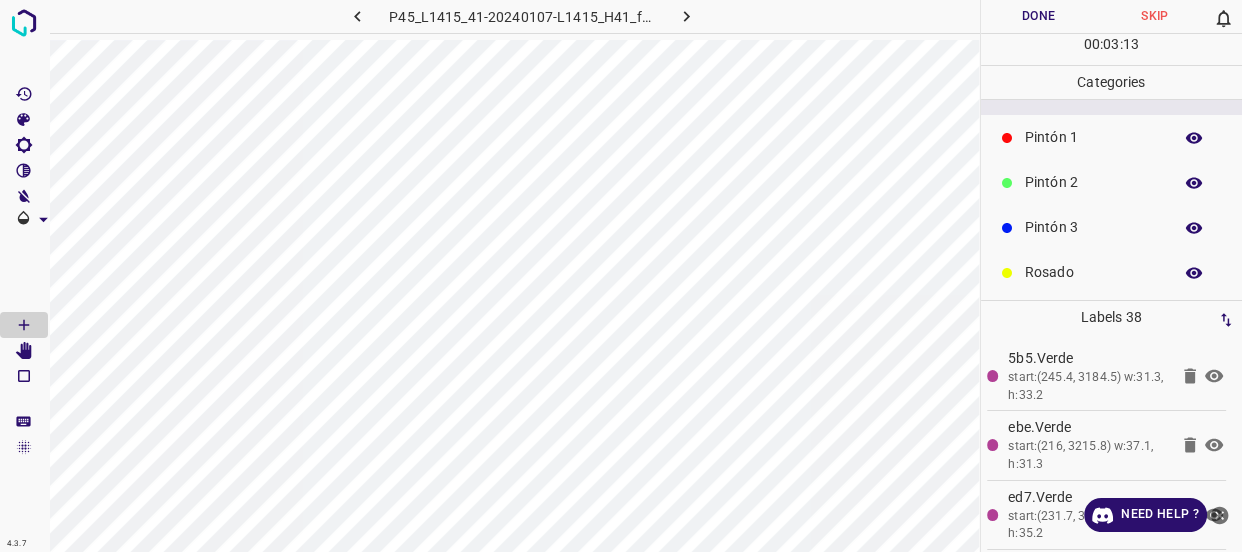 scroll, scrollTop: 175, scrollLeft: 0, axis: vertical 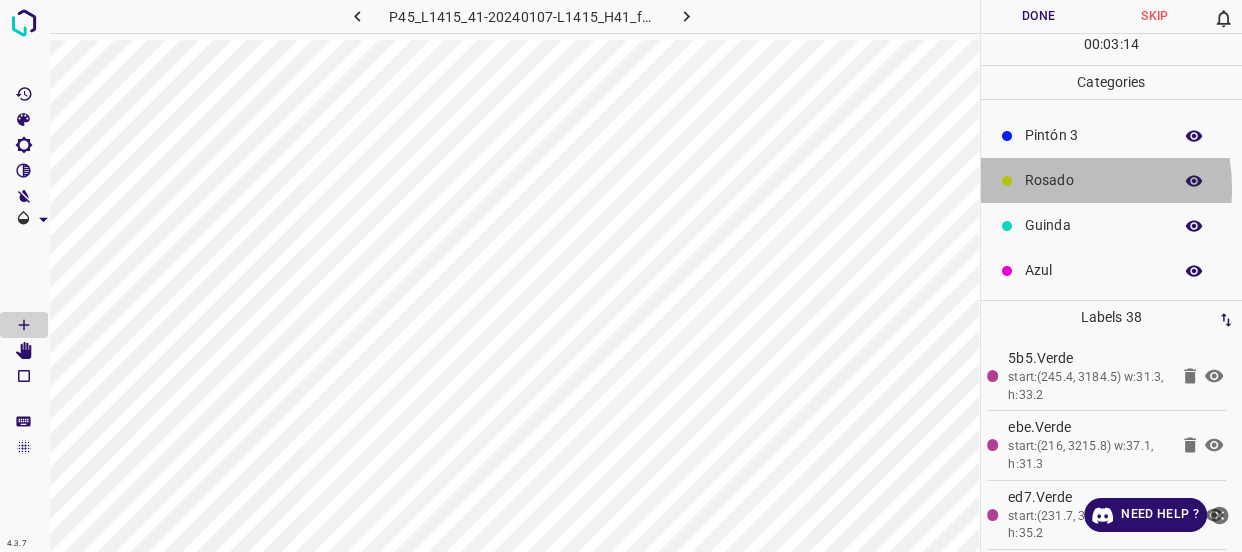 click on "Rosado" at bounding box center (1093, 180) 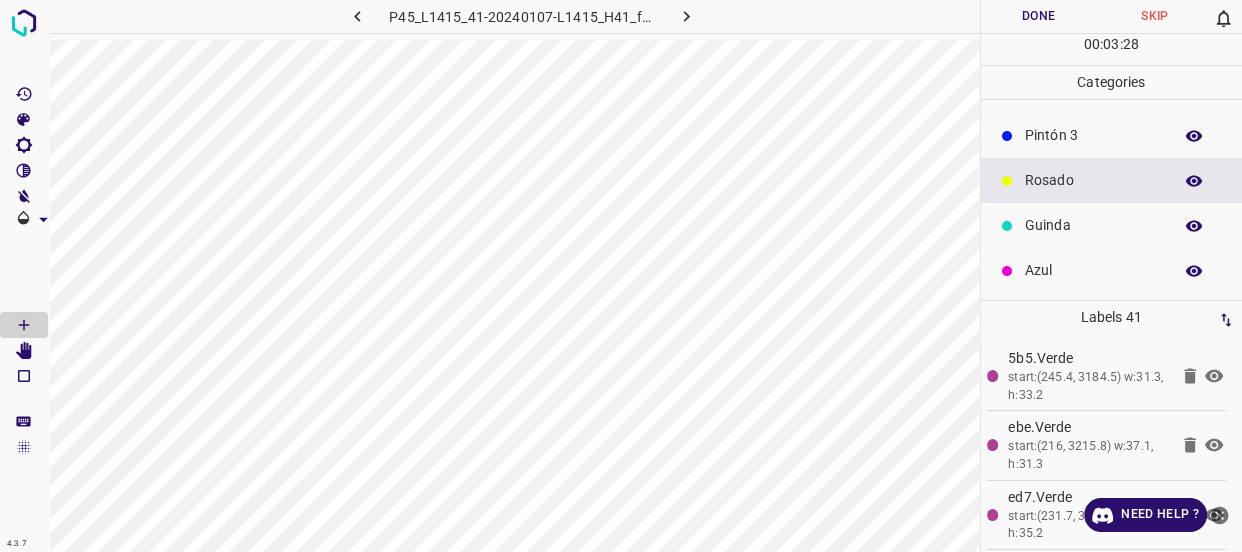 click on "Azul" at bounding box center (1093, 270) 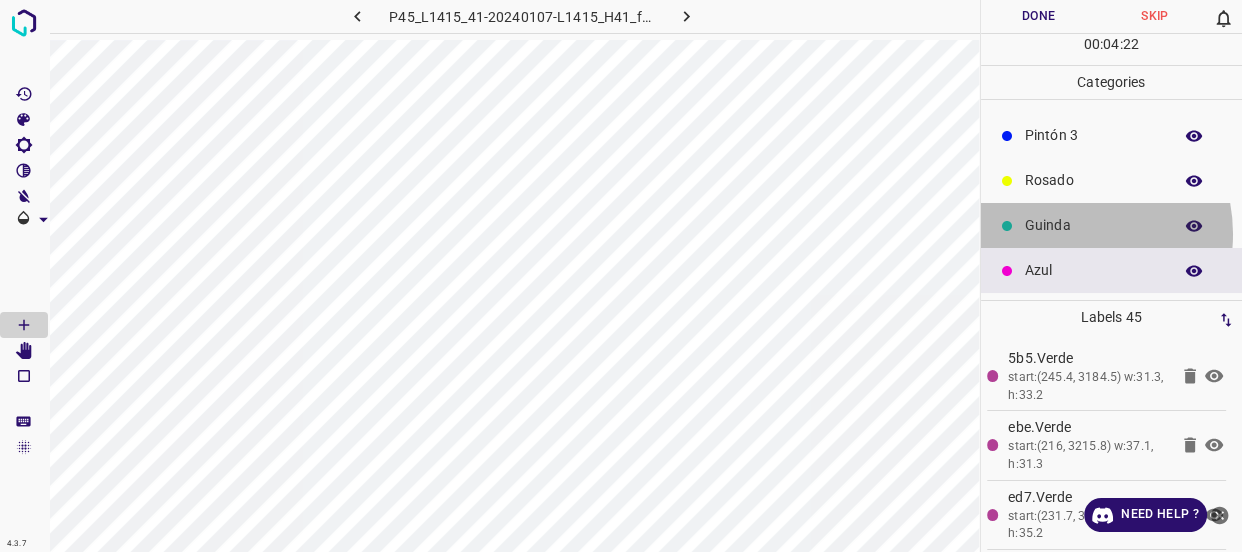 click on "Guinda" at bounding box center [1093, 225] 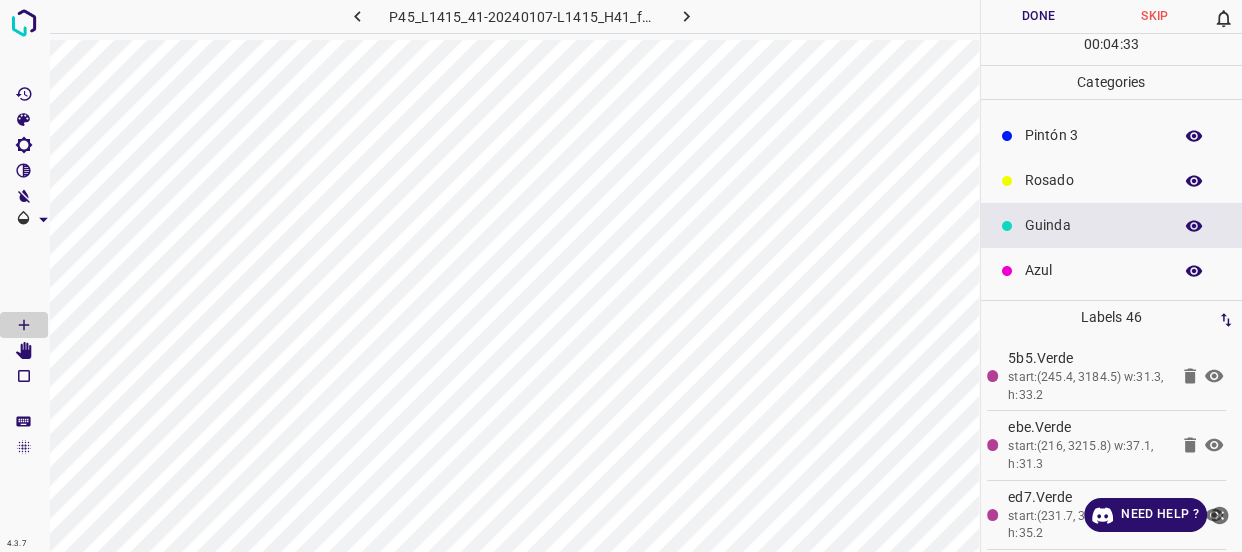 click on "Pintón 3" at bounding box center (1093, 135) 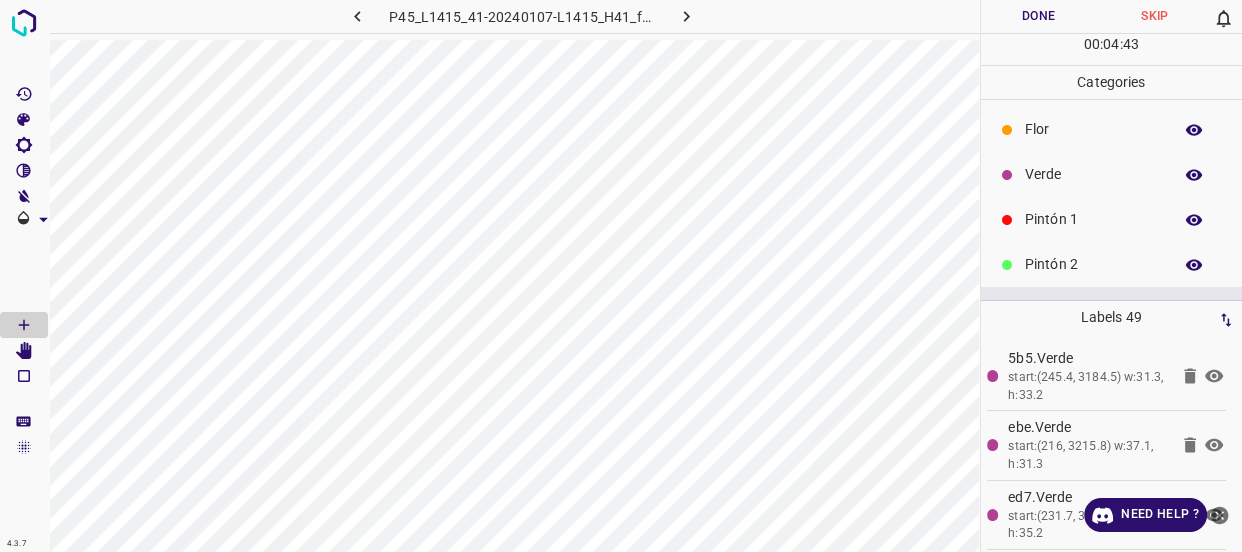 scroll, scrollTop: 0, scrollLeft: 0, axis: both 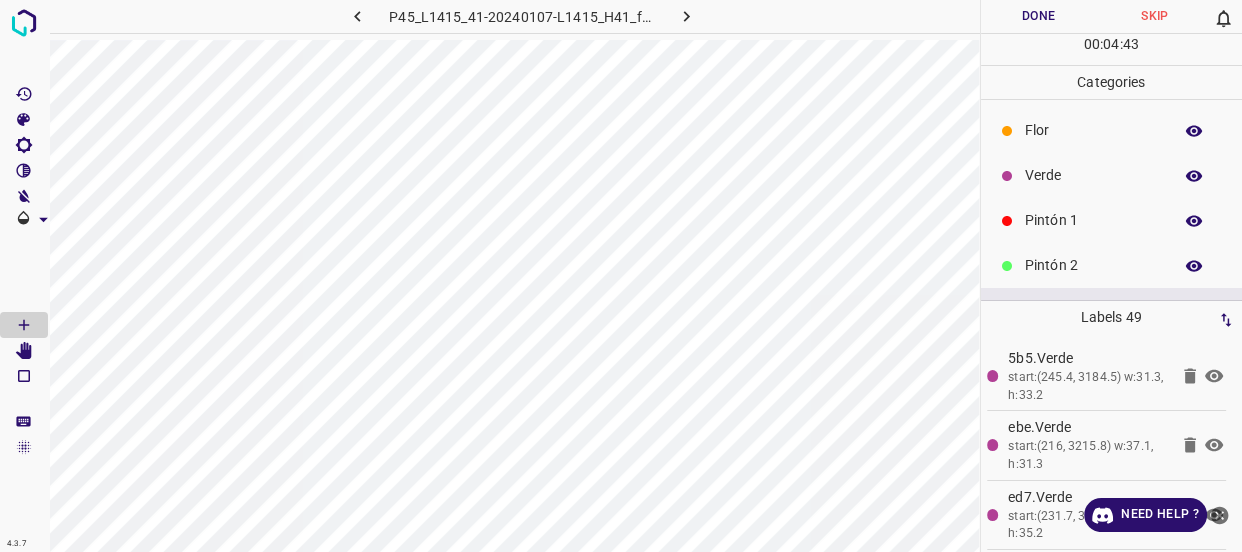 click on "Flor" at bounding box center (1093, 130) 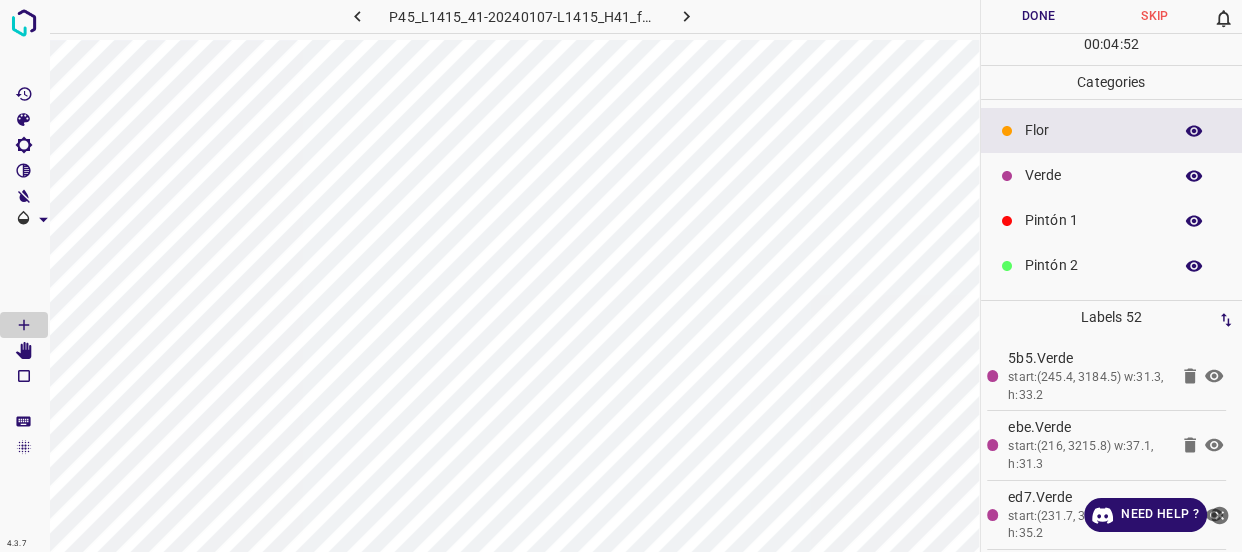 click on "Verde" at bounding box center (1112, 175) 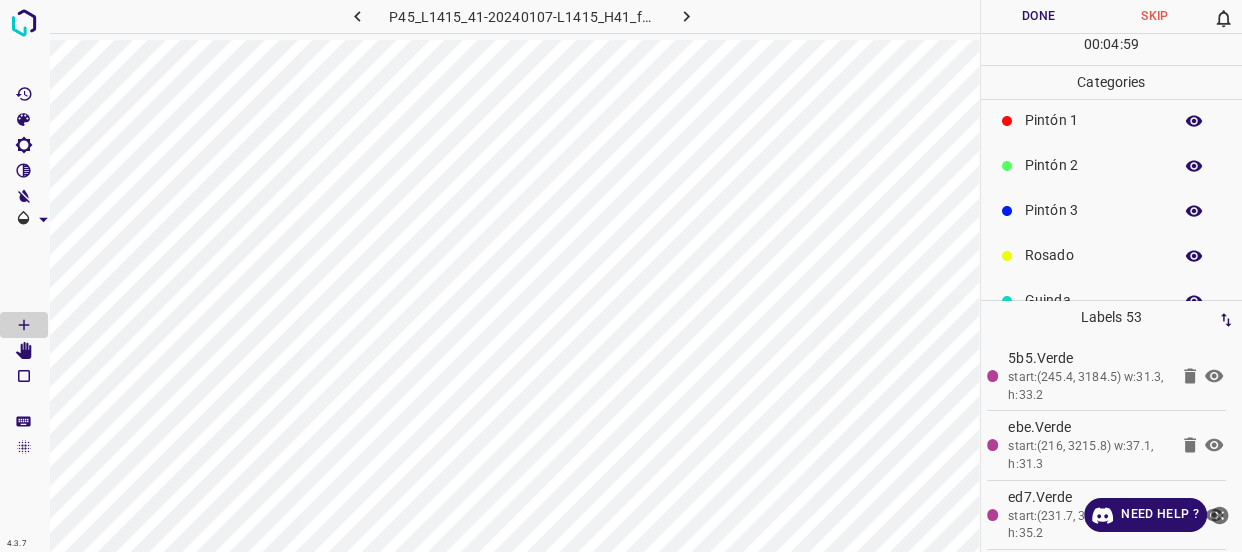 scroll, scrollTop: 175, scrollLeft: 0, axis: vertical 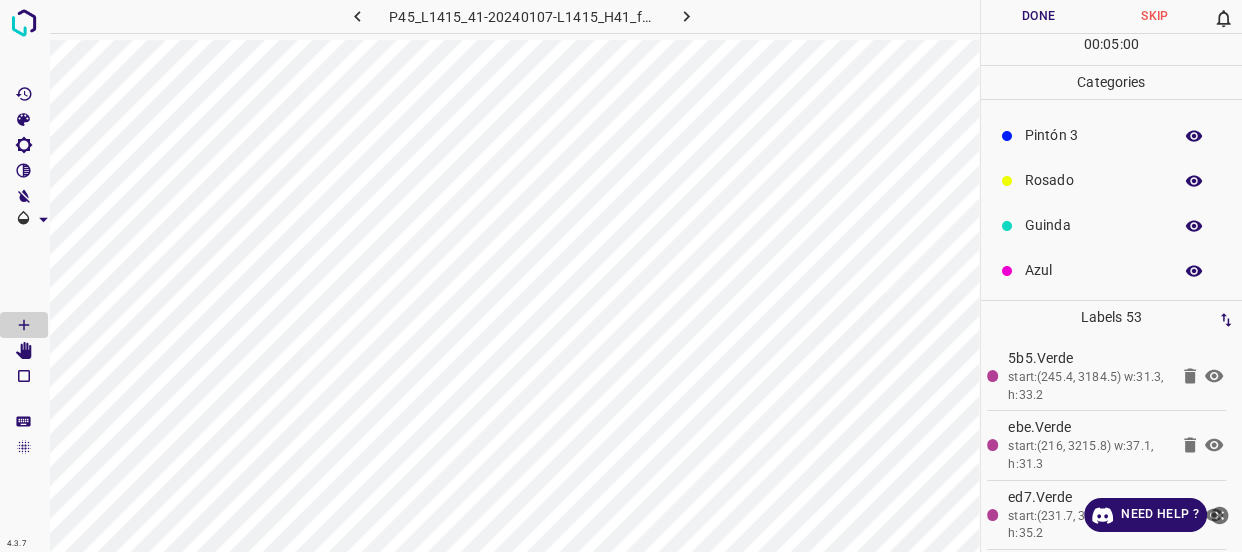 click on "Azul" at bounding box center [1093, 270] 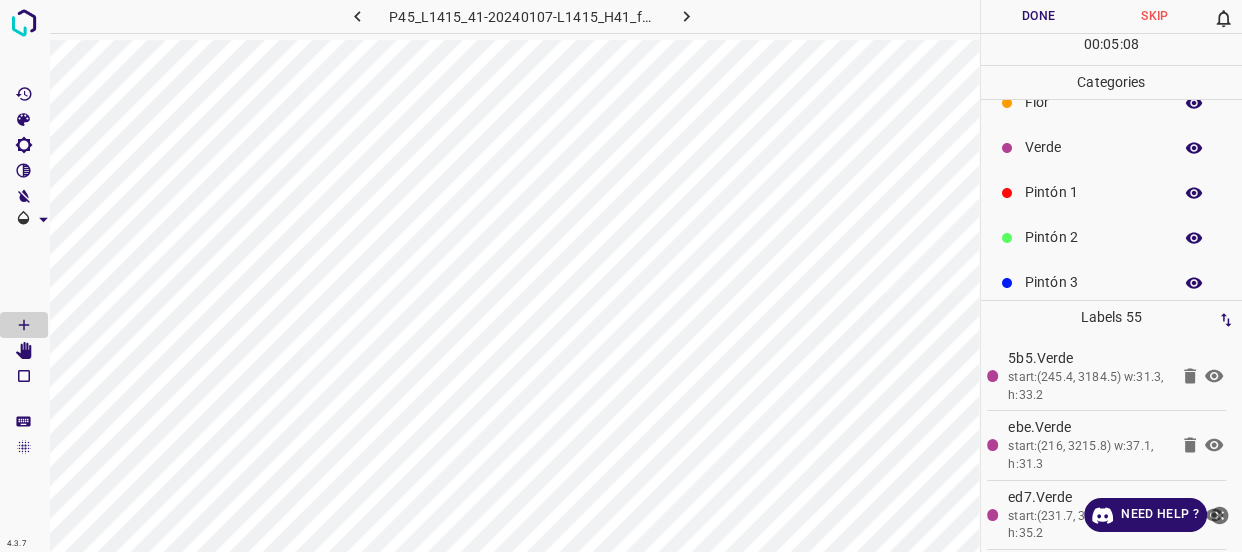 scroll, scrollTop: 0, scrollLeft: 0, axis: both 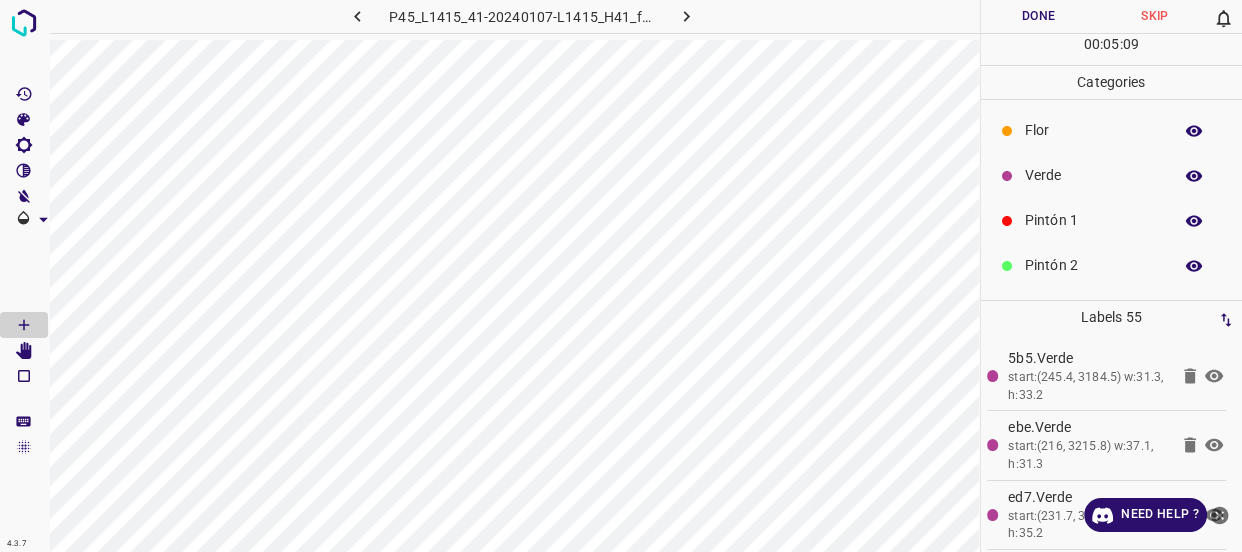 click on "Verde" at bounding box center (1093, 175) 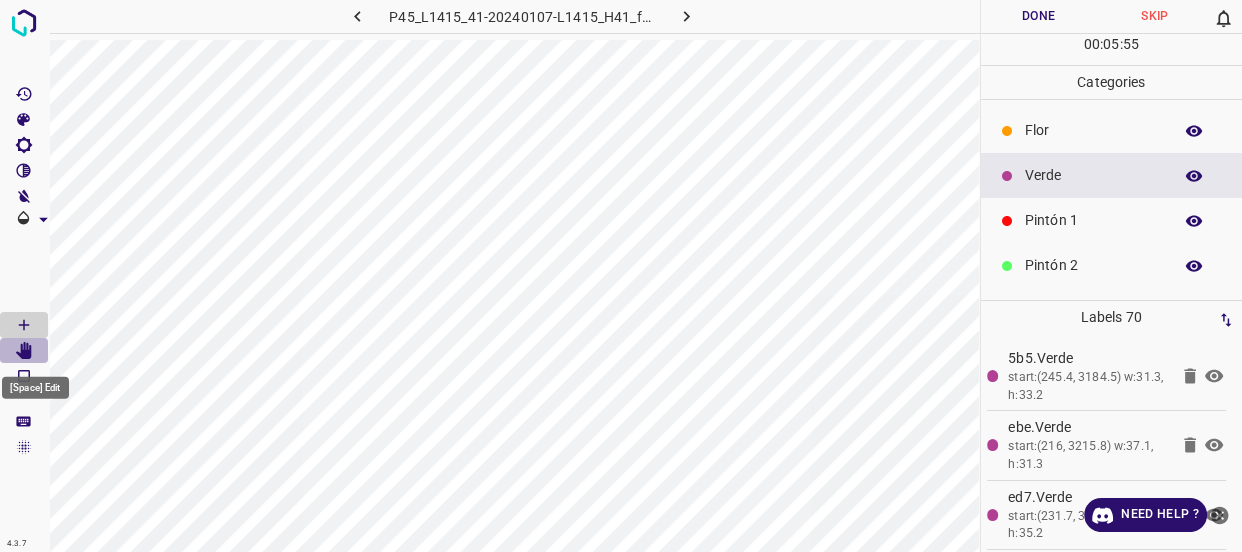 click 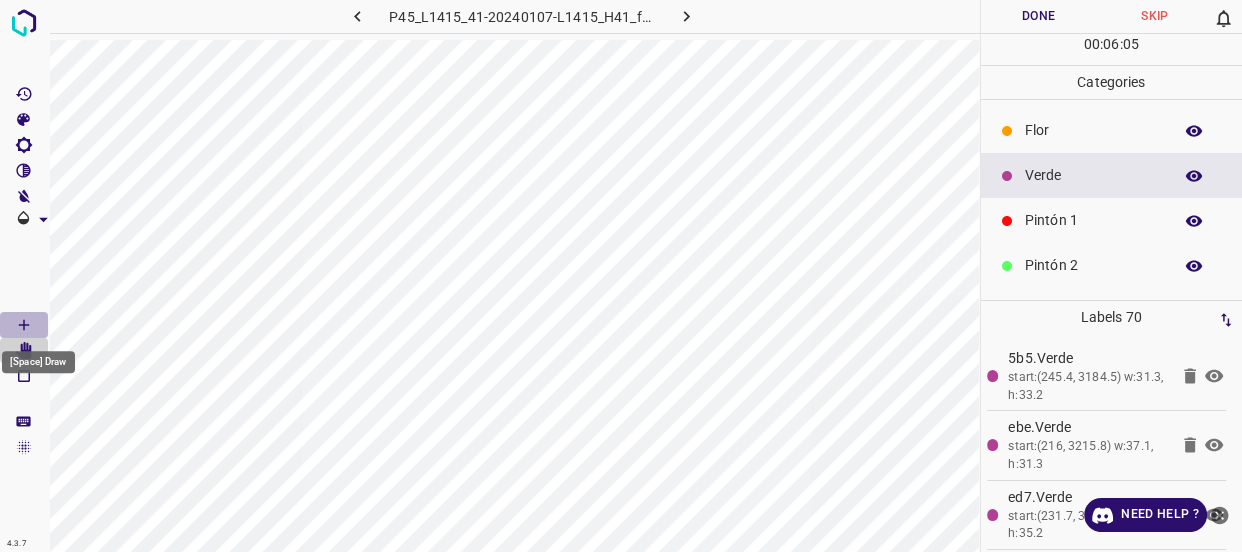 click 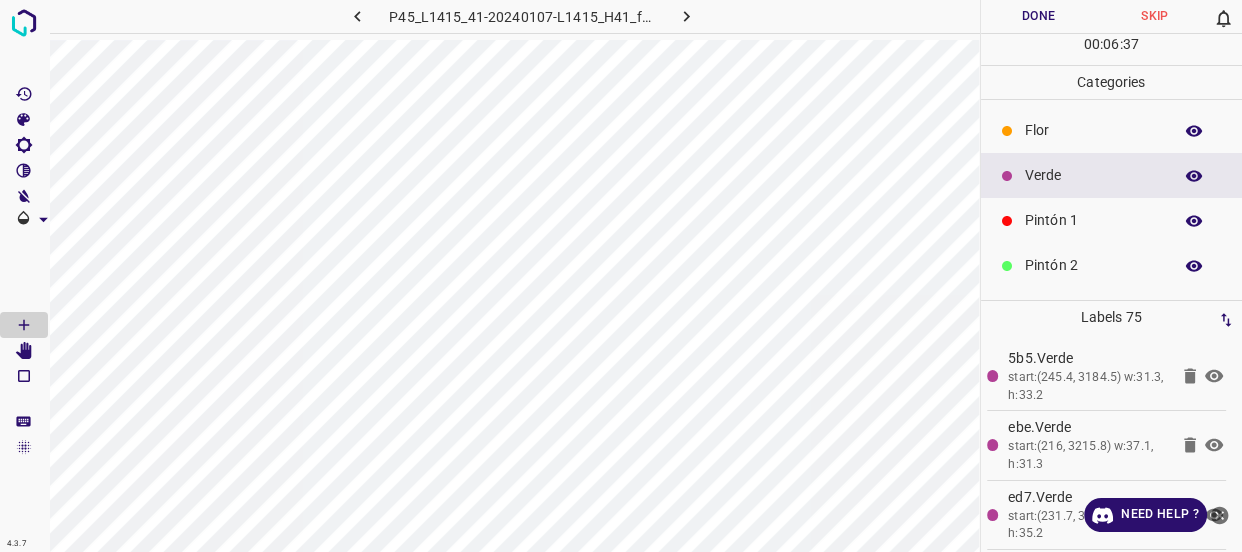 click on "Flor" at bounding box center (1093, 130) 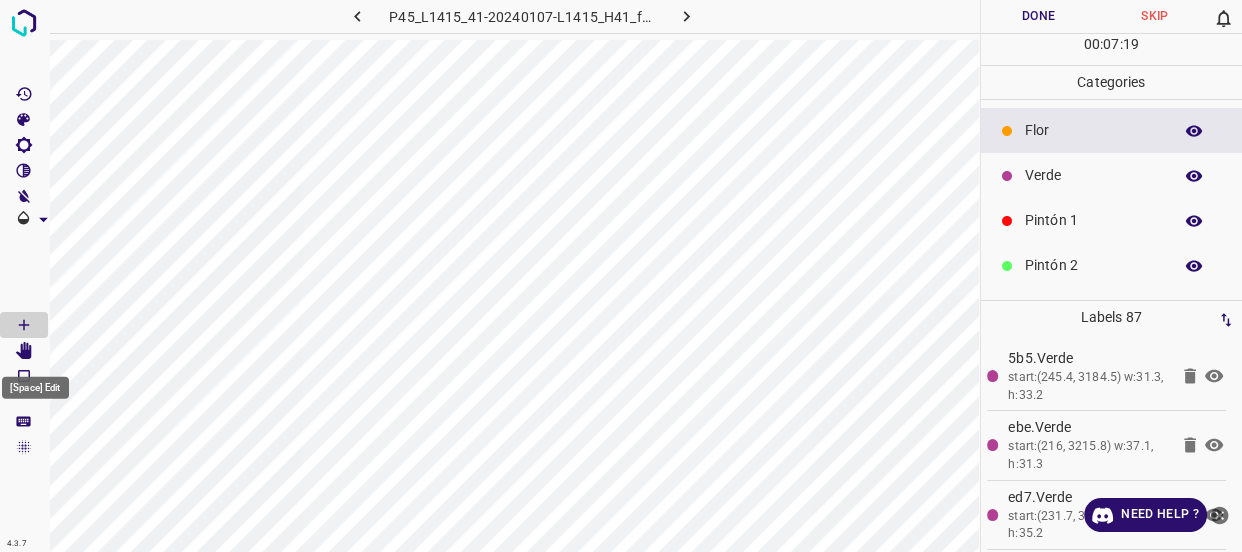 click 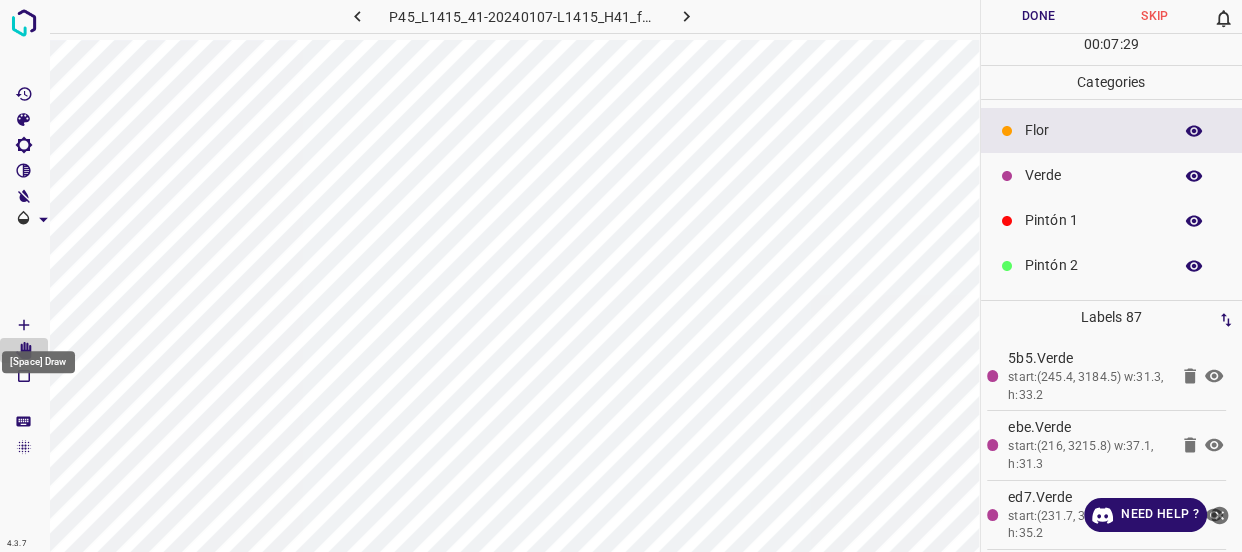 click 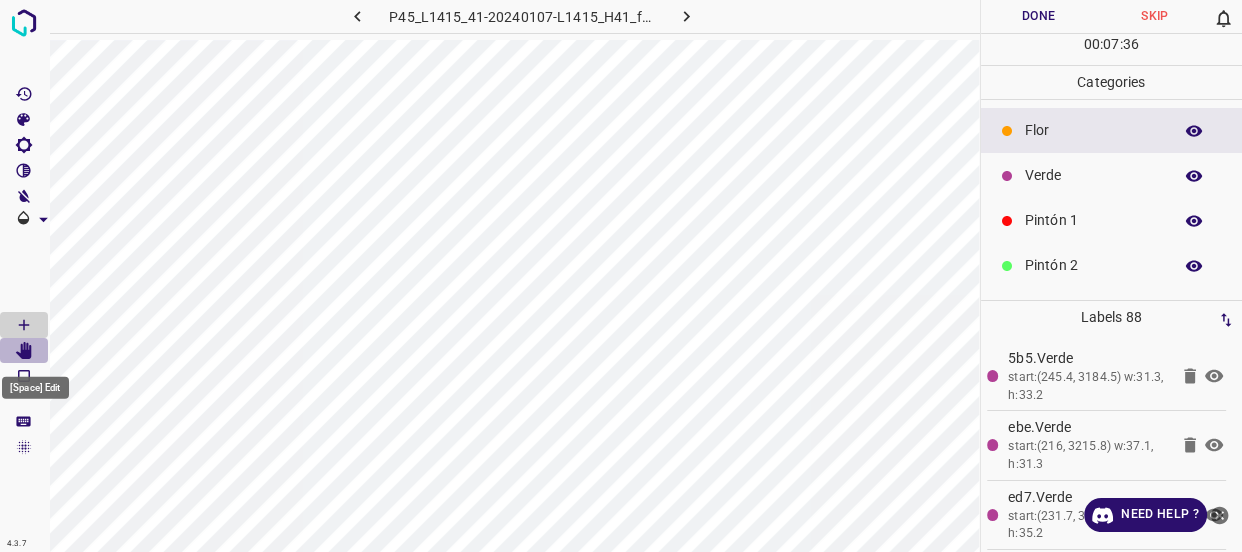 click 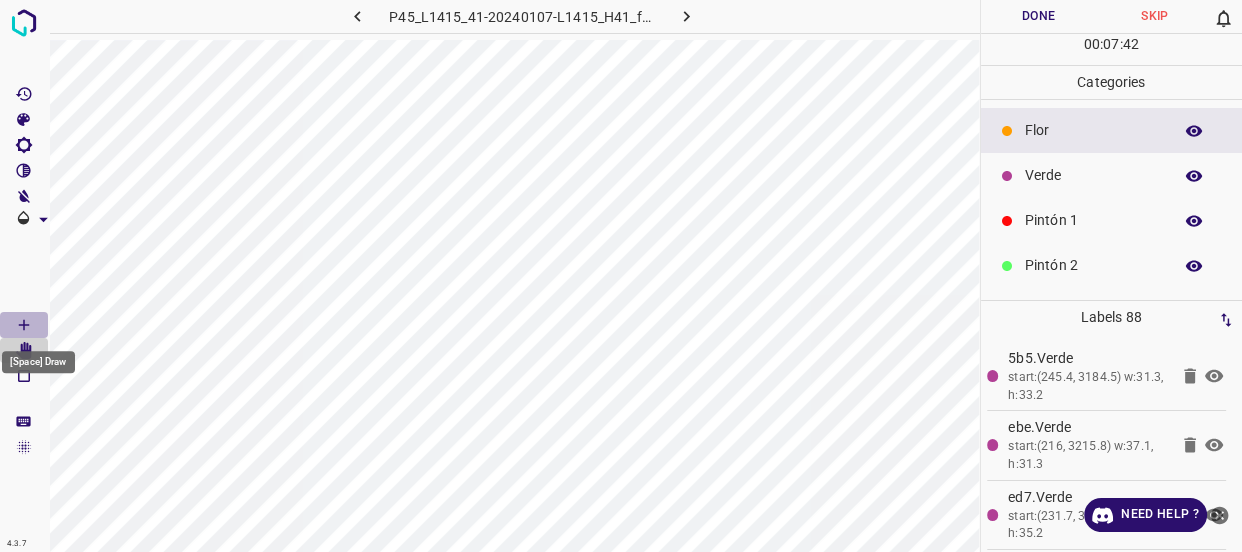 click 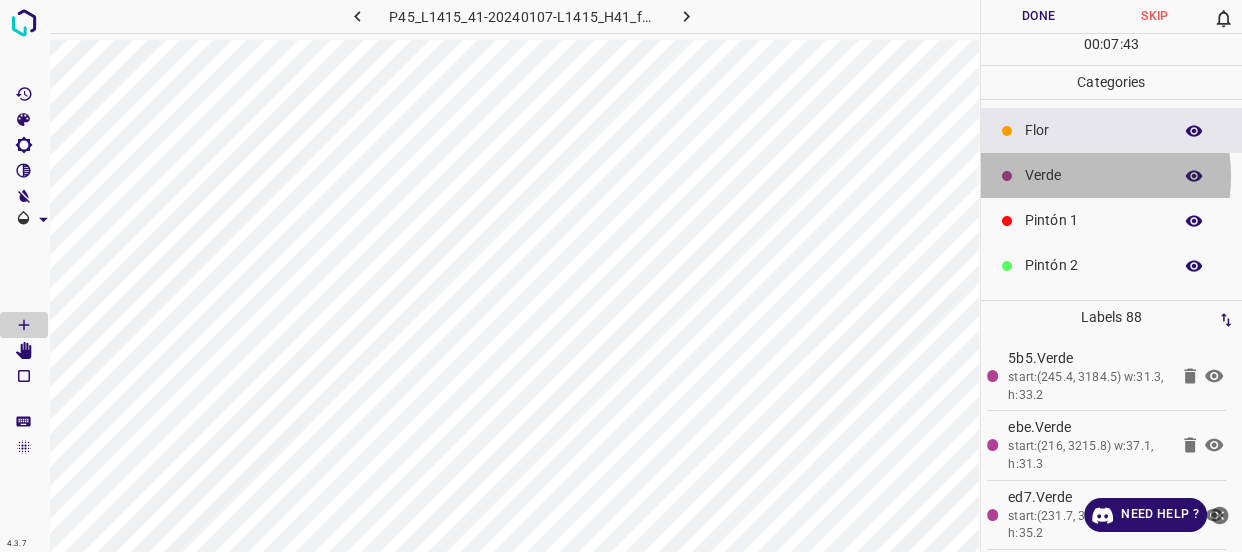 click on "Verde" at bounding box center [1093, 175] 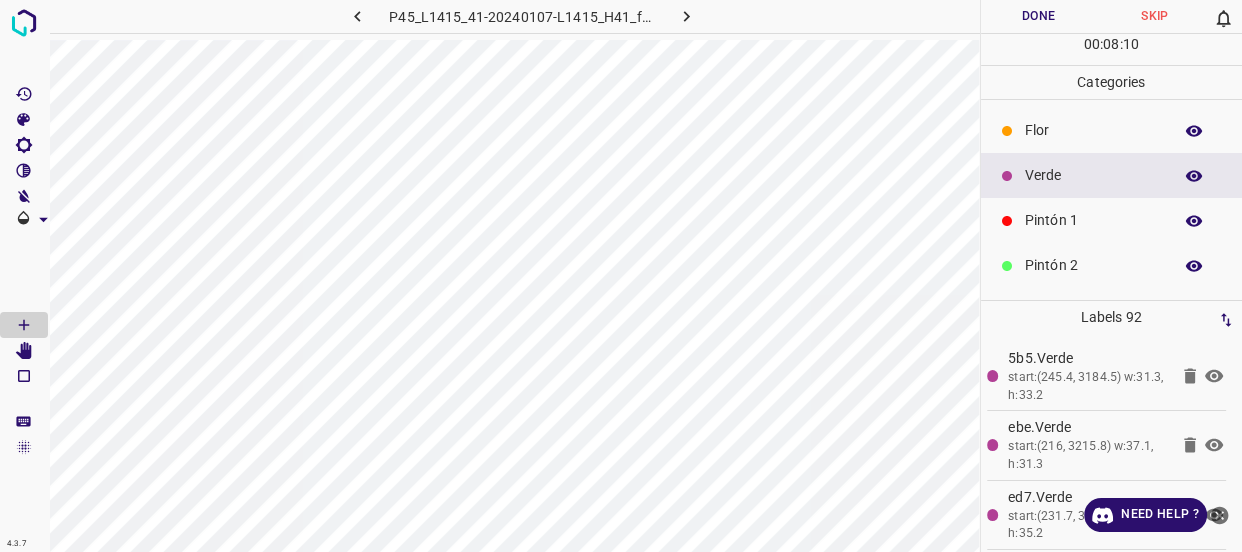 scroll, scrollTop: 175, scrollLeft: 0, axis: vertical 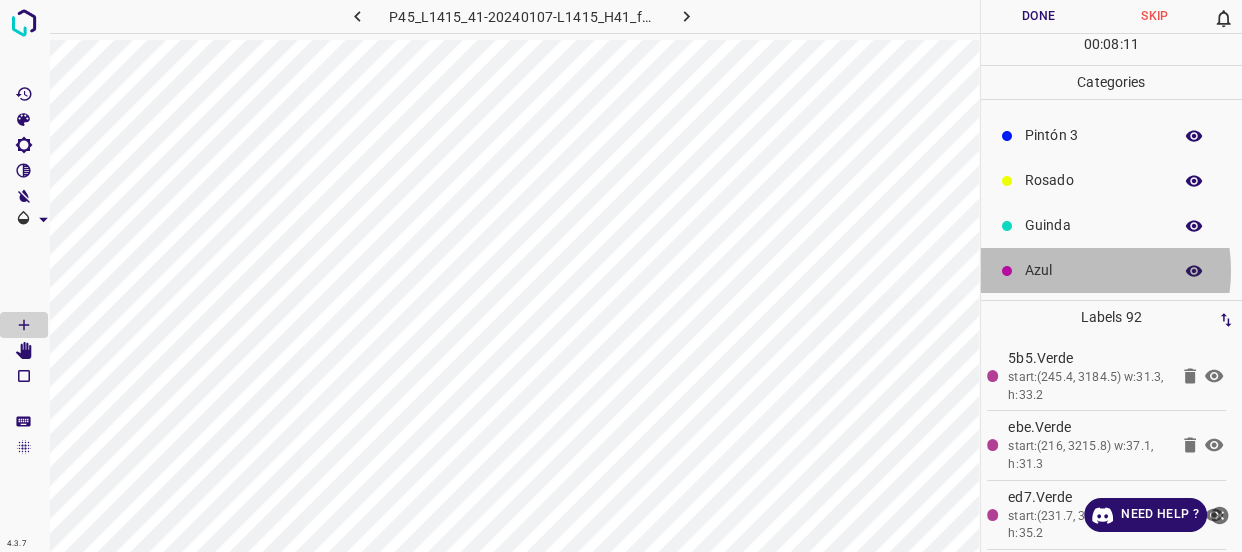 click on "Azul" at bounding box center [1093, 270] 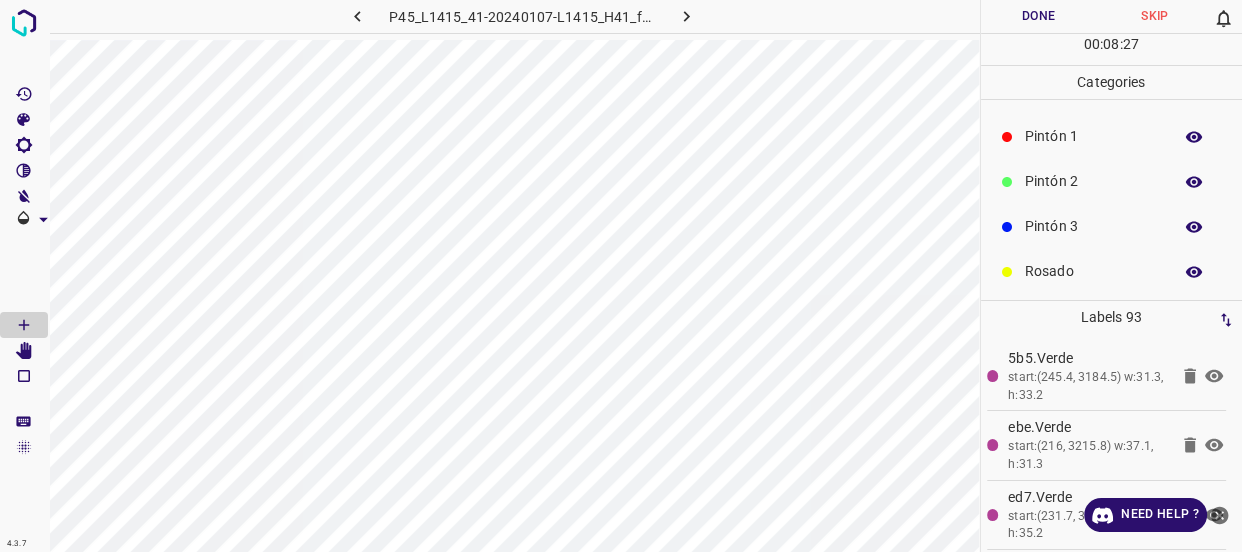 scroll, scrollTop: 0, scrollLeft: 0, axis: both 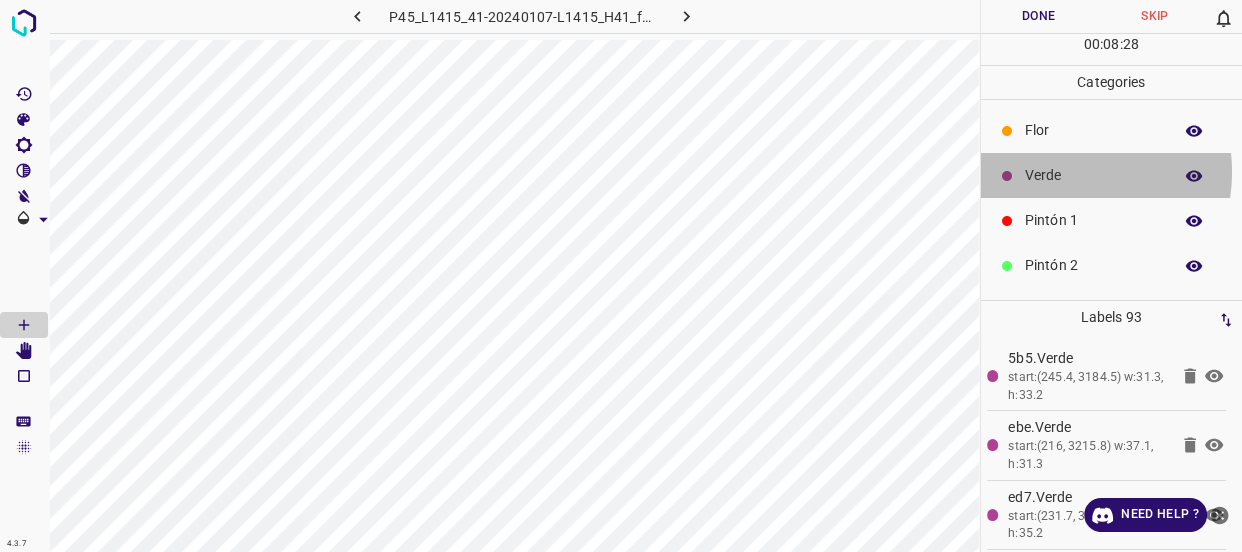 click on "Verde" at bounding box center (1093, 175) 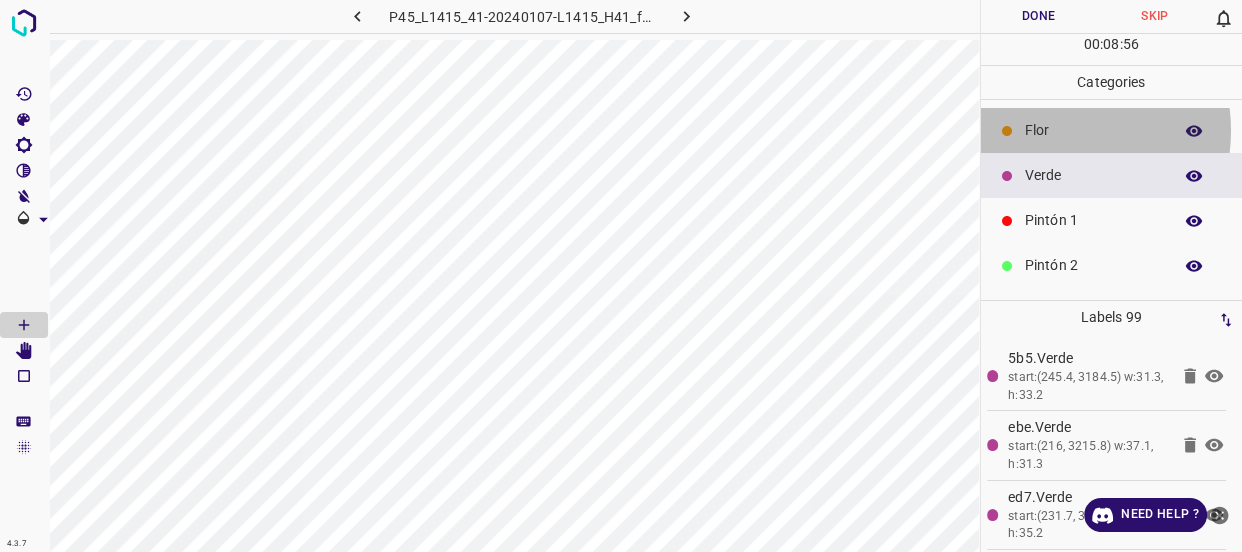 drag, startPoint x: 1051, startPoint y: 130, endPoint x: 989, endPoint y: 133, distance: 62.072536 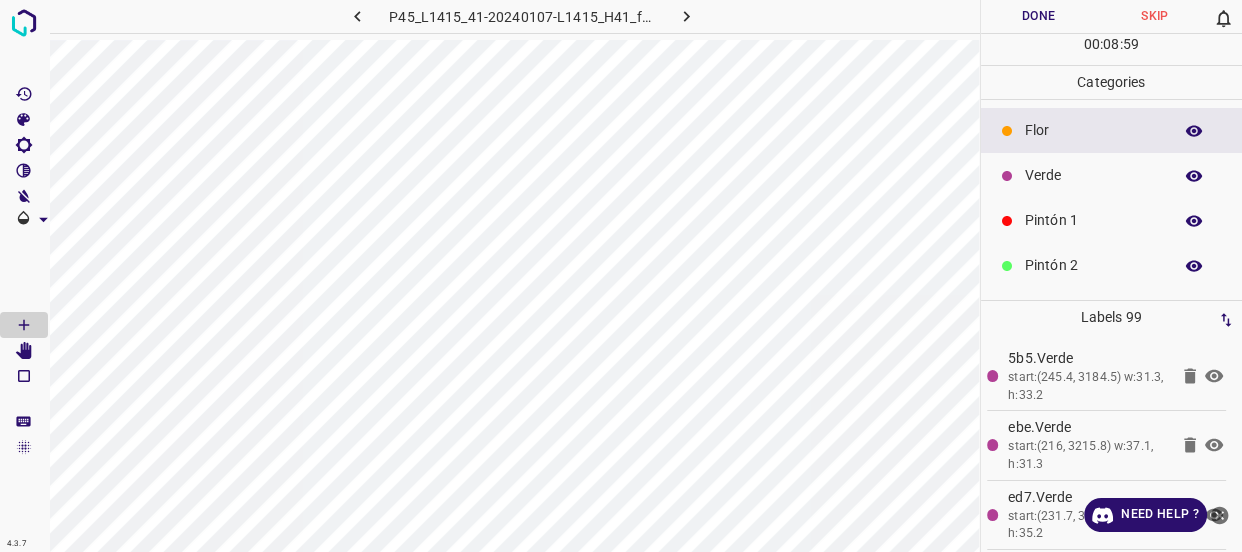 drag, startPoint x: 1040, startPoint y: 168, endPoint x: 1008, endPoint y: 168, distance: 32 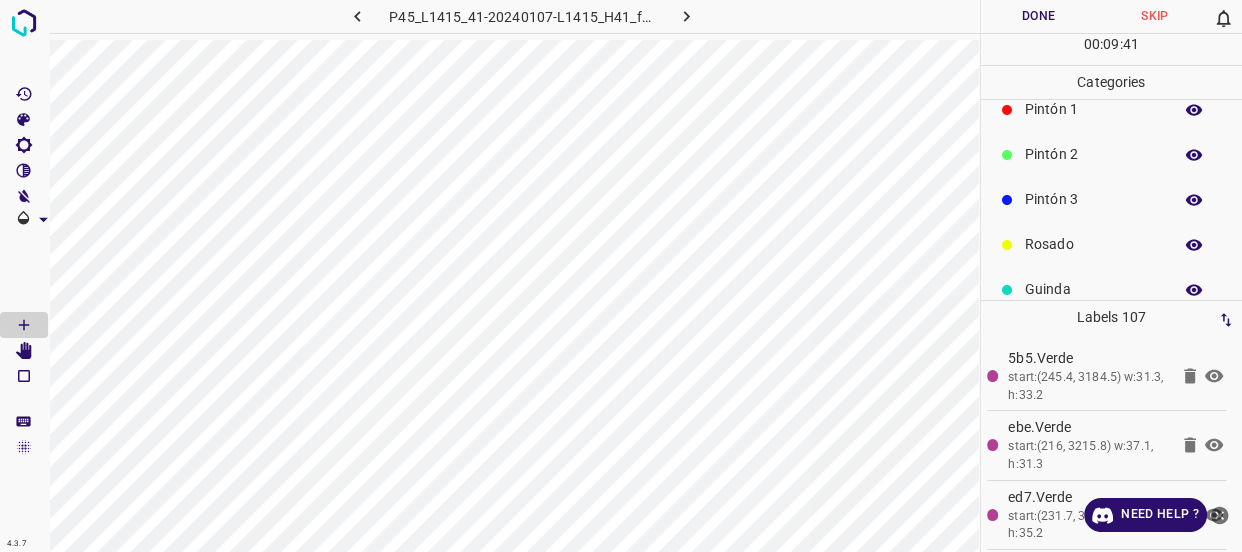 scroll, scrollTop: 175, scrollLeft: 0, axis: vertical 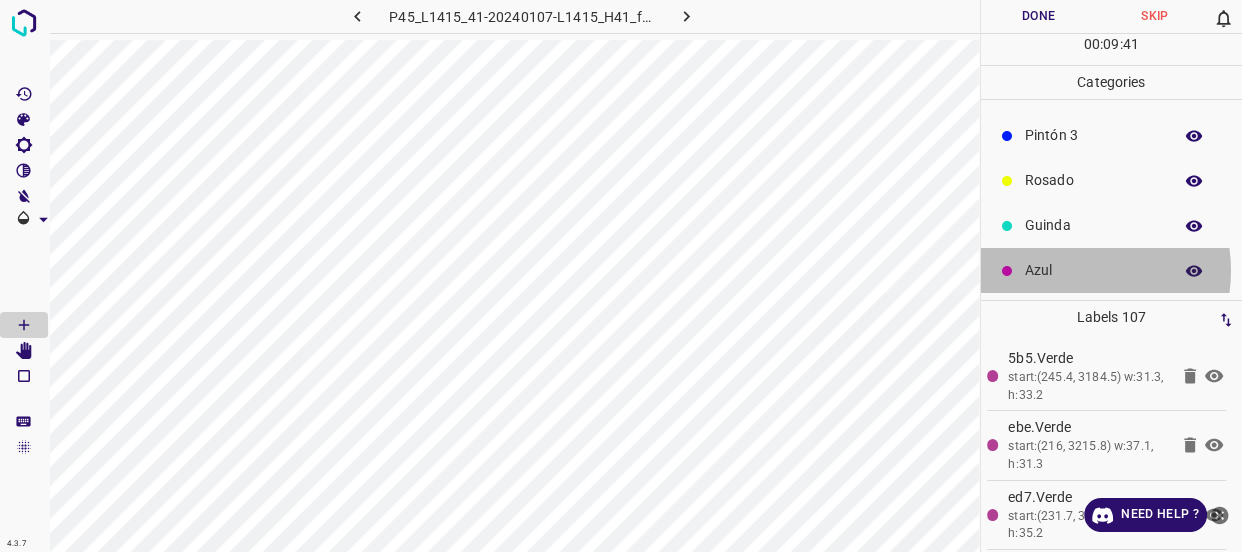 click on "Azul" at bounding box center (1093, 270) 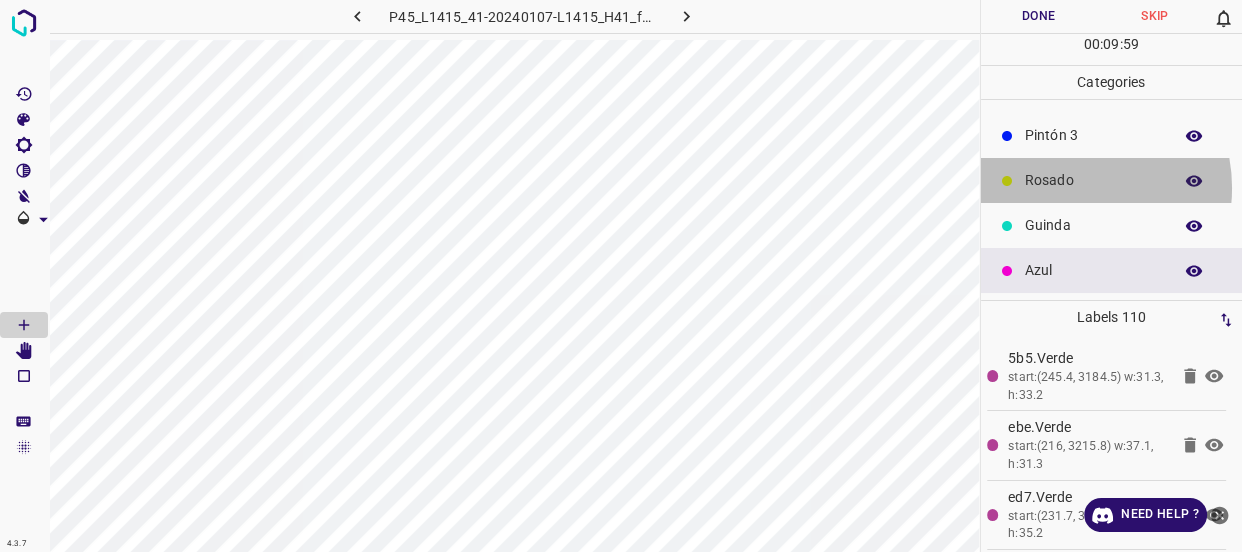 click on "Rosado" at bounding box center [1093, 180] 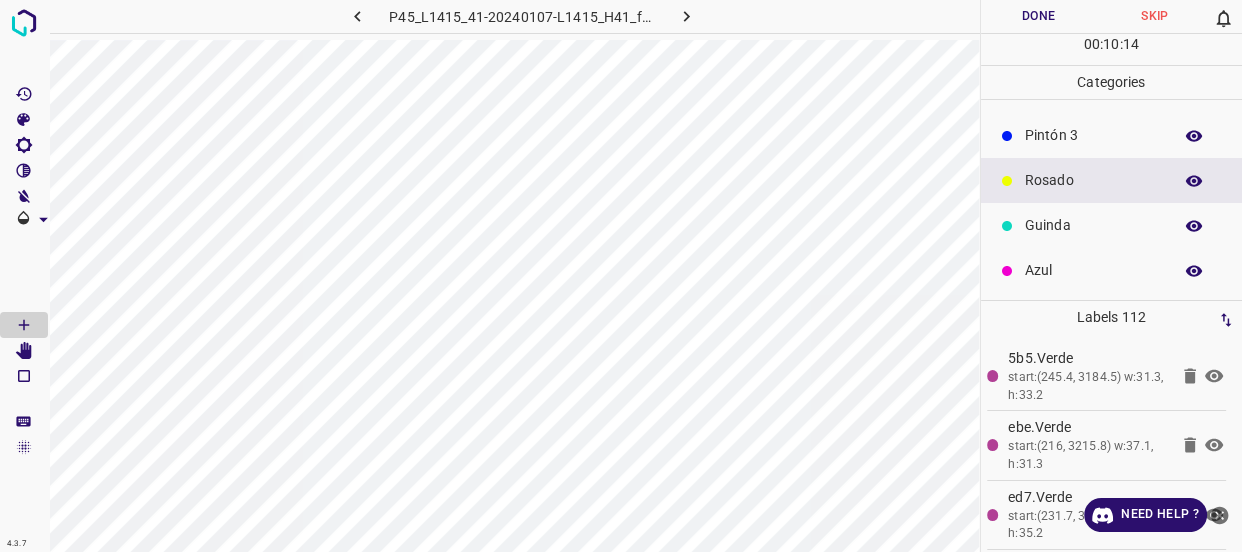 scroll, scrollTop: 0, scrollLeft: 0, axis: both 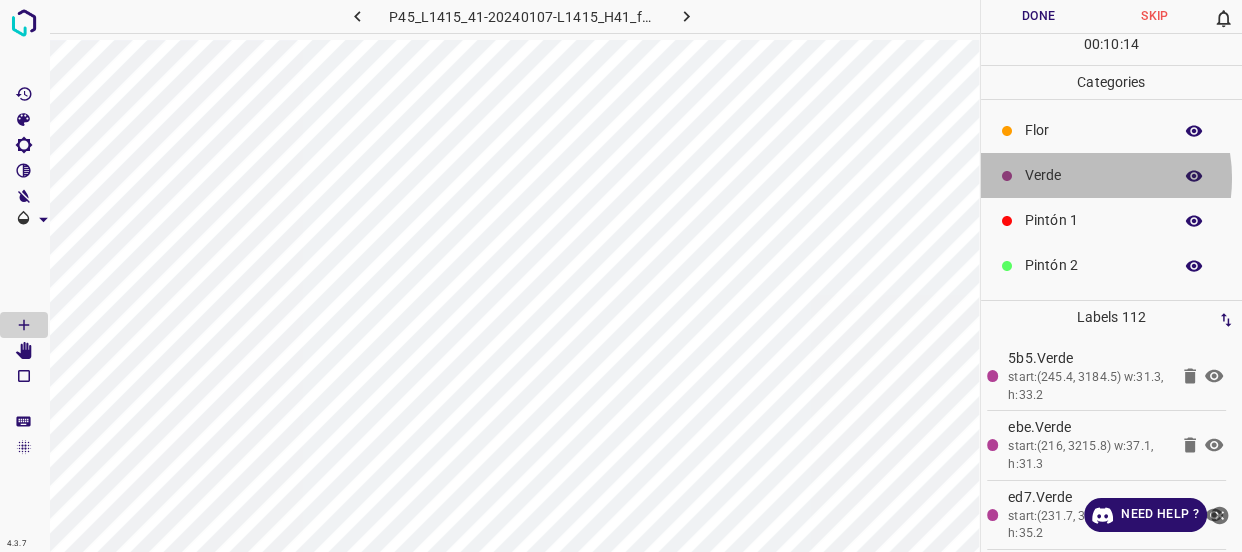 drag, startPoint x: 1073, startPoint y: 178, endPoint x: 1001, endPoint y: 187, distance: 72.56032 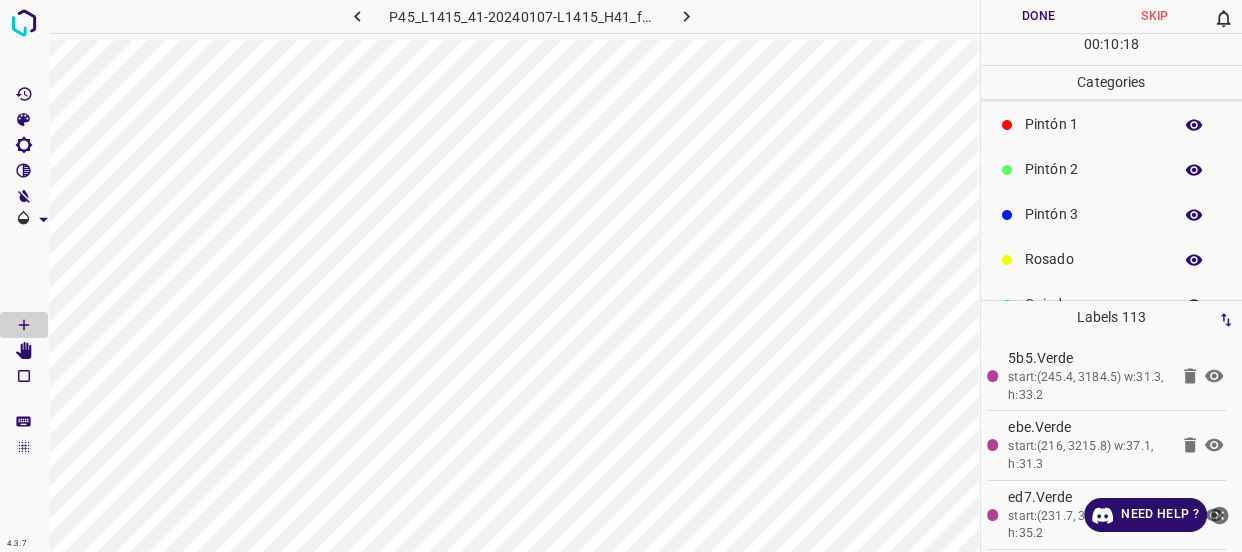 scroll, scrollTop: 175, scrollLeft: 0, axis: vertical 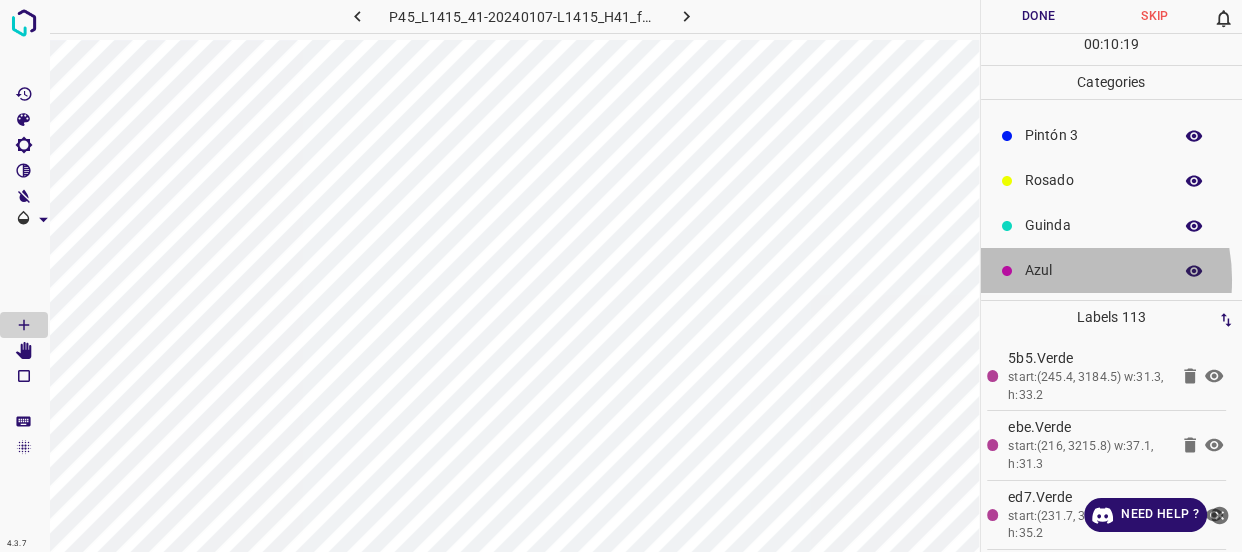 click on "Azul" at bounding box center (1112, 270) 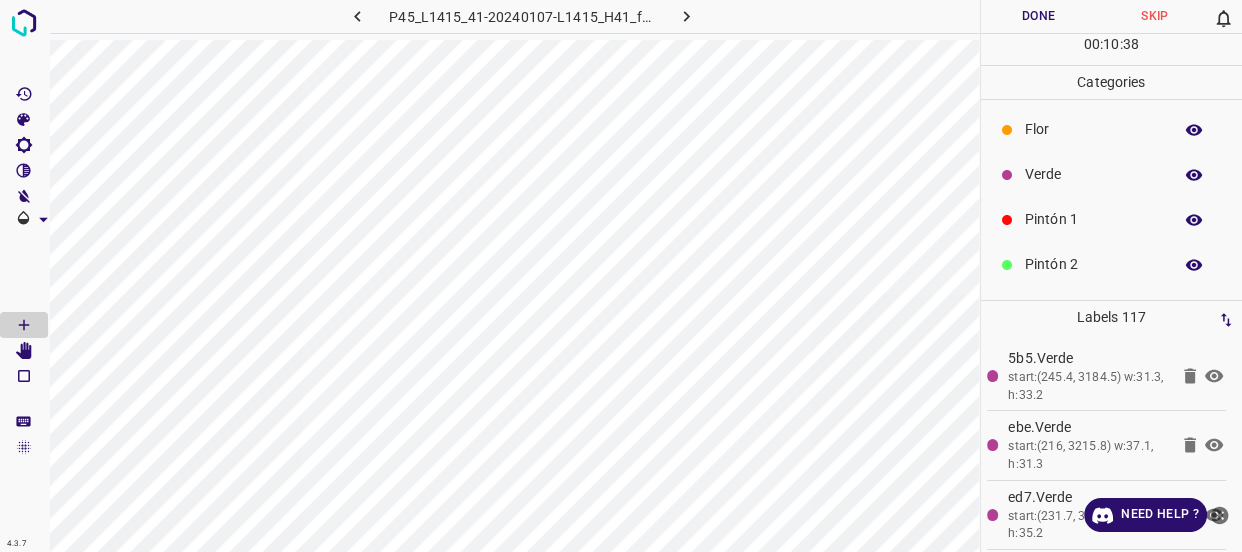 scroll, scrollTop: 0, scrollLeft: 0, axis: both 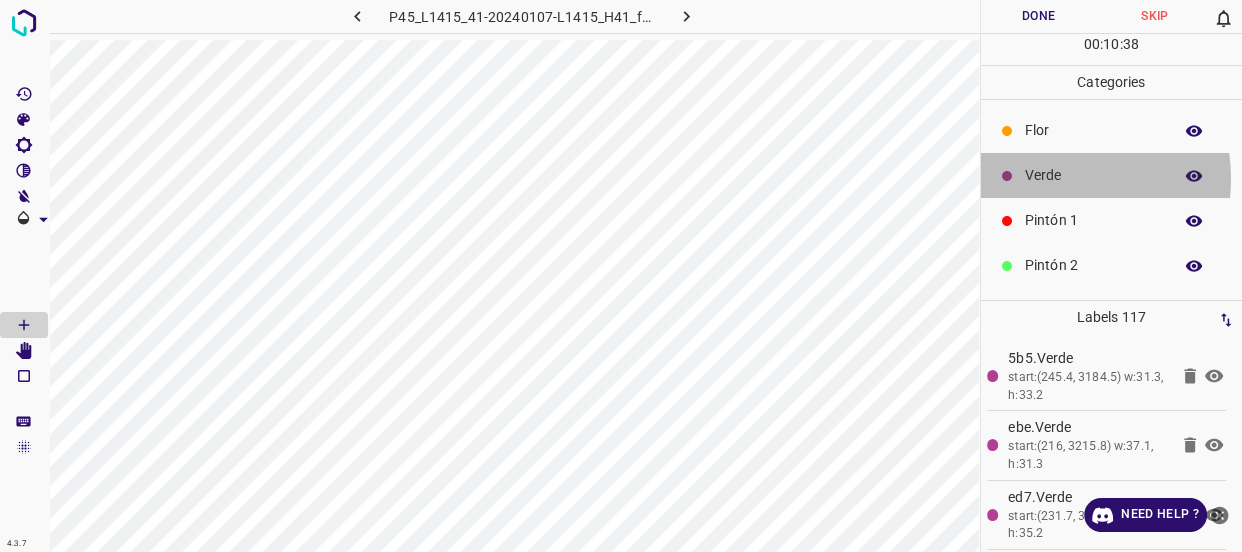 click on "Verde" at bounding box center [1093, 175] 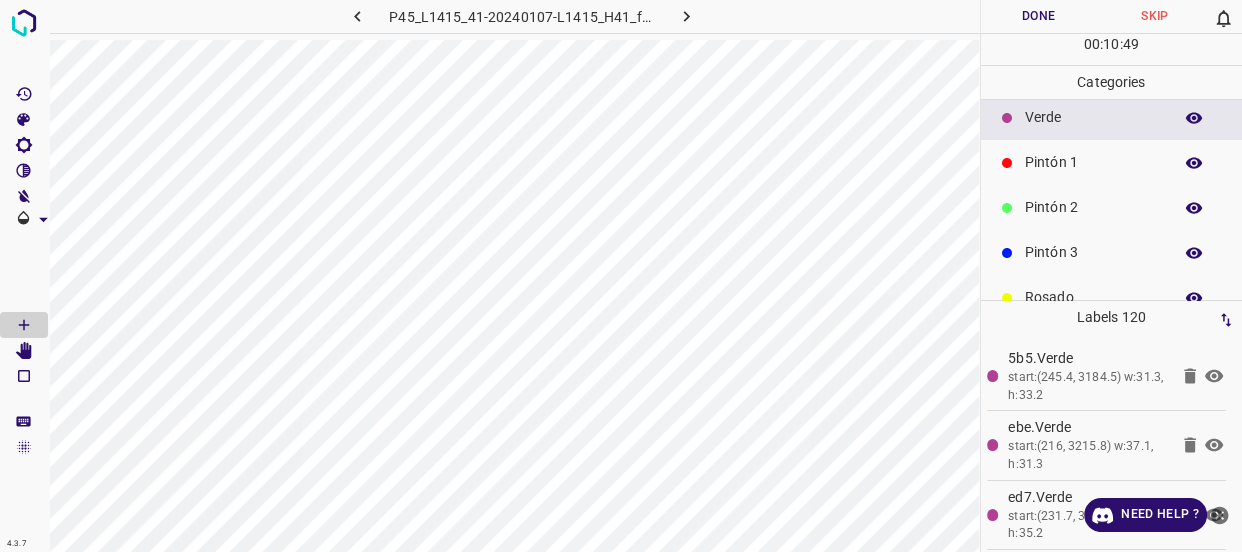 scroll, scrollTop: 90, scrollLeft: 0, axis: vertical 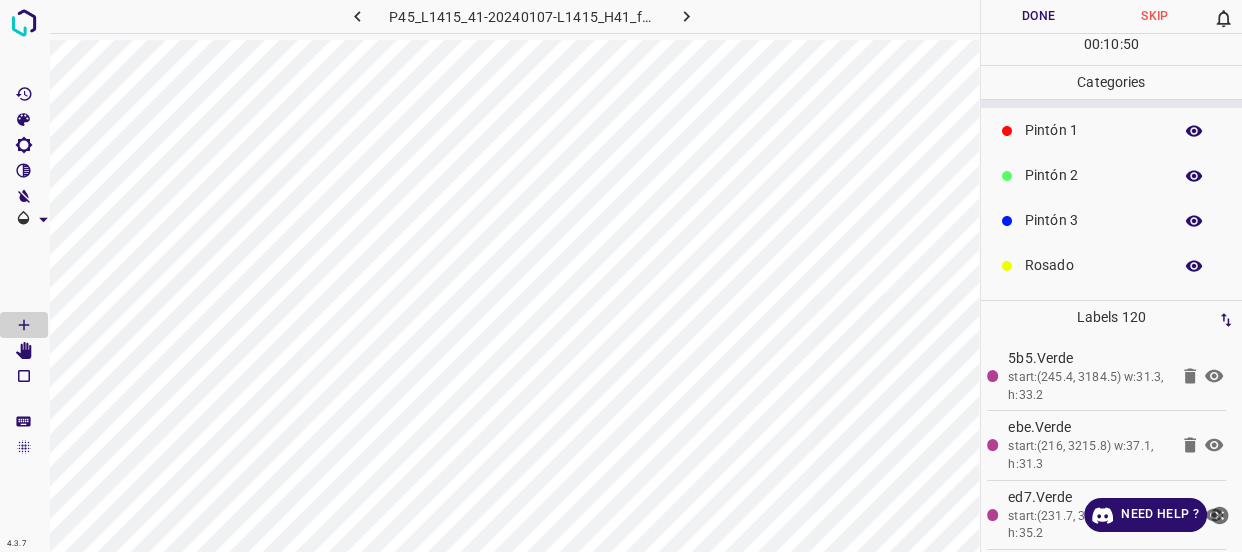 click on "Rosado" at bounding box center (1093, 265) 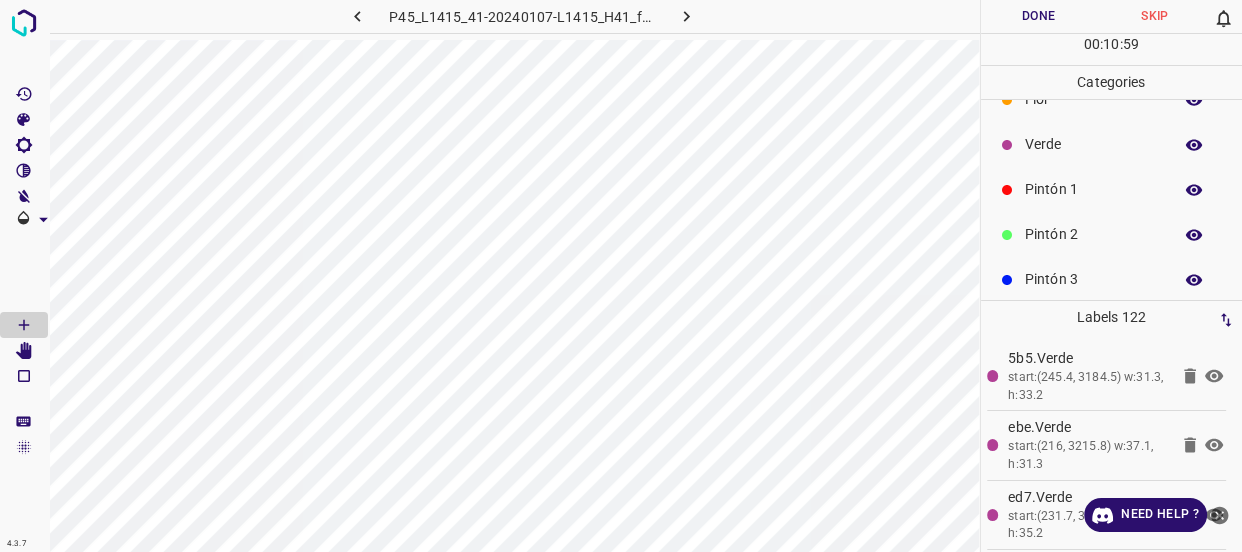 scroll, scrollTop: 0, scrollLeft: 0, axis: both 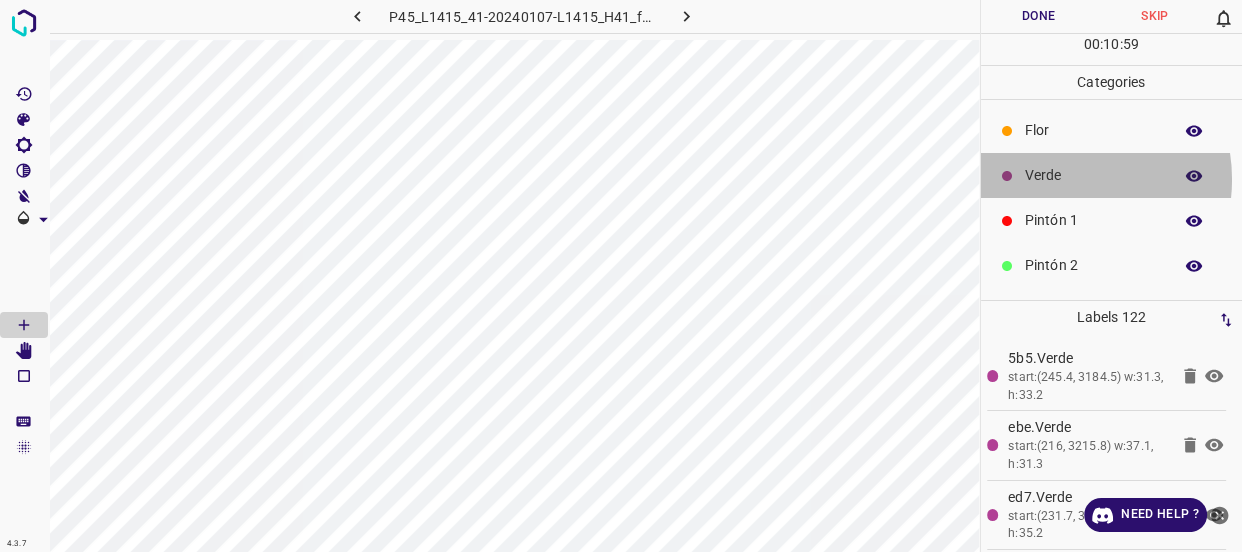 drag, startPoint x: 1061, startPoint y: 179, endPoint x: 987, endPoint y: 176, distance: 74.06078 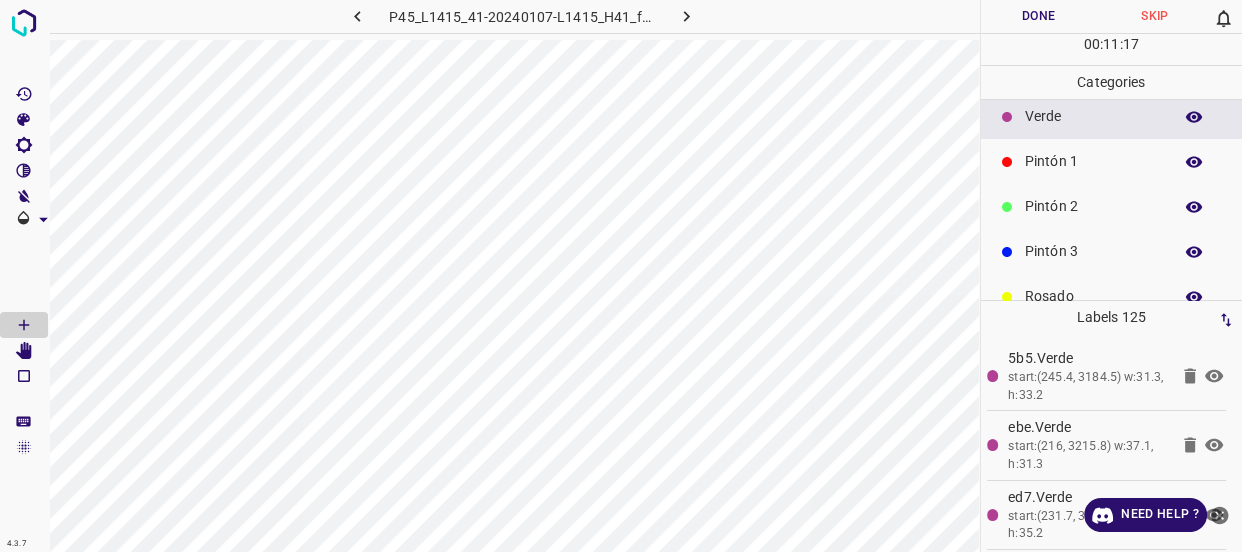scroll, scrollTop: 90, scrollLeft: 0, axis: vertical 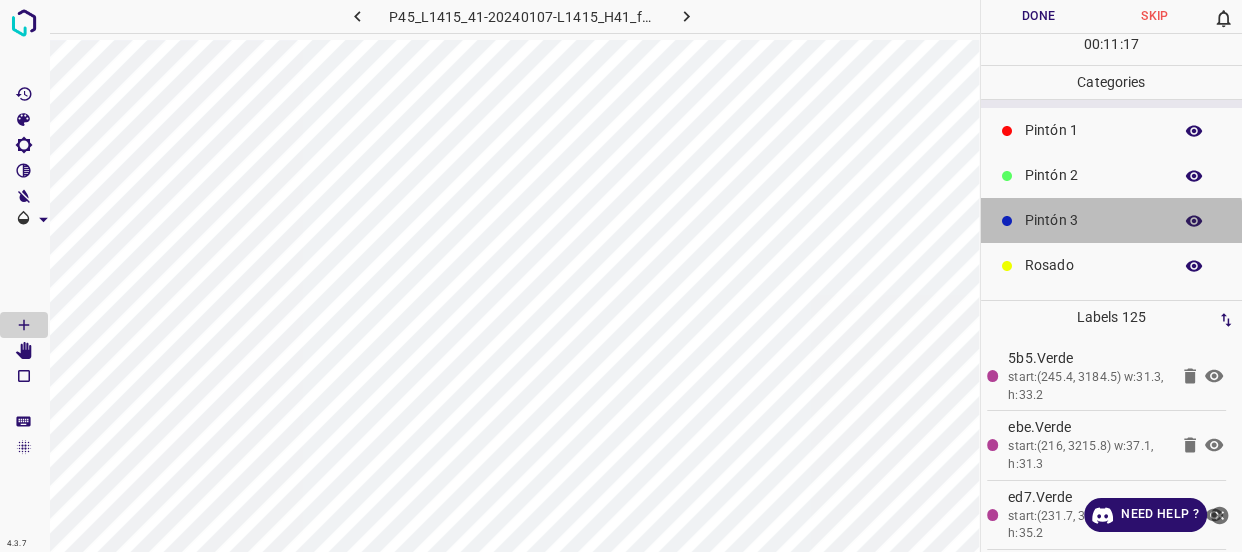drag, startPoint x: 1110, startPoint y: 223, endPoint x: 1043, endPoint y: 169, distance: 86.05231 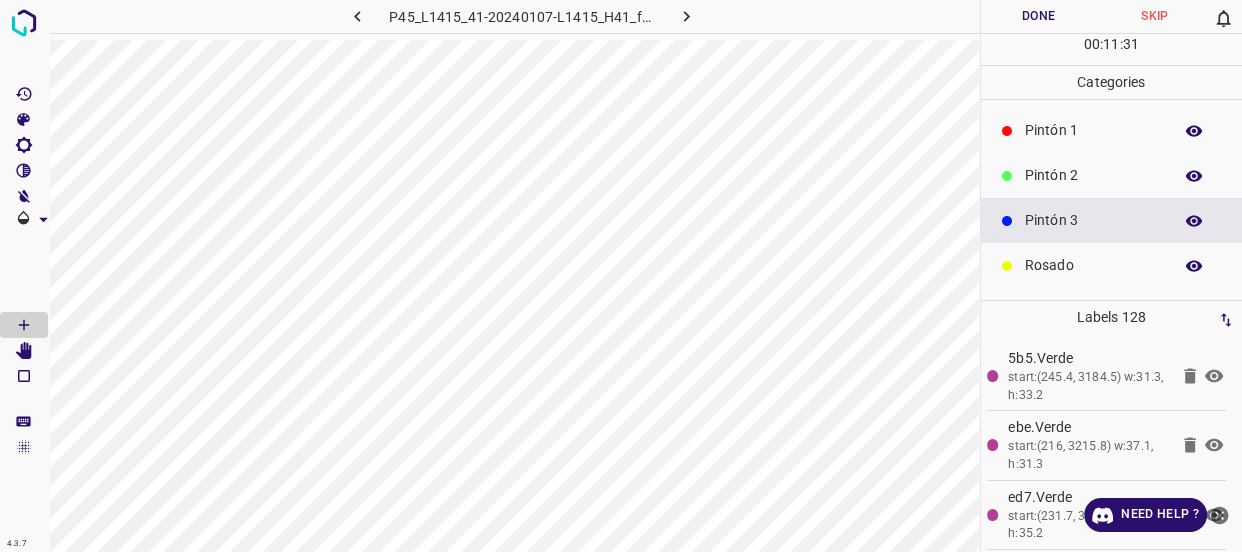 click on "Rosado" at bounding box center (1093, 265) 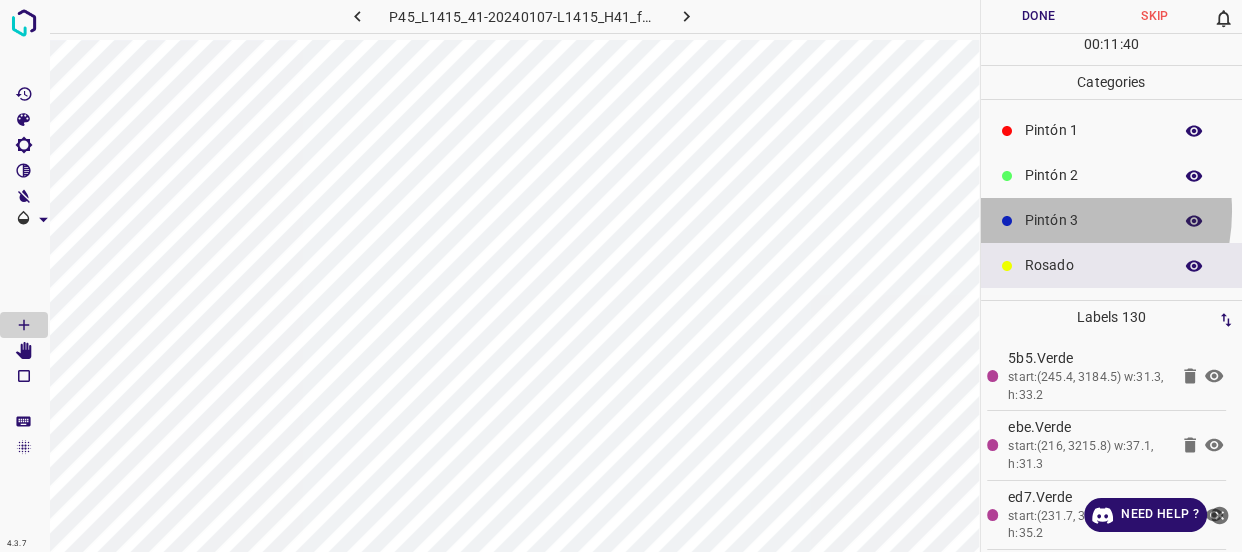 click on "Pintón 3" at bounding box center [1093, 220] 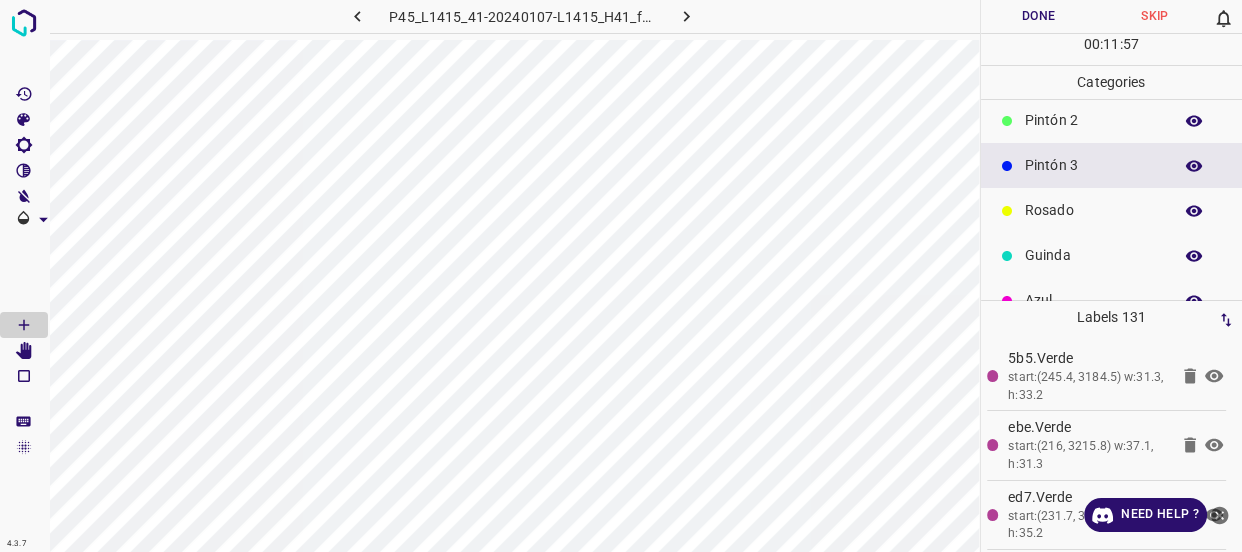 scroll, scrollTop: 175, scrollLeft: 0, axis: vertical 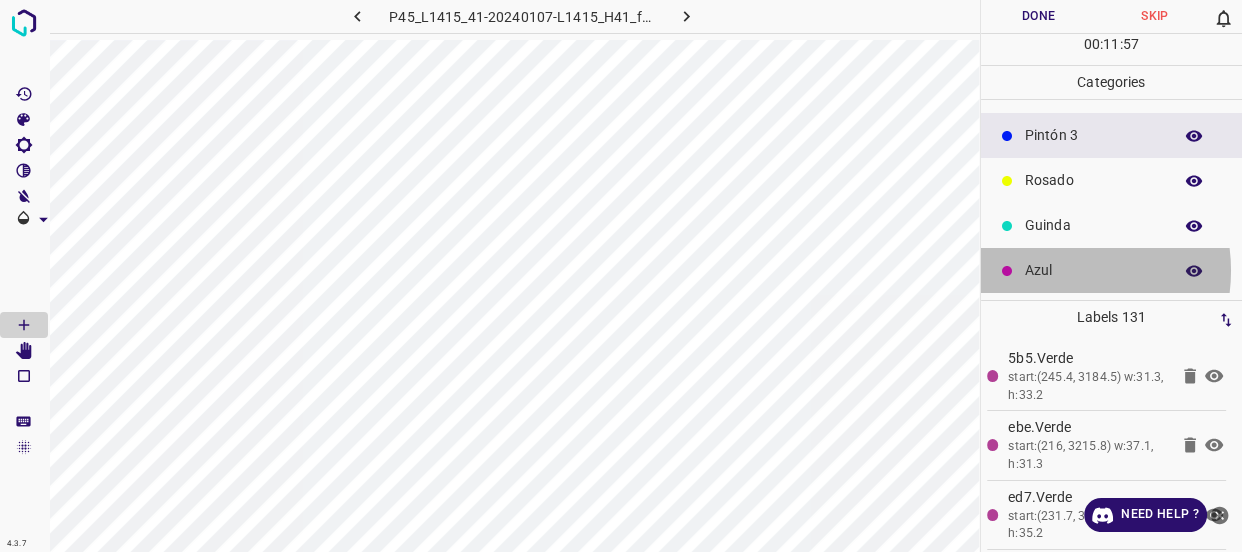 click on "Azul" at bounding box center (1093, 270) 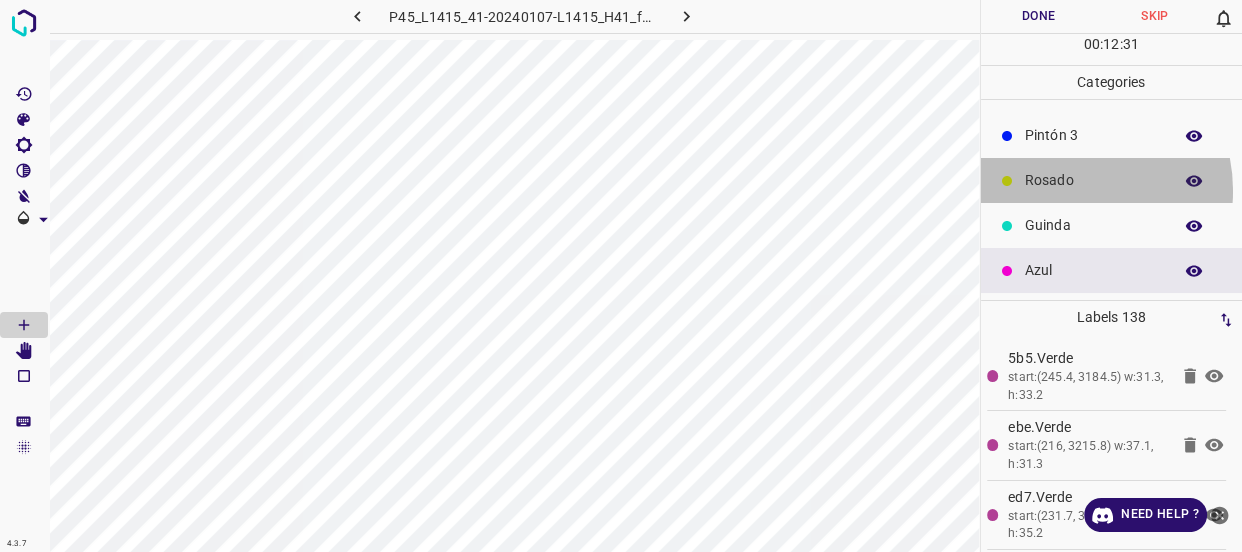 click on "Rosado" at bounding box center (1093, 180) 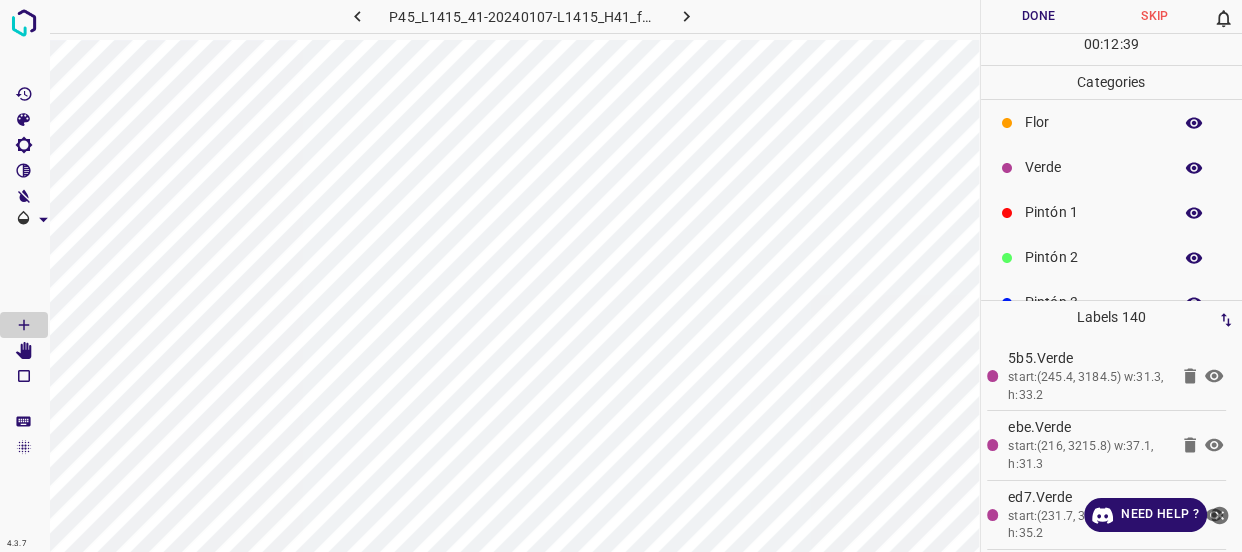scroll, scrollTop: 0, scrollLeft: 0, axis: both 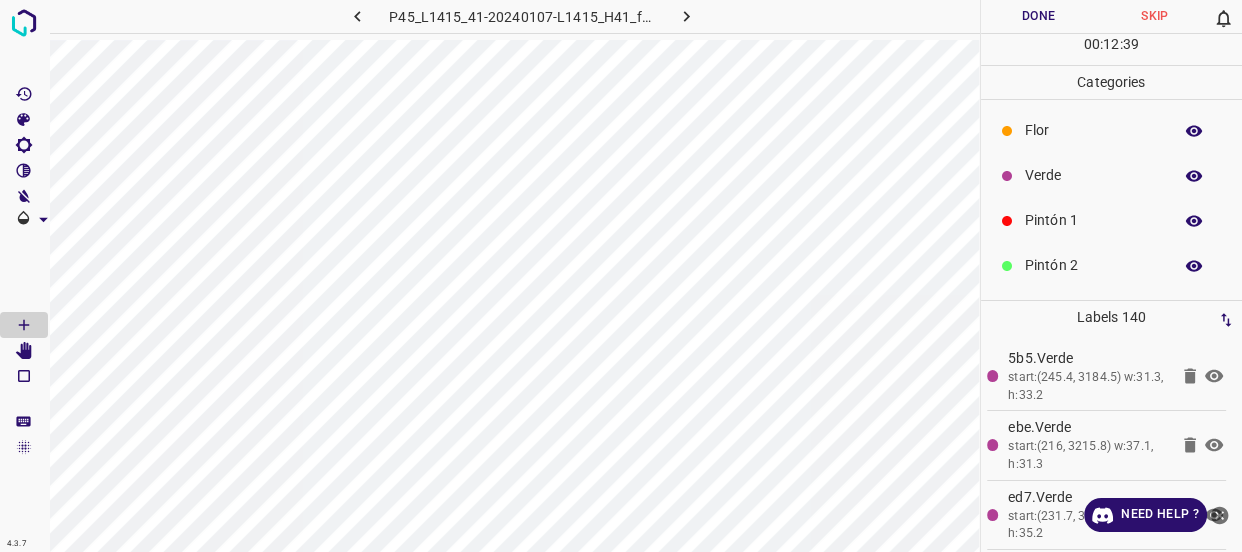click on "Verde" at bounding box center [1093, 175] 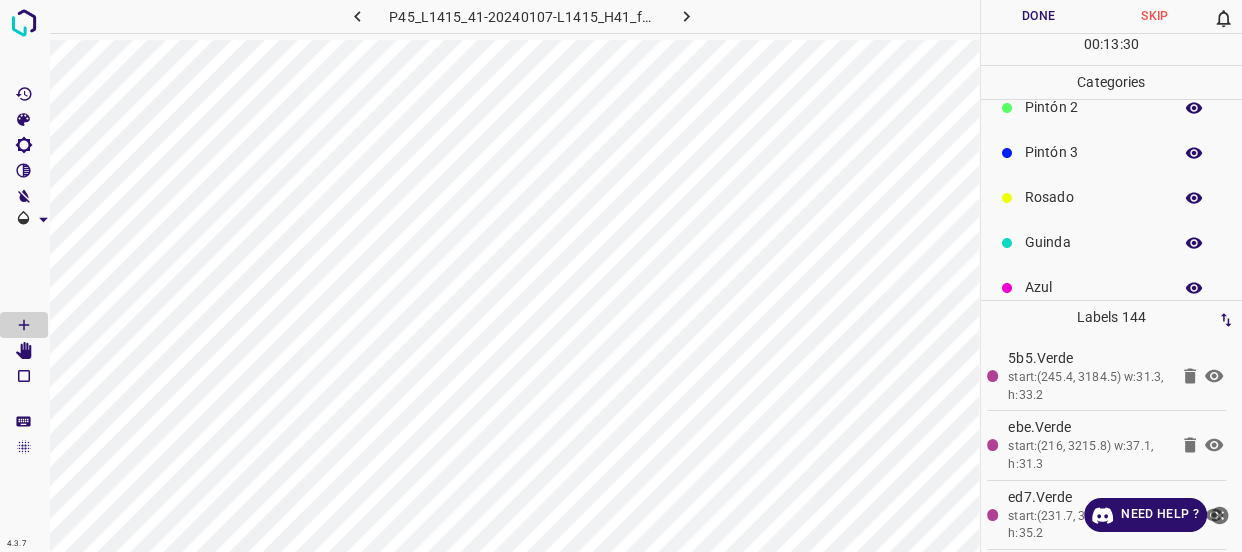 scroll, scrollTop: 175, scrollLeft: 0, axis: vertical 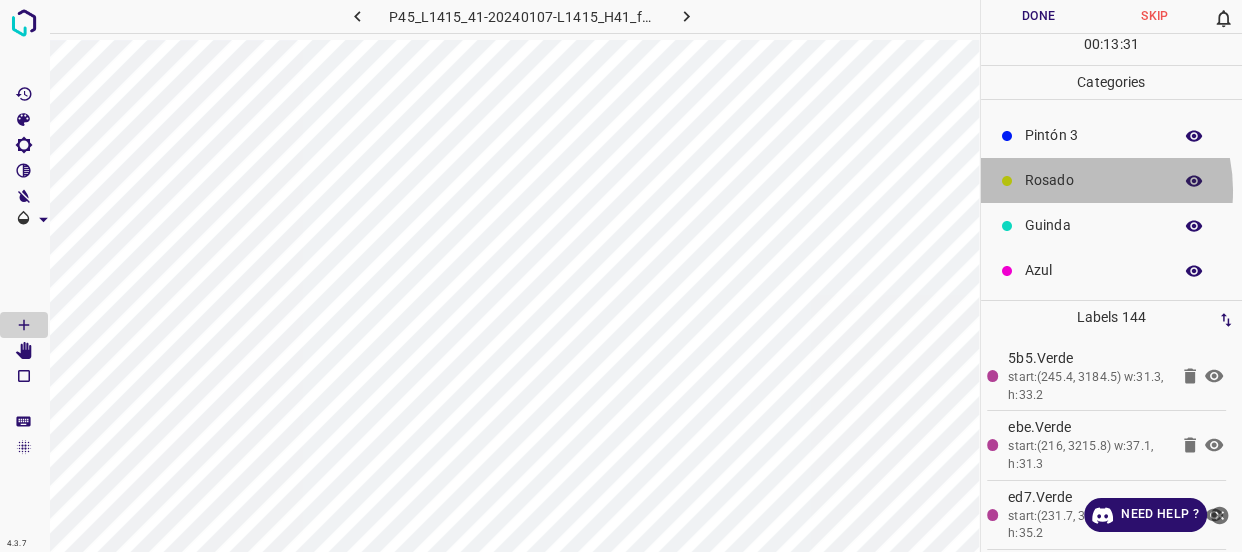 click on "Rosado" at bounding box center (1093, 180) 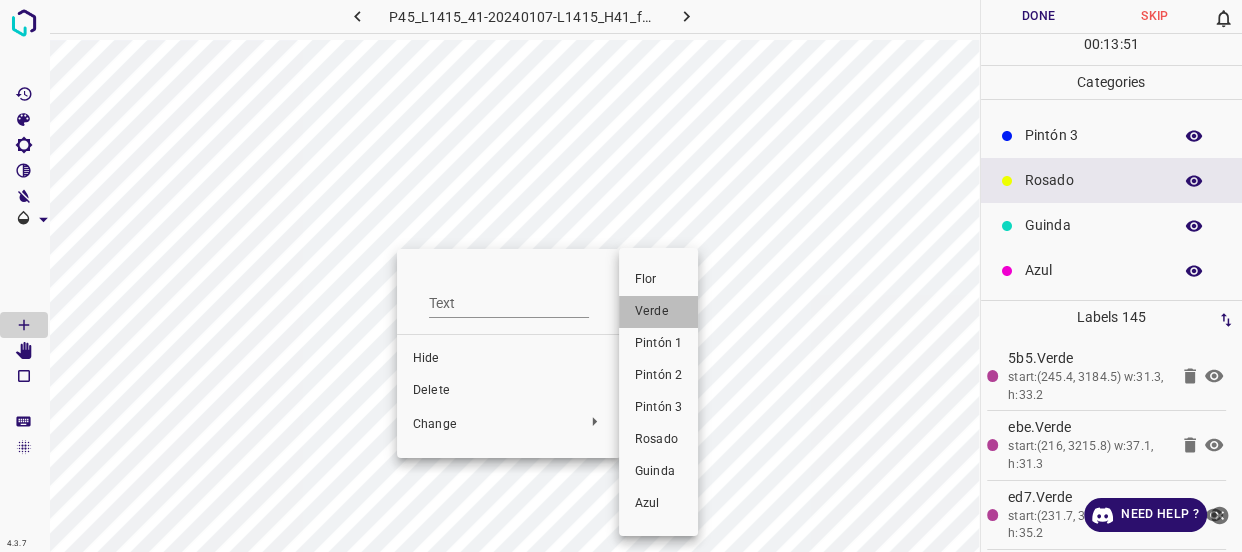 click on "Verde" at bounding box center (658, 312) 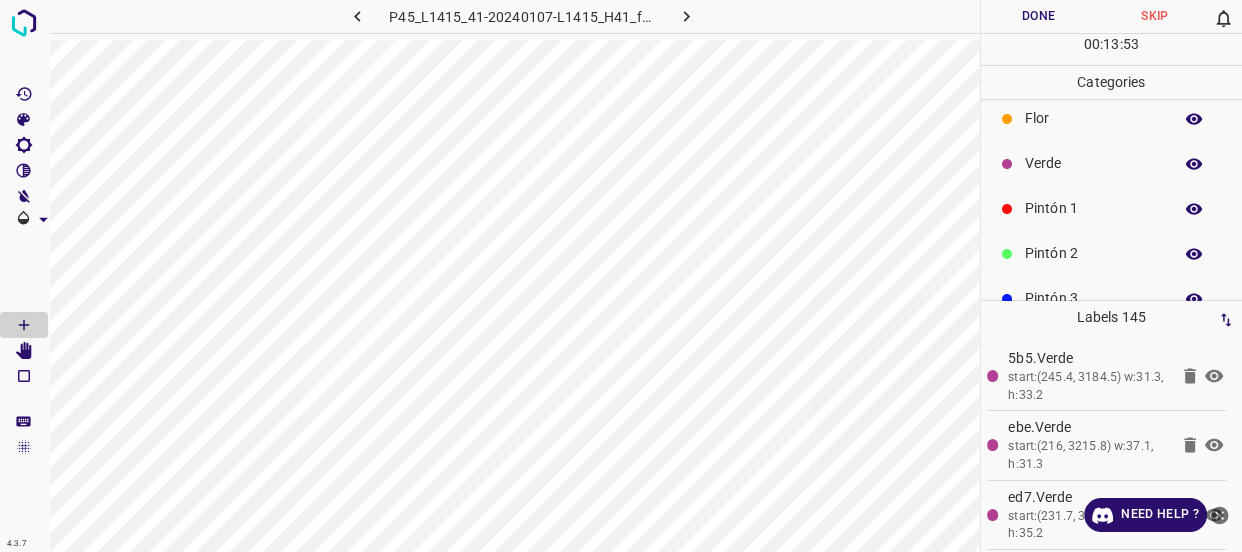 scroll, scrollTop: 0, scrollLeft: 0, axis: both 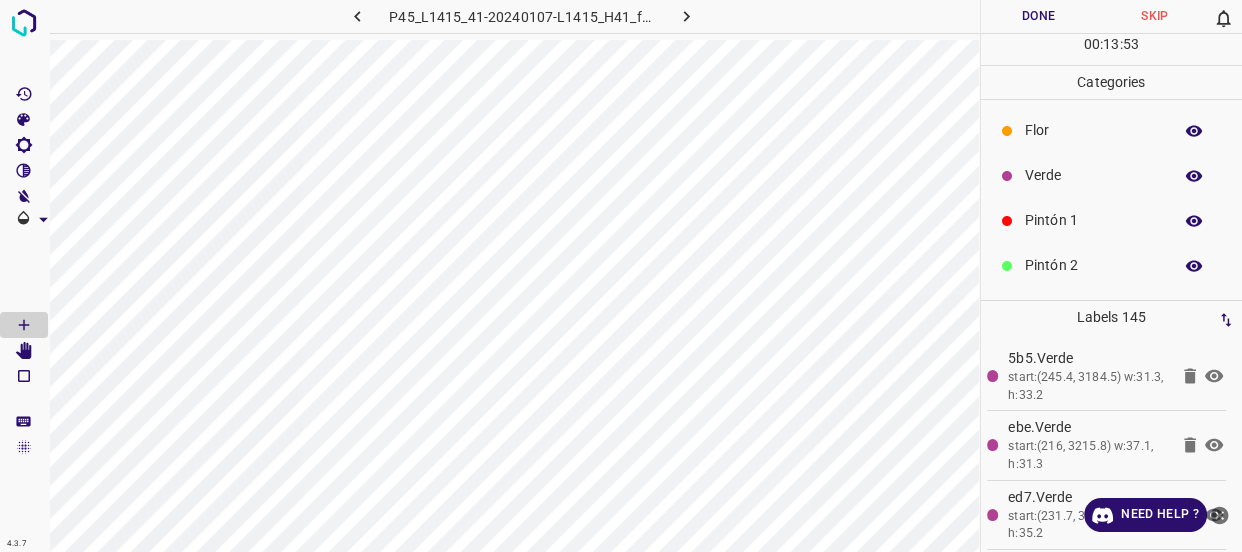 click on "Verde" at bounding box center [1093, 175] 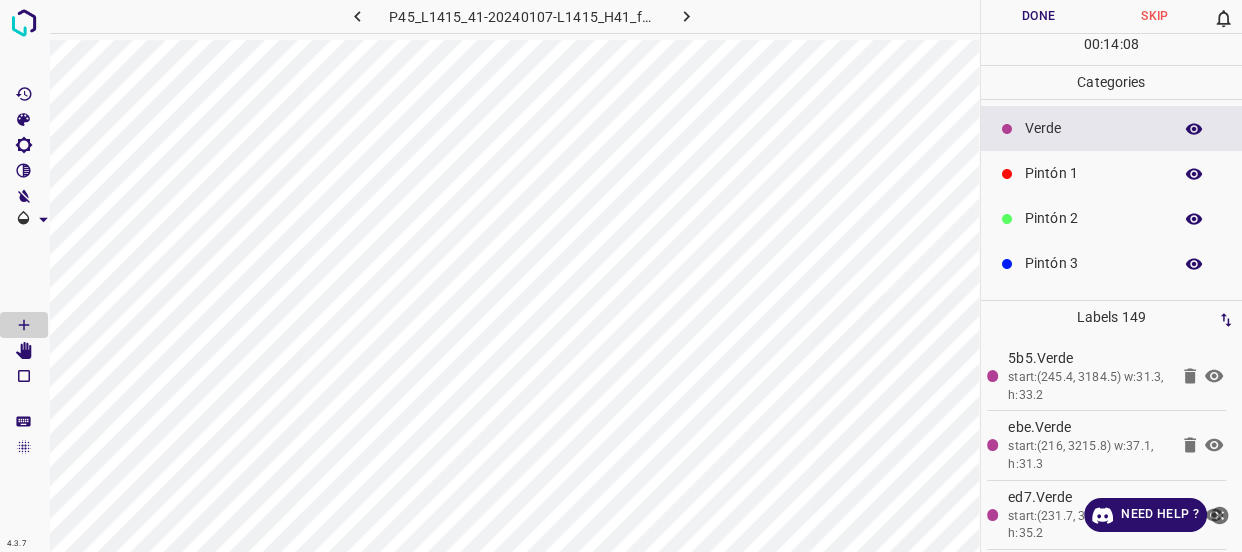 scroll, scrollTop: 90, scrollLeft: 0, axis: vertical 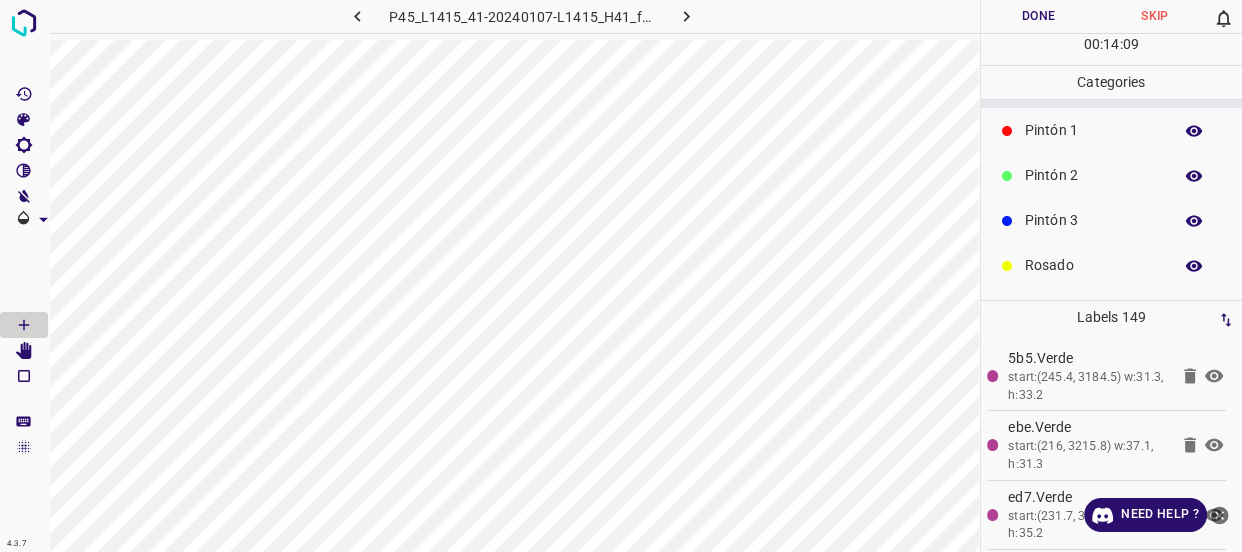 click on "Rosado" at bounding box center (1093, 265) 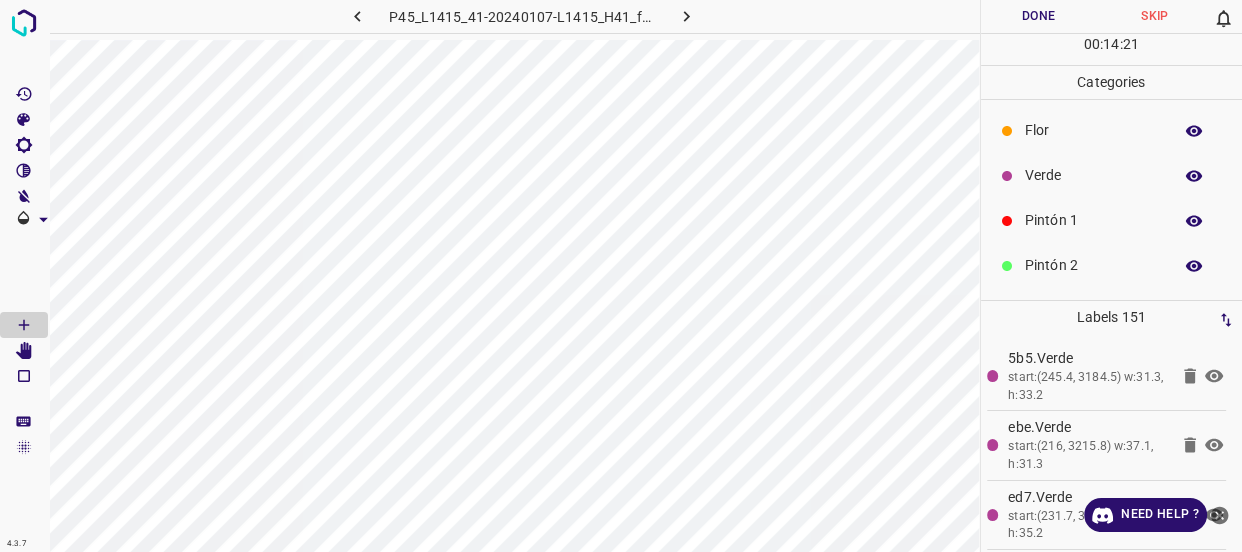 scroll, scrollTop: 0, scrollLeft: 0, axis: both 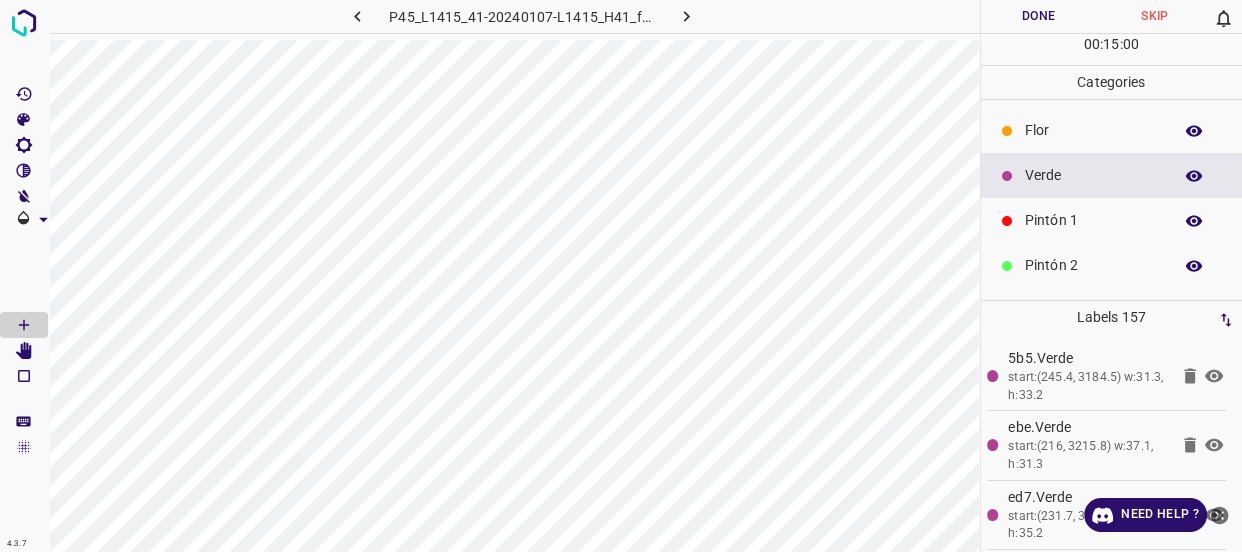 click on "Flor" at bounding box center (1093, 130) 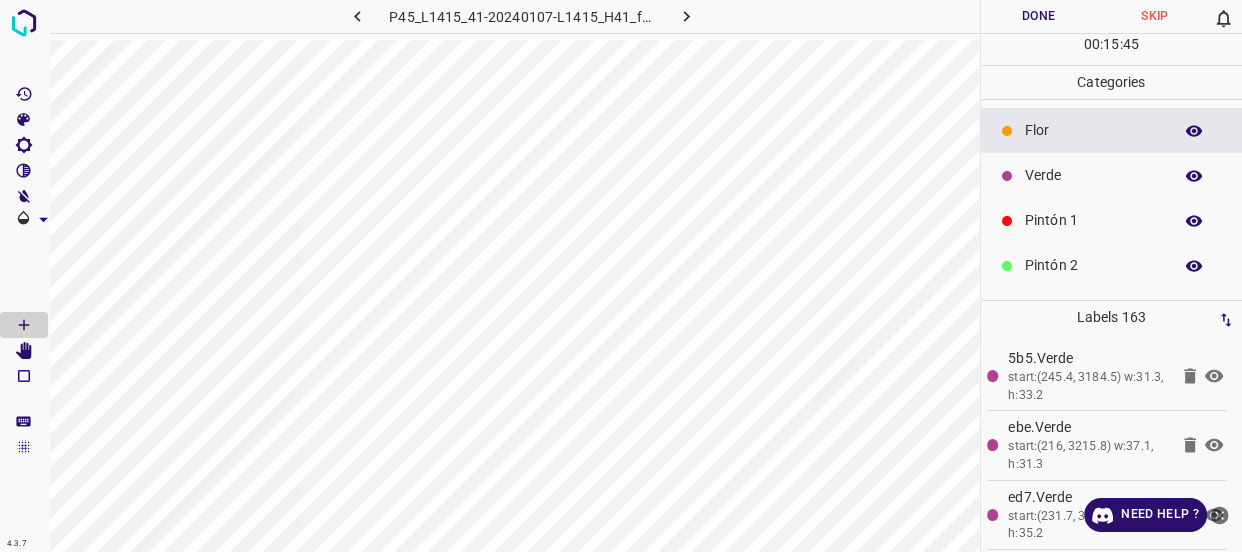 scroll, scrollTop: 175, scrollLeft: 0, axis: vertical 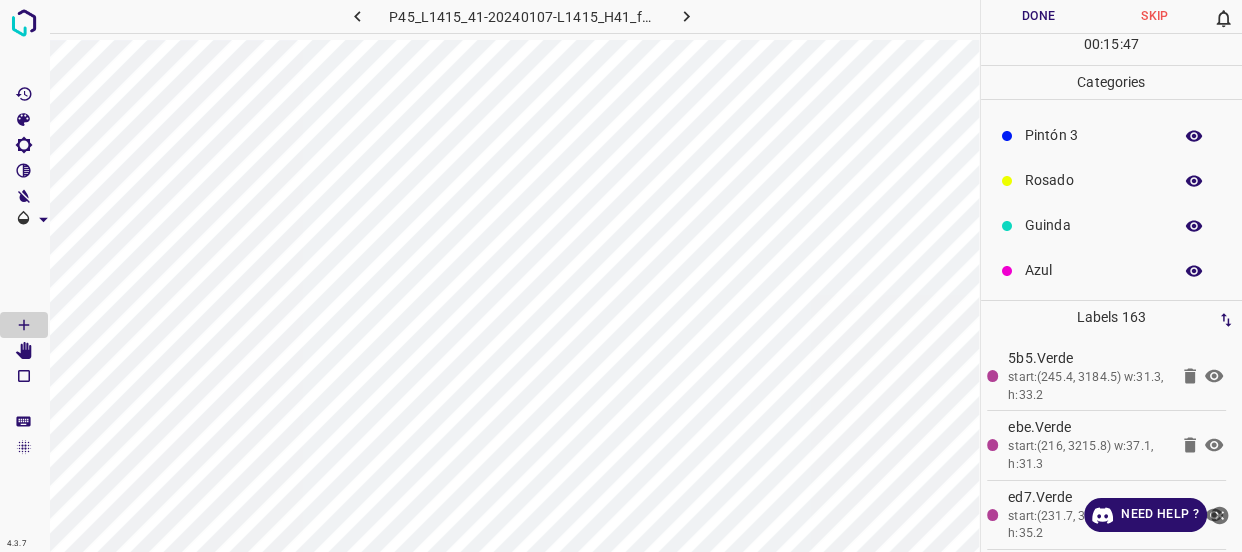 click on "Azul" at bounding box center (1093, 270) 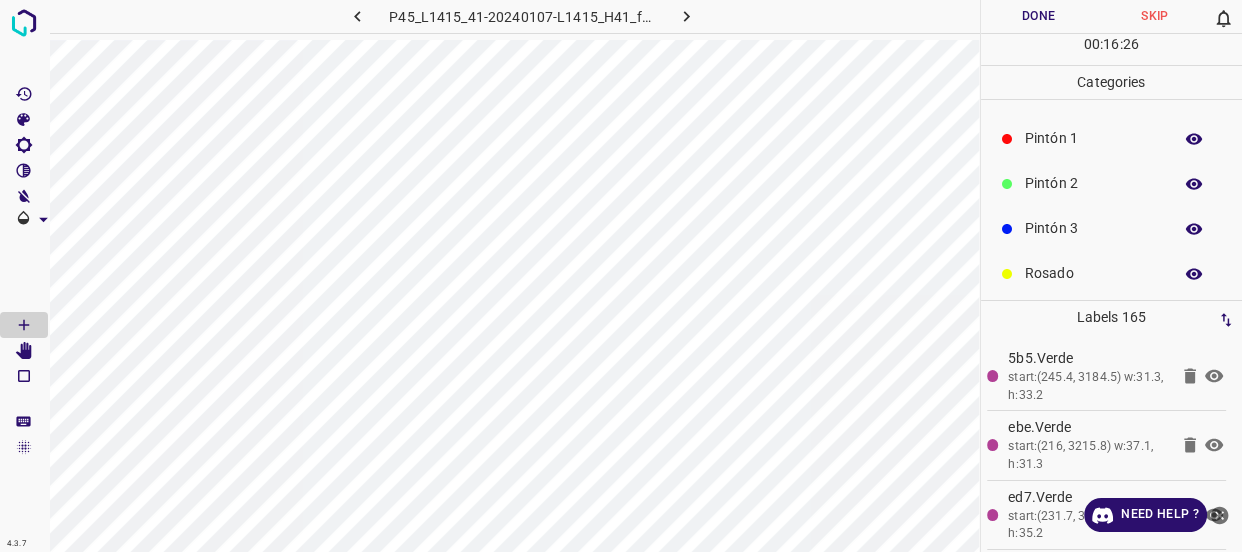 scroll, scrollTop: 0, scrollLeft: 0, axis: both 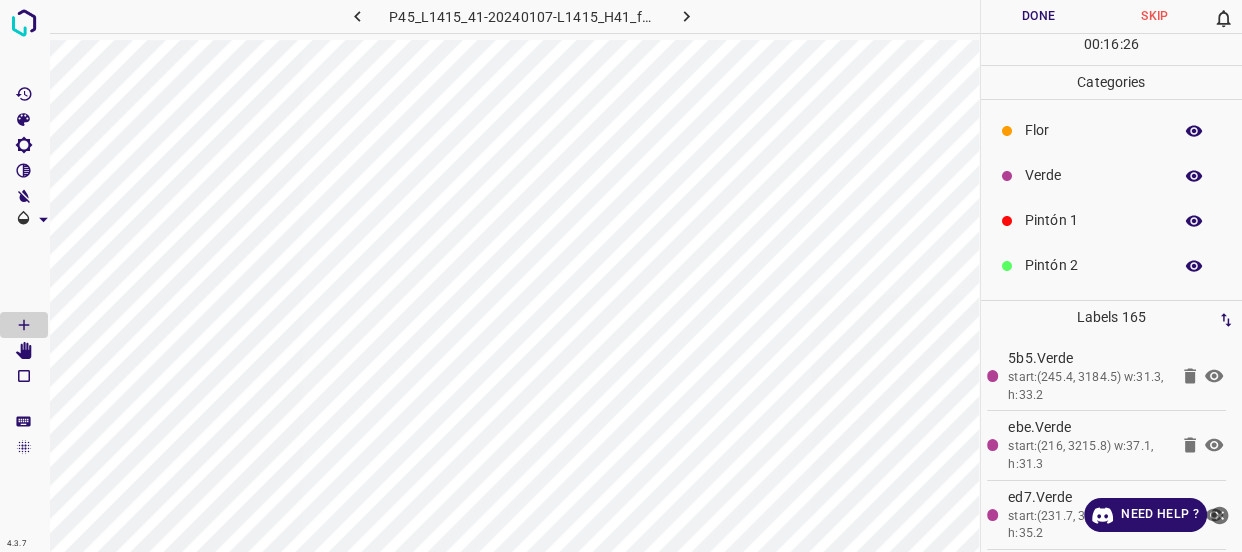 click on "Verde" at bounding box center (1093, 175) 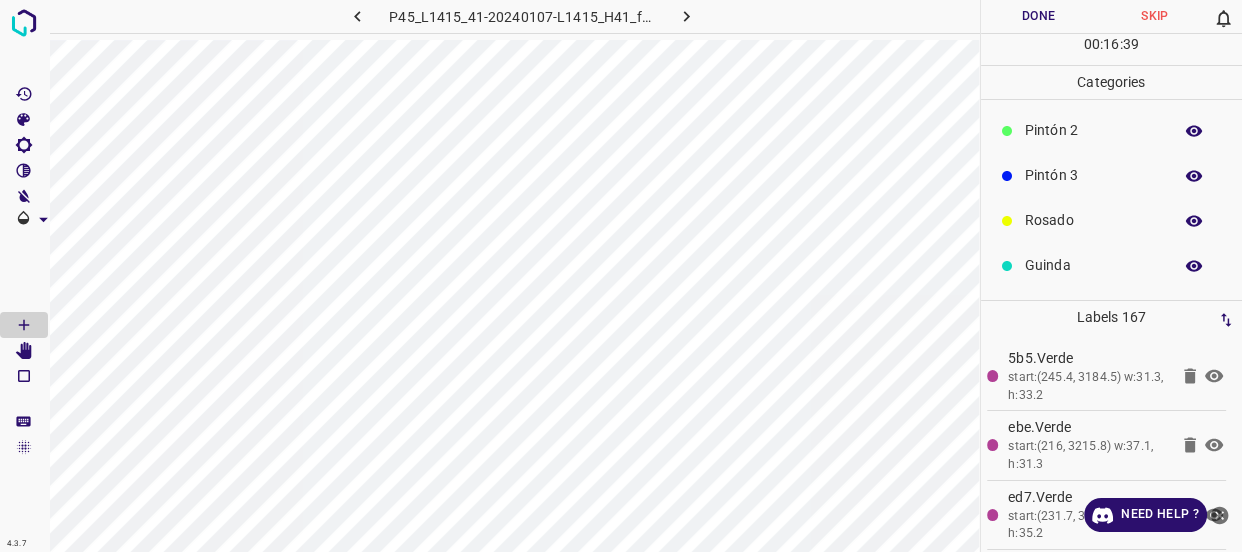 scroll, scrollTop: 175, scrollLeft: 0, axis: vertical 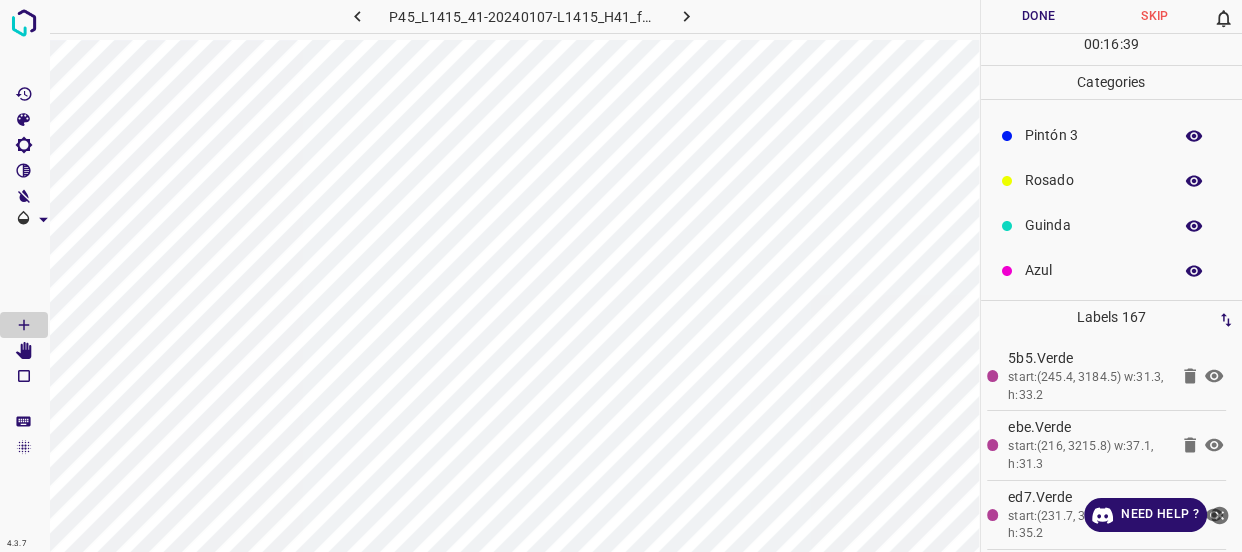 click on "Azul" at bounding box center [1093, 270] 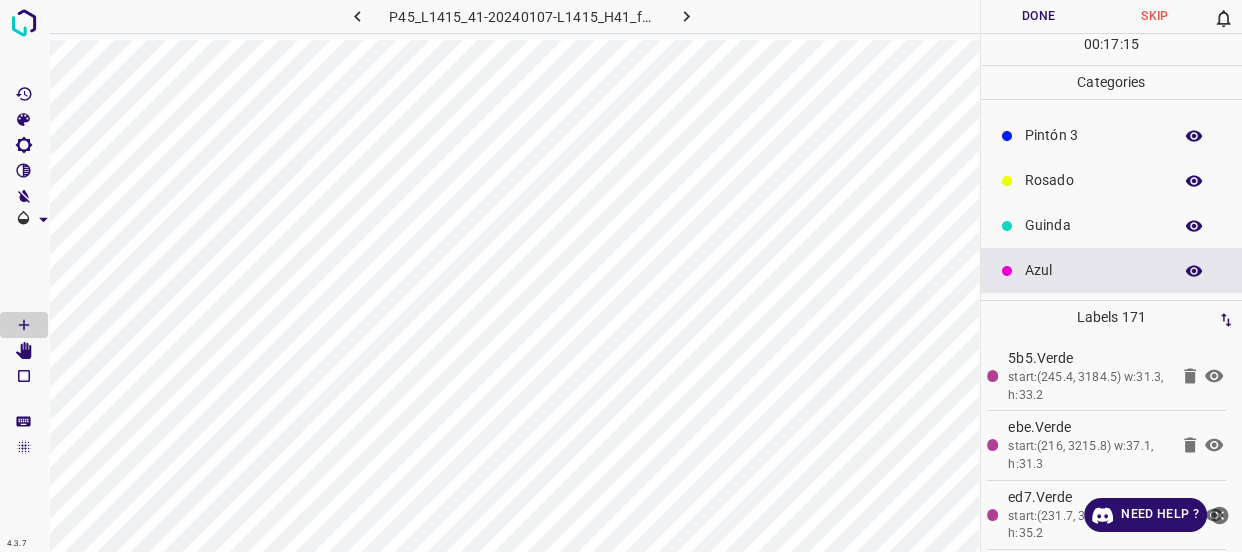 scroll, scrollTop: 0, scrollLeft: 0, axis: both 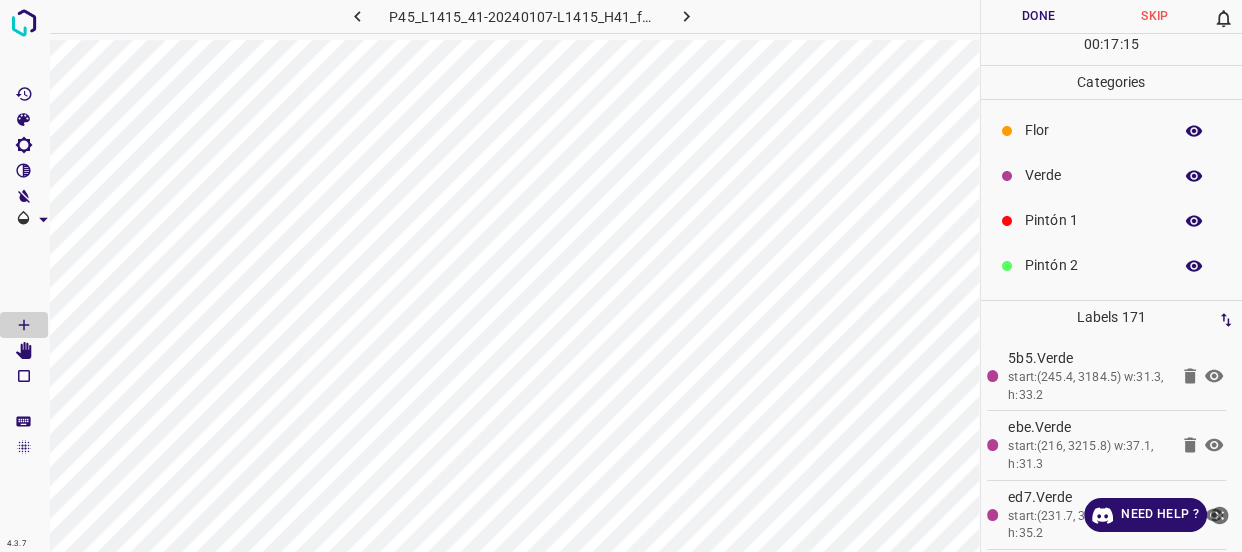 click on "Verde" at bounding box center [1112, 175] 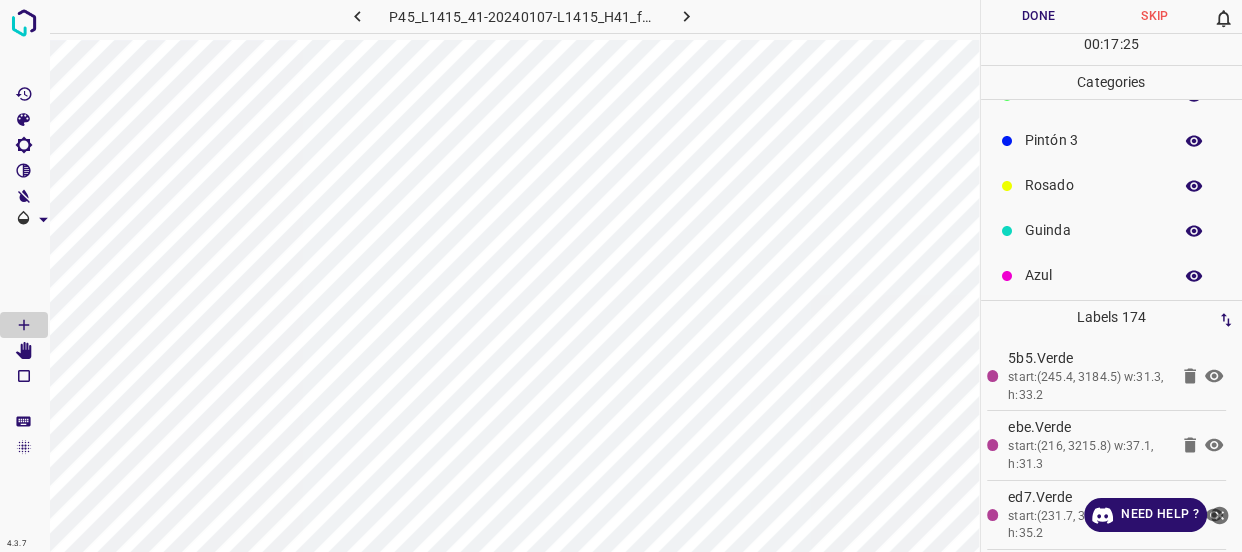 scroll, scrollTop: 175, scrollLeft: 0, axis: vertical 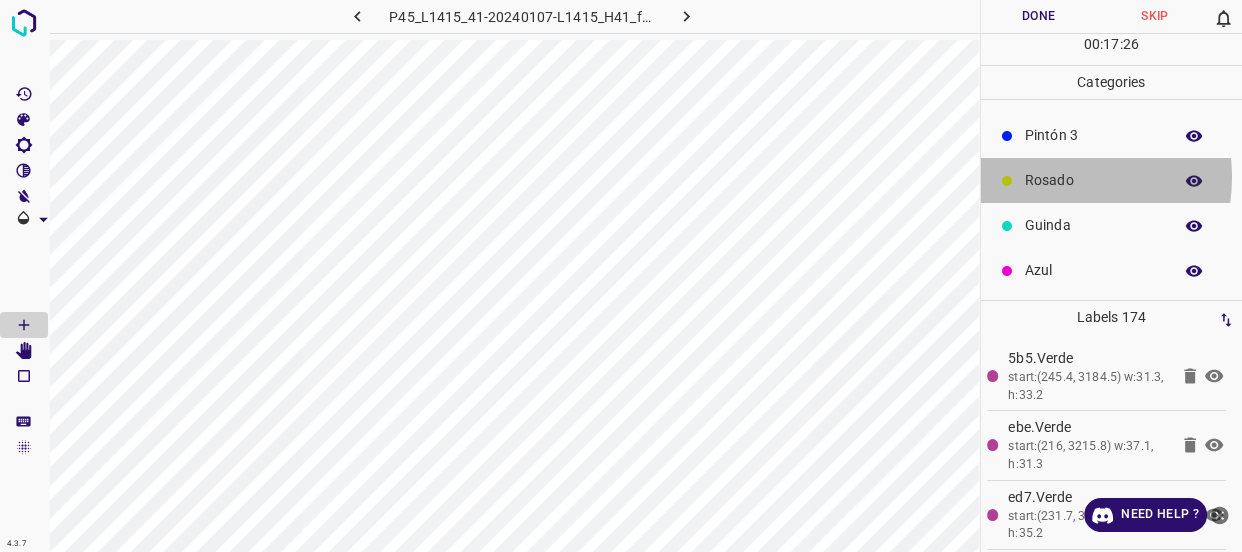click on "Rosado" at bounding box center (1093, 180) 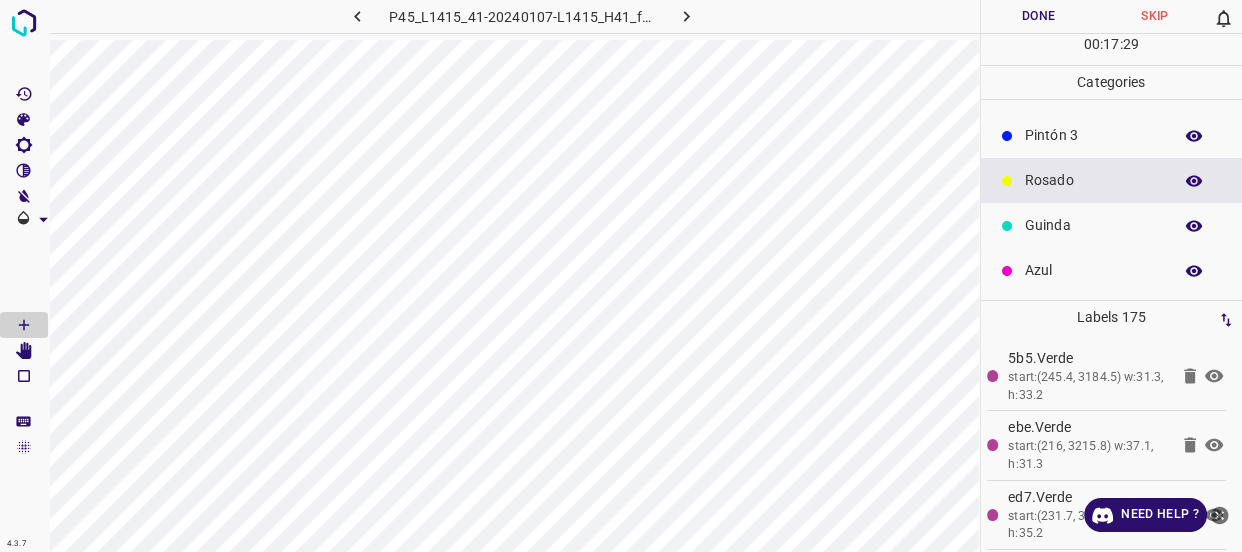 click on "Pintón 3" at bounding box center (1093, 135) 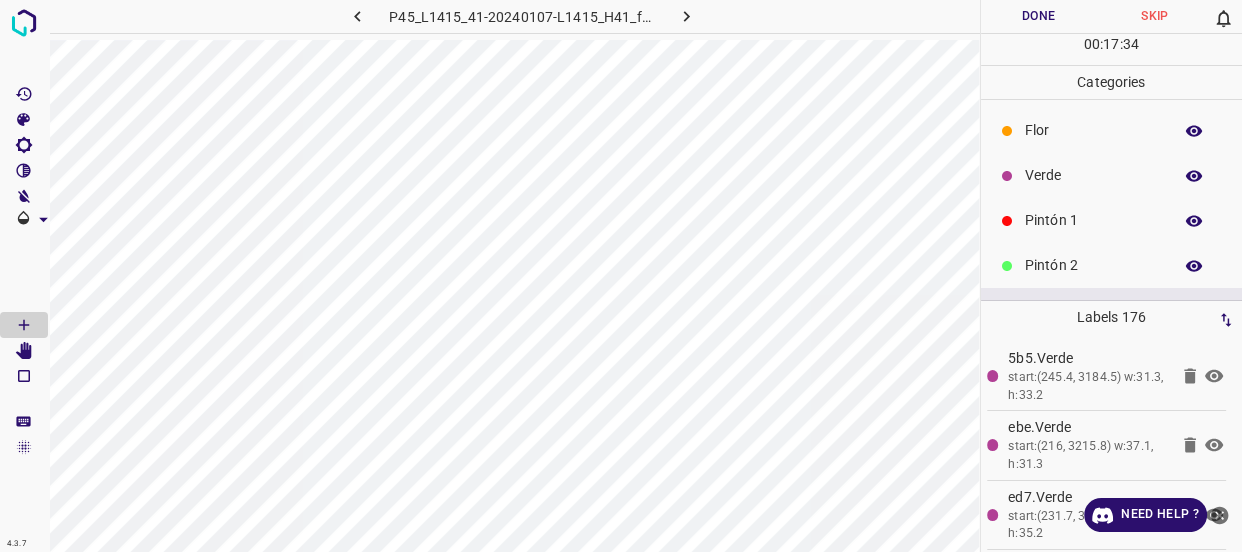 scroll, scrollTop: 0, scrollLeft: 0, axis: both 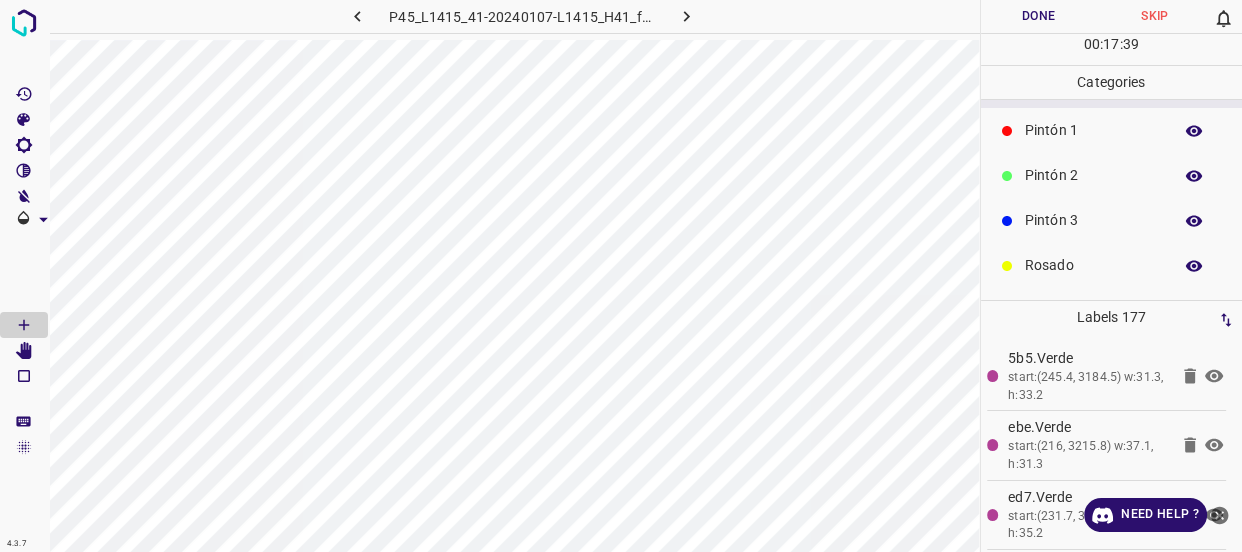 click on "Pintón 3" at bounding box center [1093, 220] 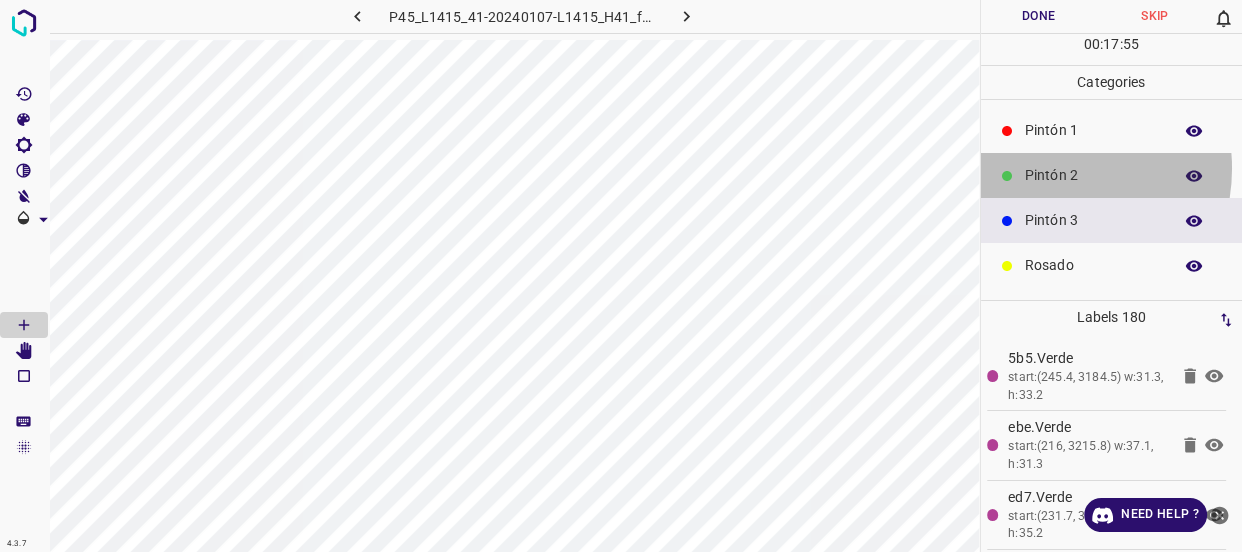 click on "Pintón 2" at bounding box center [1093, 175] 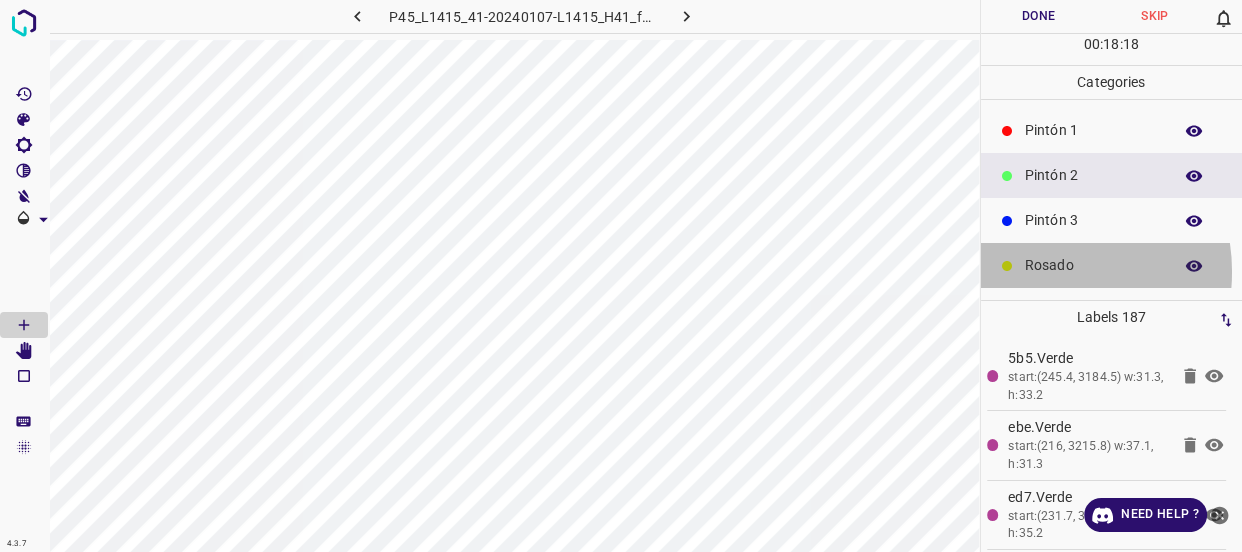 click on "Rosado" at bounding box center (1093, 265) 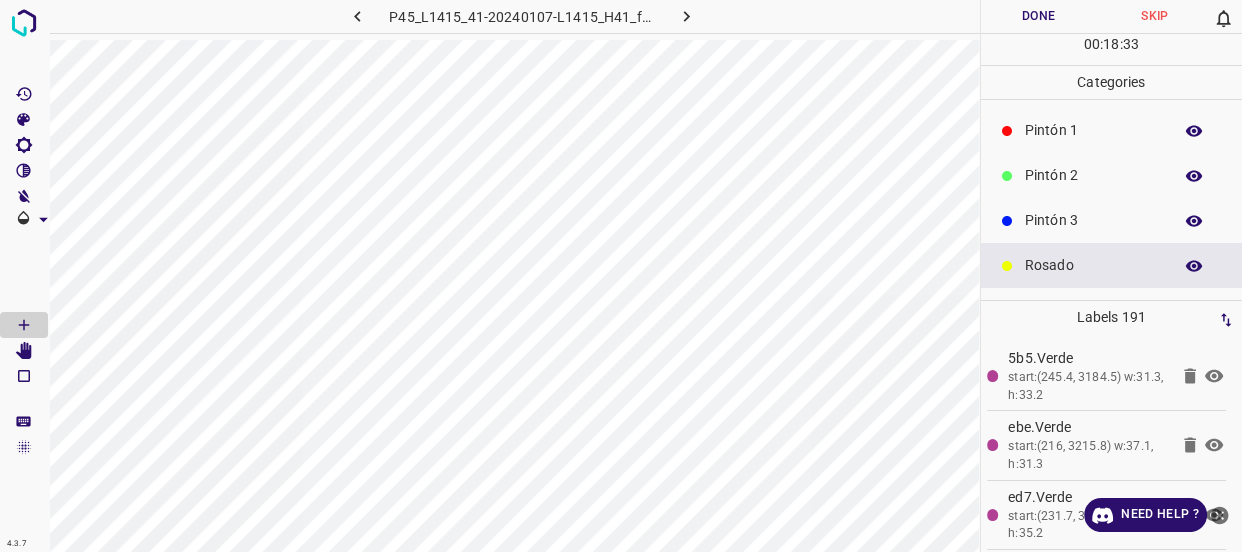 scroll, scrollTop: 175, scrollLeft: 0, axis: vertical 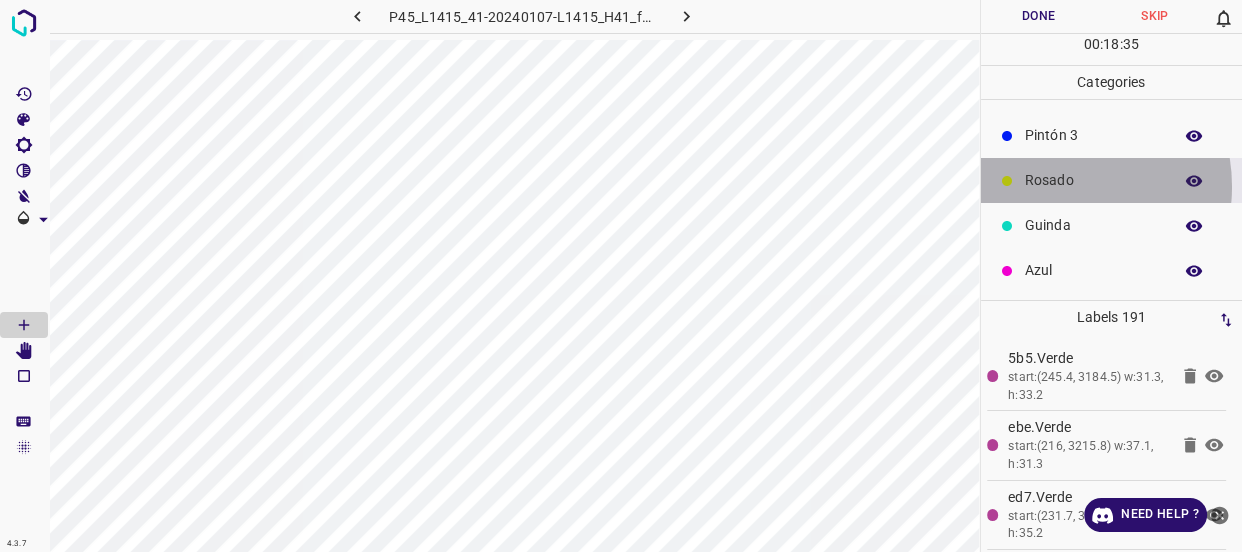 click on "Rosado" at bounding box center (1093, 180) 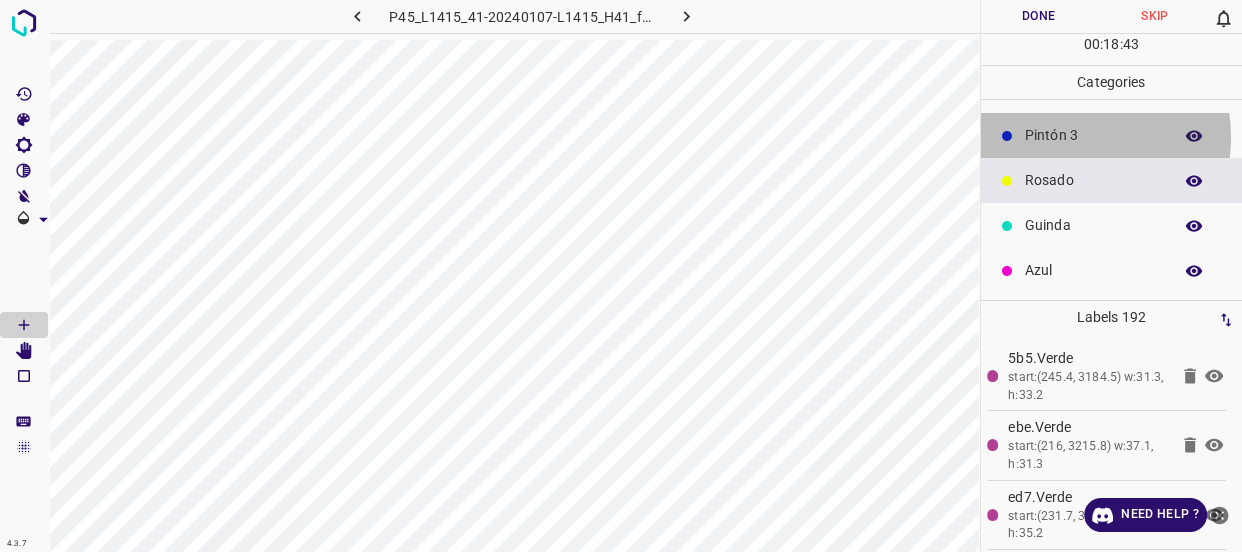 click on "Pintón 3" at bounding box center [1093, 135] 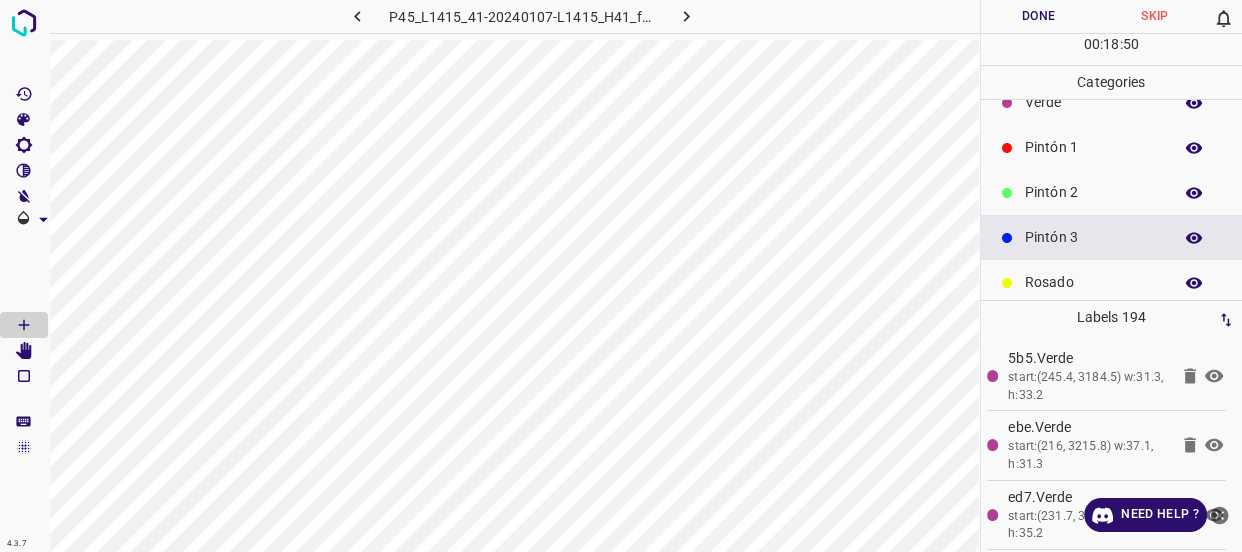 scroll, scrollTop: 0, scrollLeft: 0, axis: both 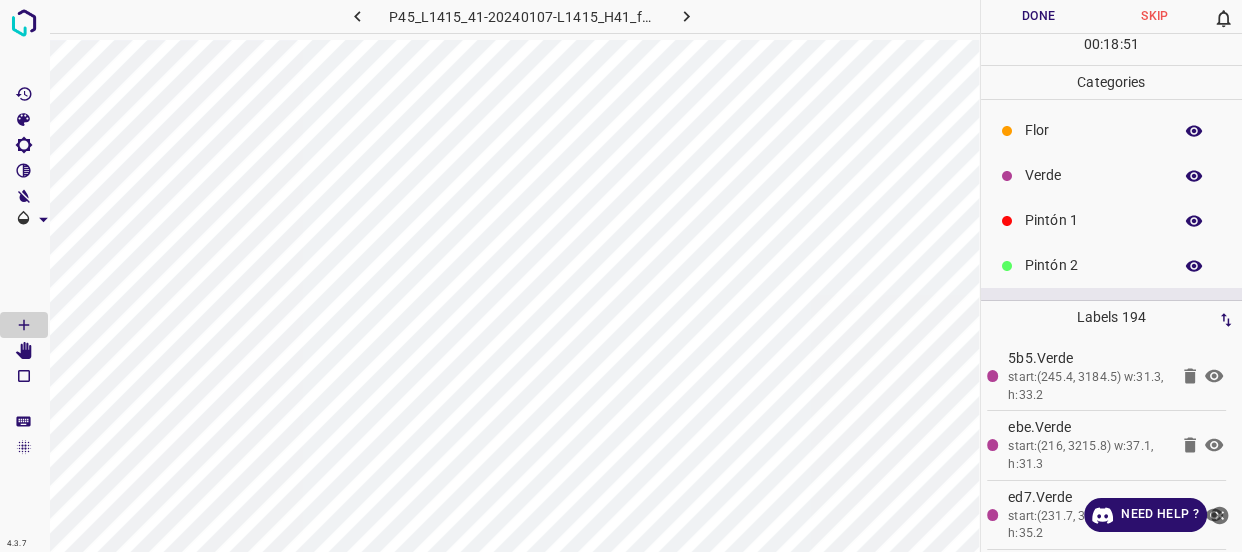 click on "Verde" at bounding box center [1093, 175] 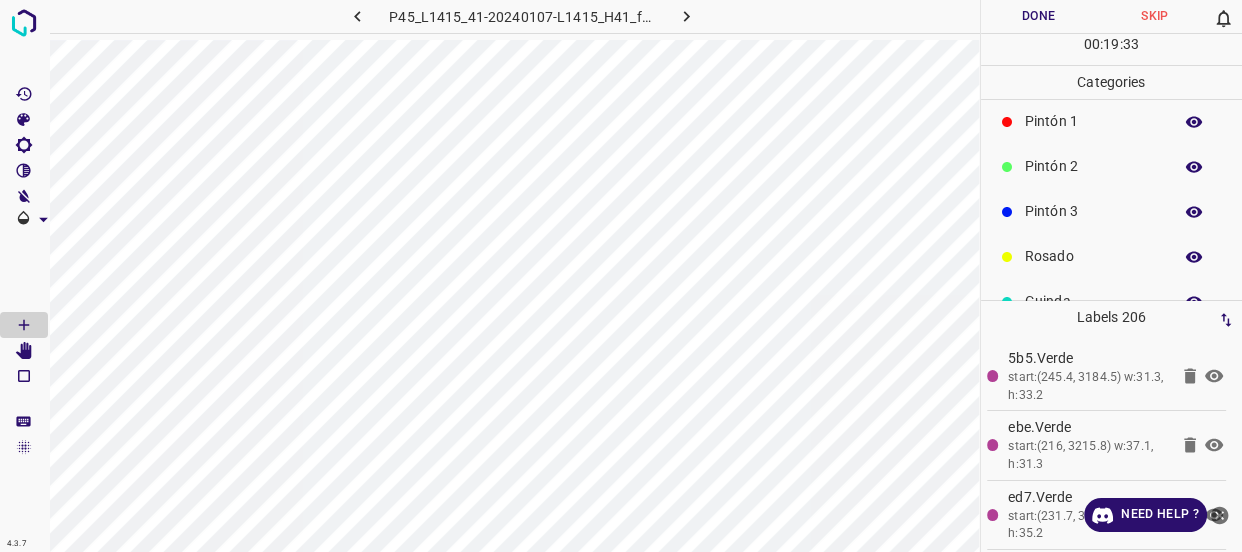 scroll, scrollTop: 175, scrollLeft: 0, axis: vertical 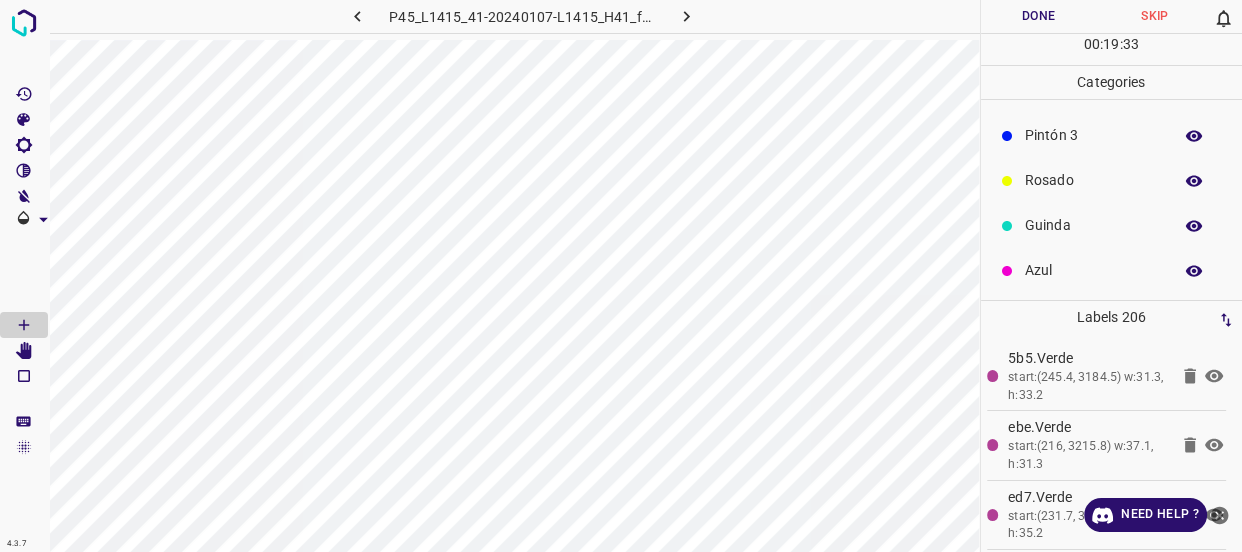 click on "Azul" at bounding box center [1093, 270] 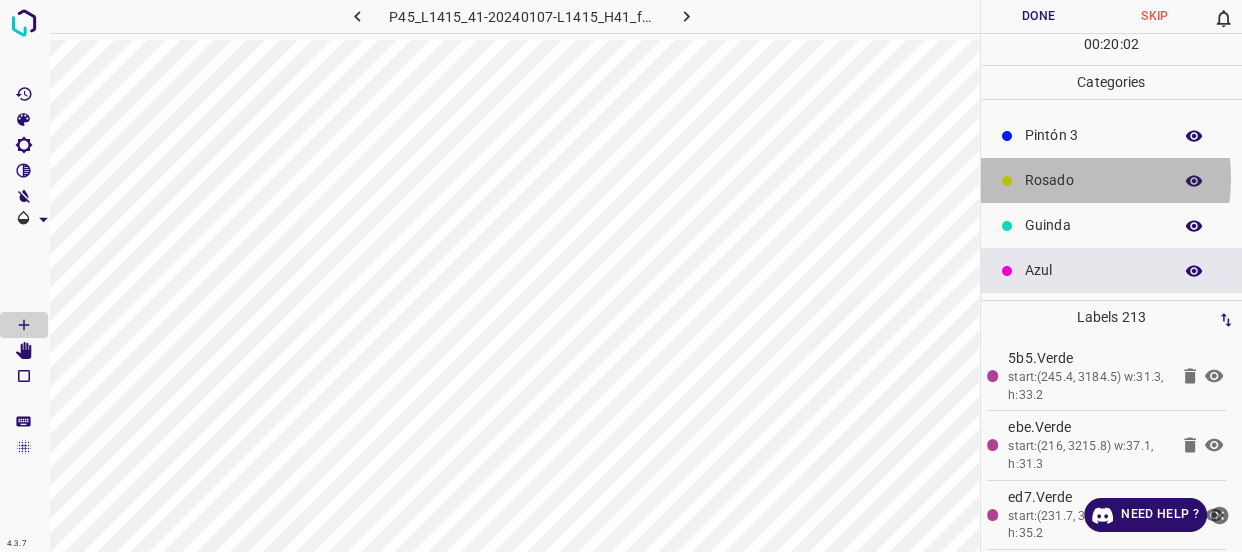 click on "Rosado" at bounding box center [1093, 180] 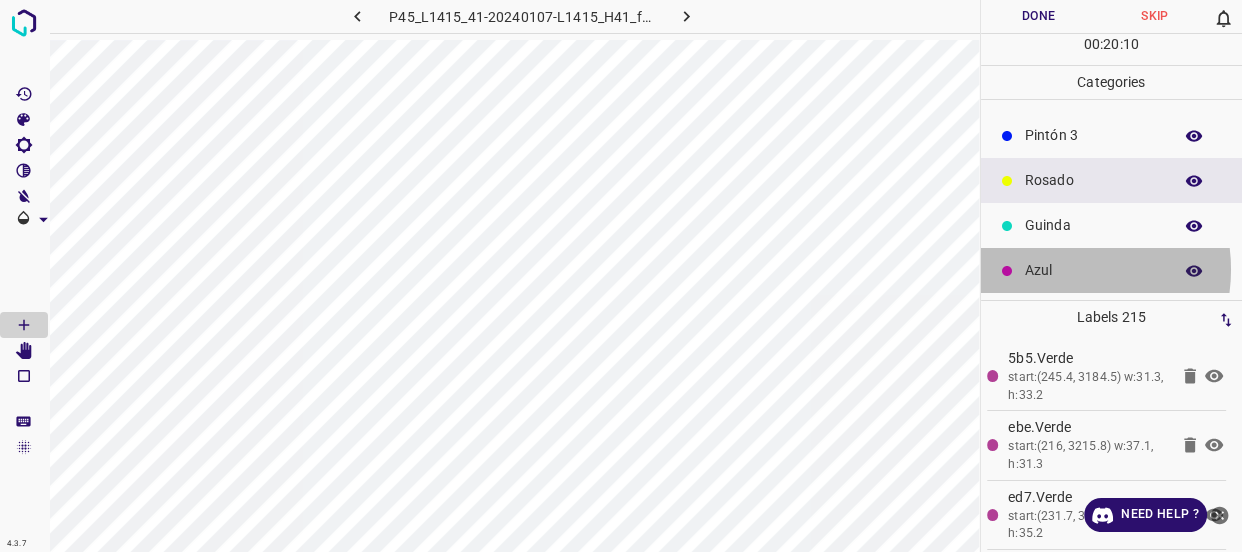 click on "Azul" at bounding box center (1093, 270) 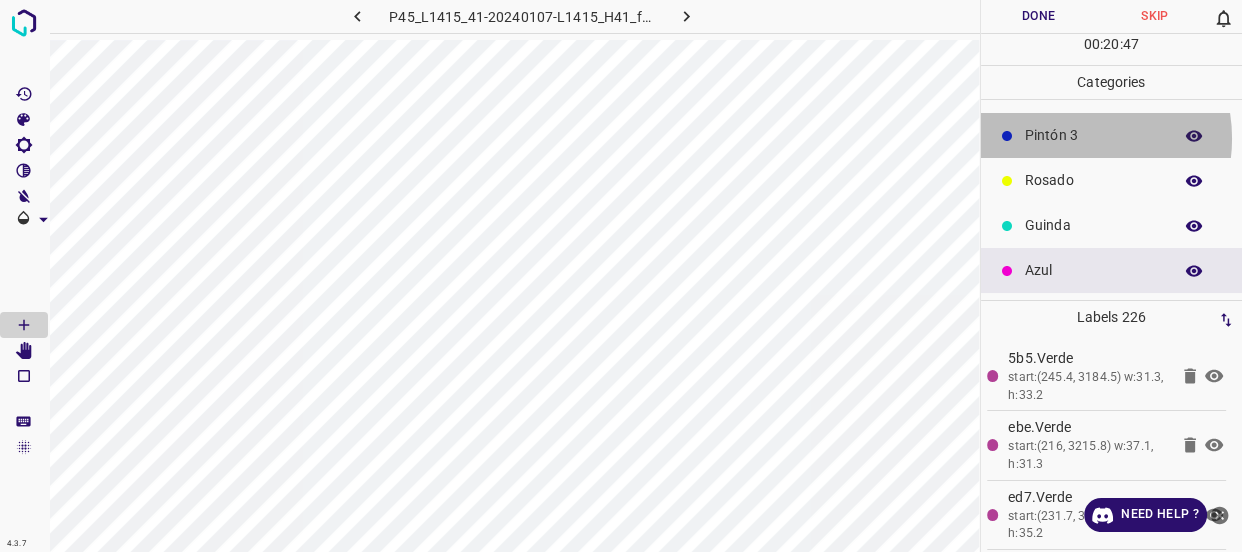click on "Pintón 3" at bounding box center (1093, 135) 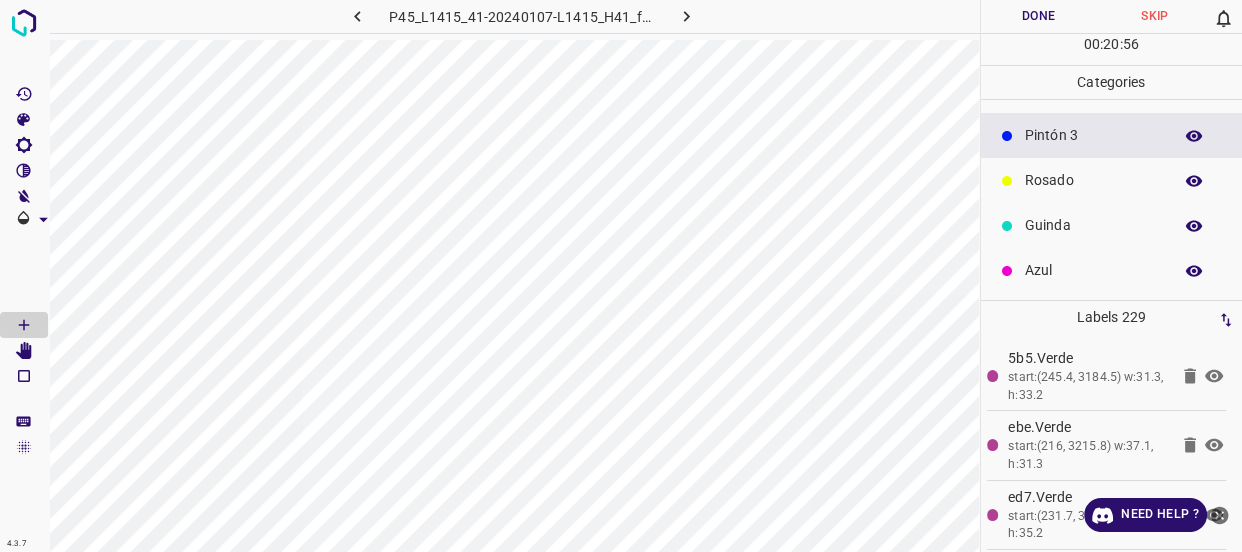 click on "Guinda" at bounding box center [1112, 225] 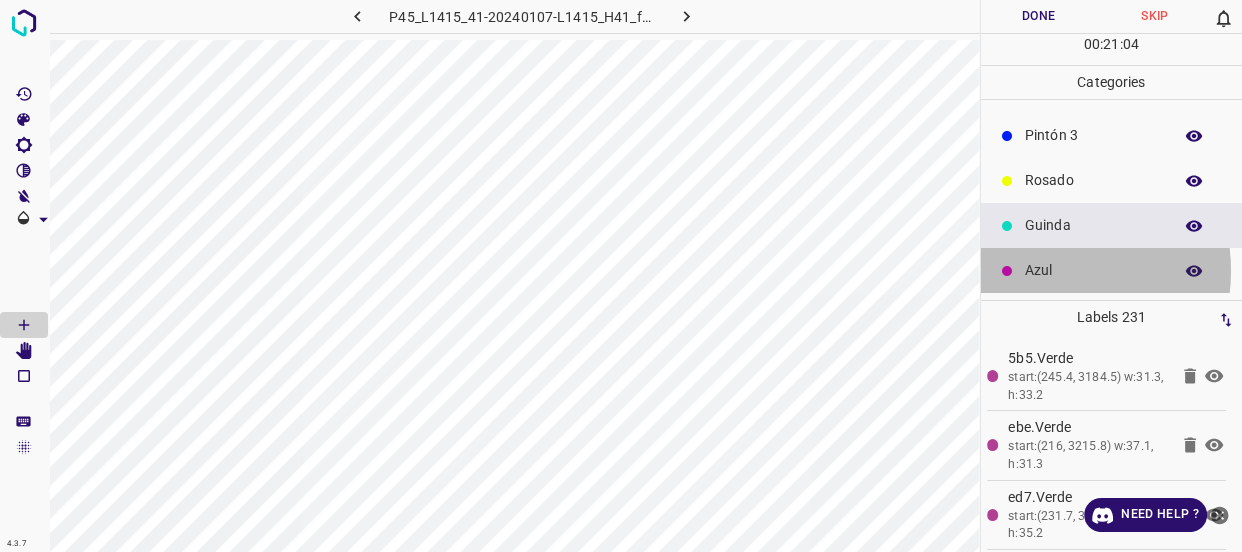 click on "Azul" at bounding box center [1093, 270] 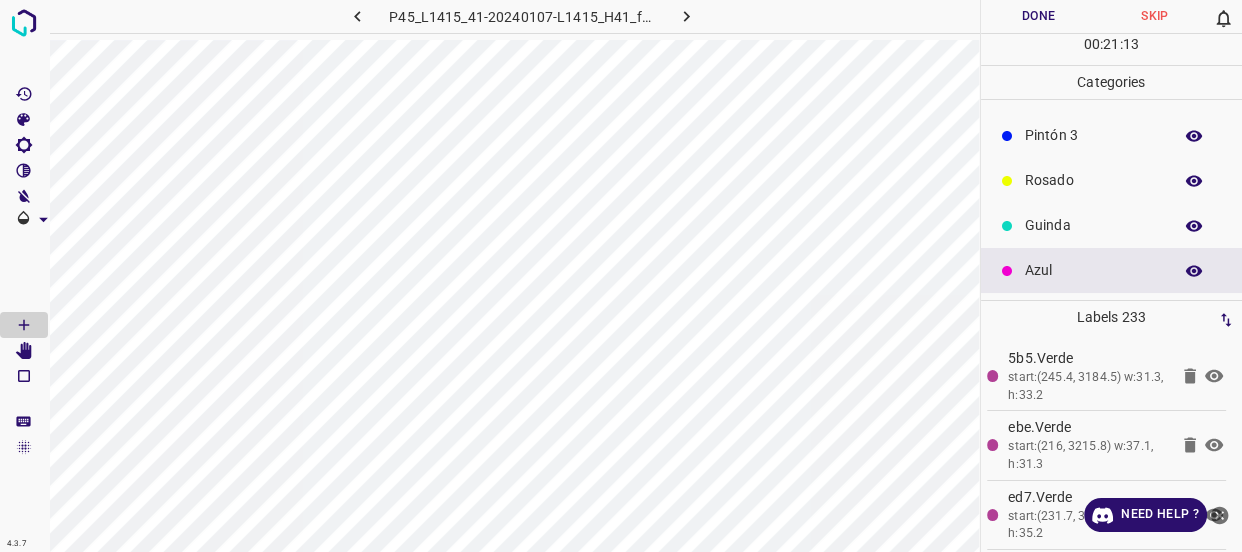 click on "Rosado" at bounding box center (1093, 180) 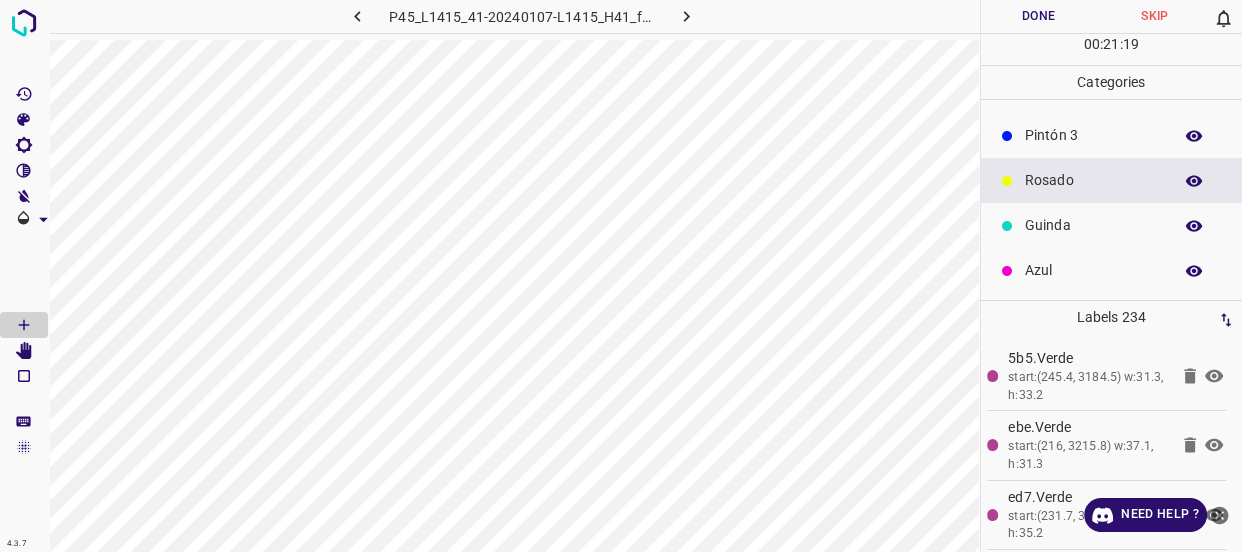 click on "Azul" at bounding box center [1093, 270] 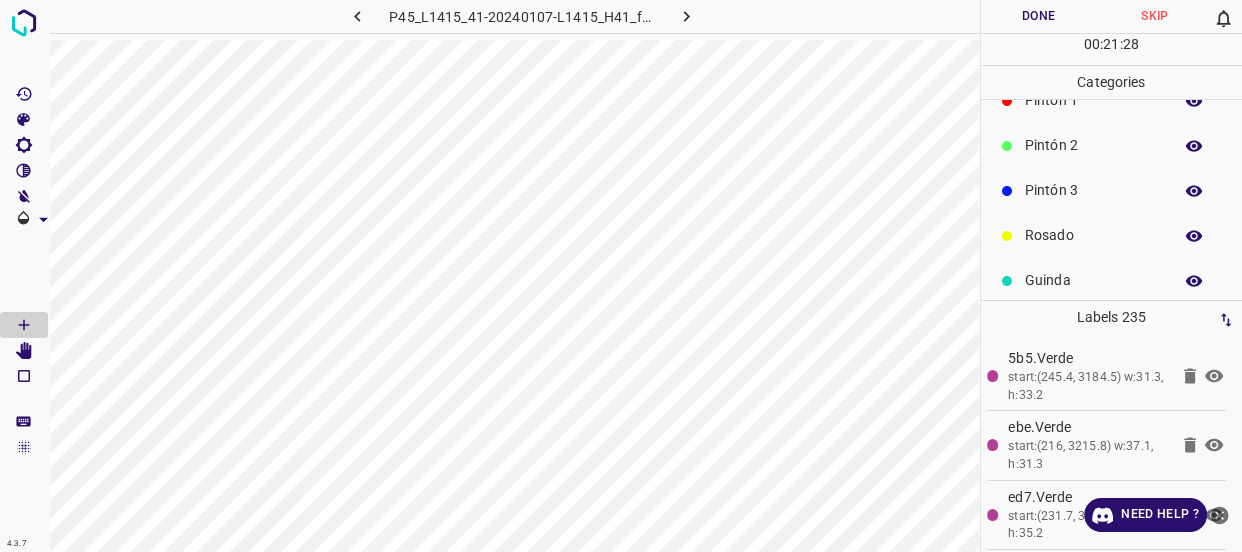scroll, scrollTop: 175, scrollLeft: 0, axis: vertical 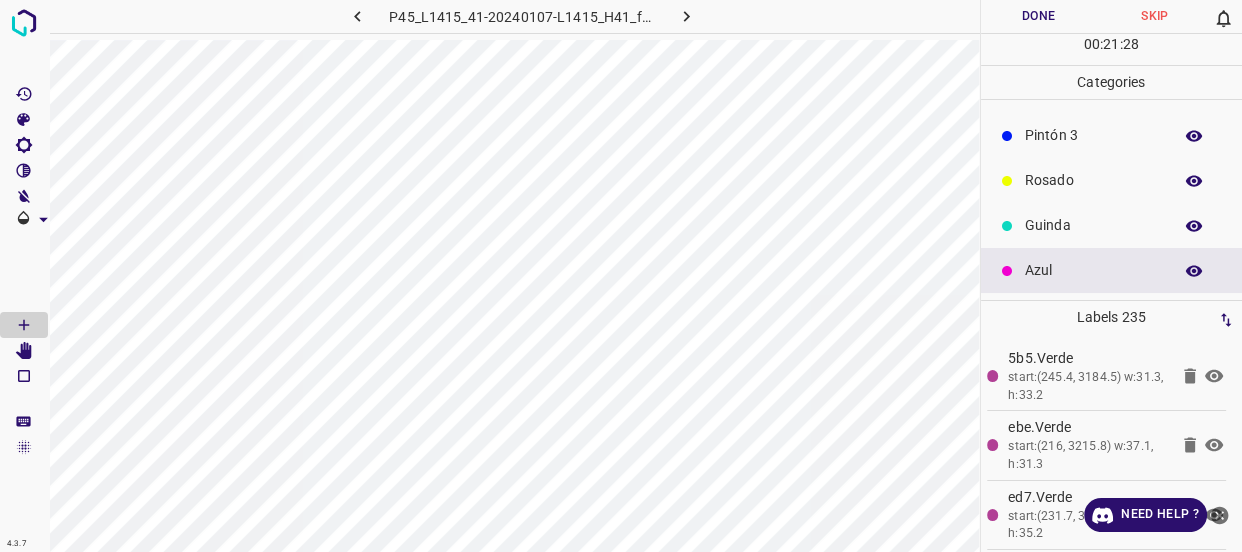 click on "Rosado" at bounding box center (1093, 180) 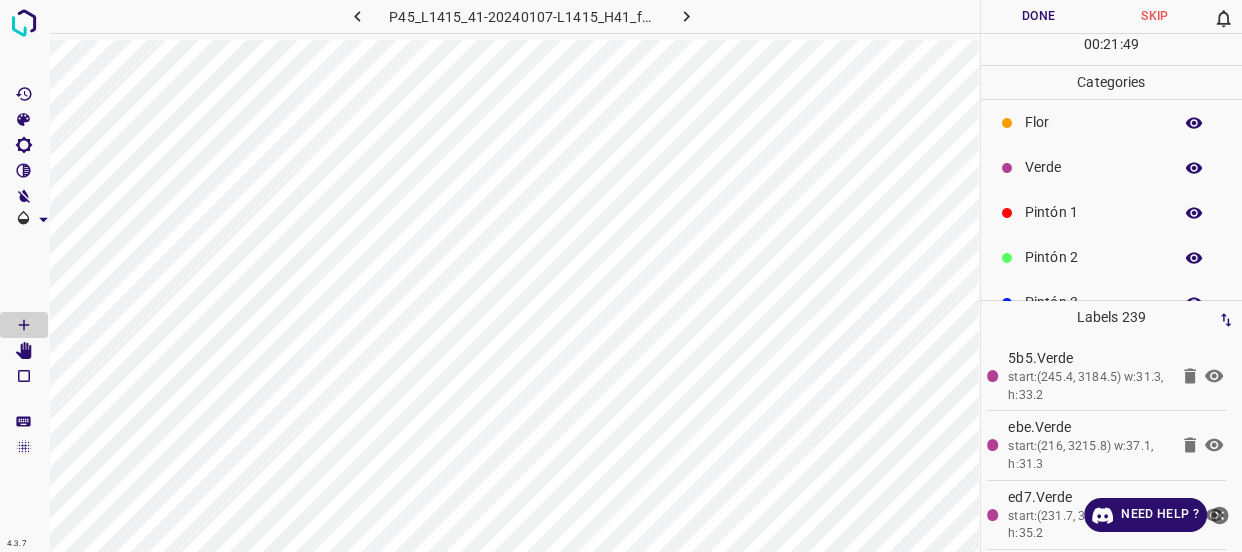 scroll, scrollTop: 0, scrollLeft: 0, axis: both 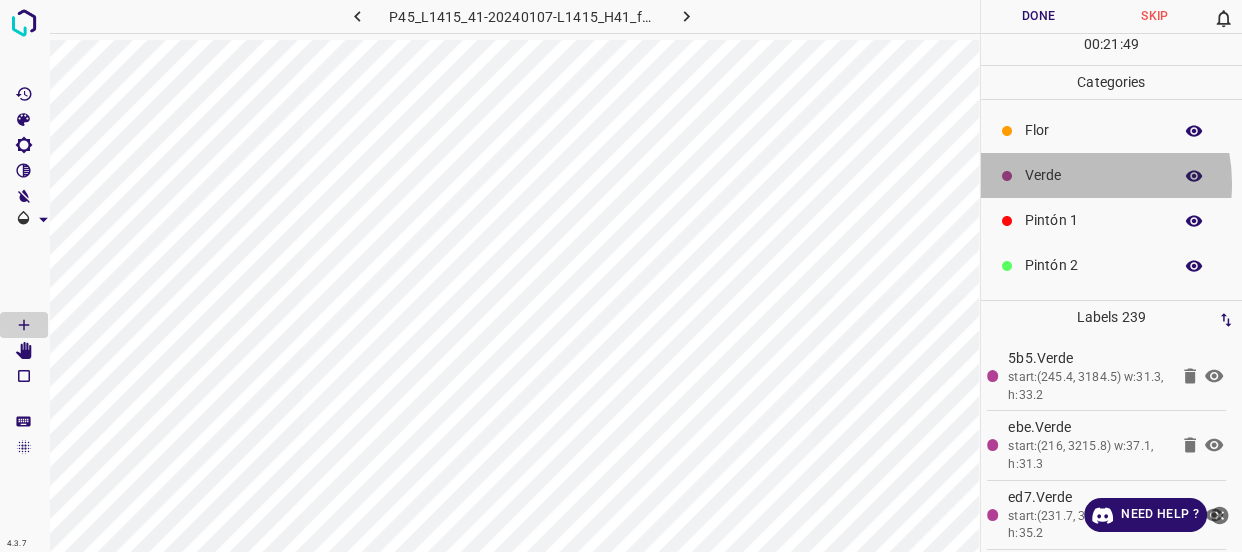 click on "Verde" at bounding box center (1093, 175) 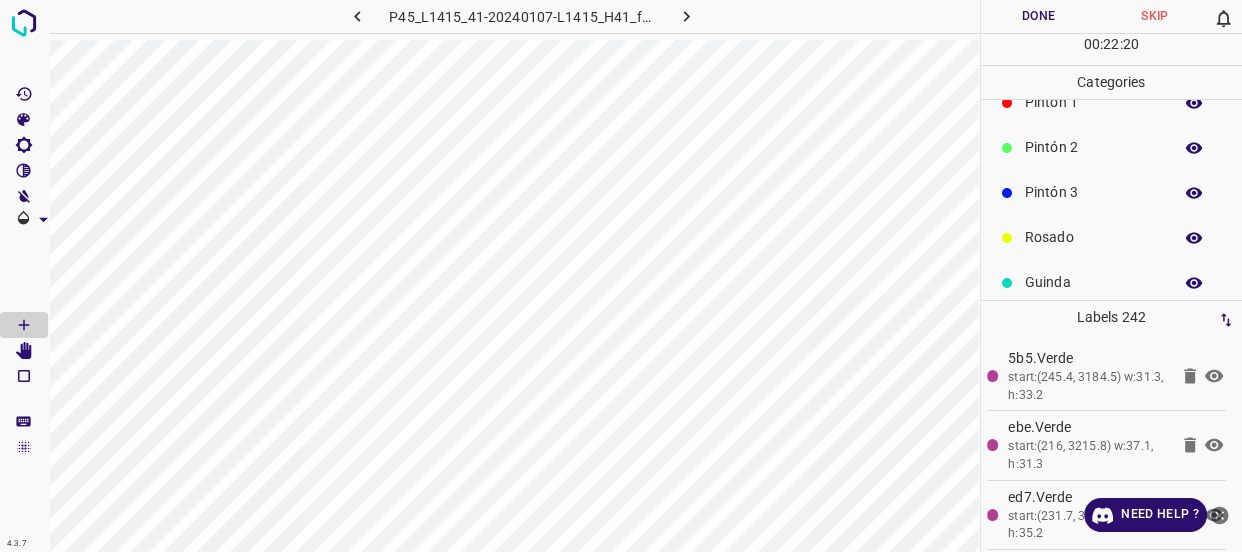 scroll, scrollTop: 175, scrollLeft: 0, axis: vertical 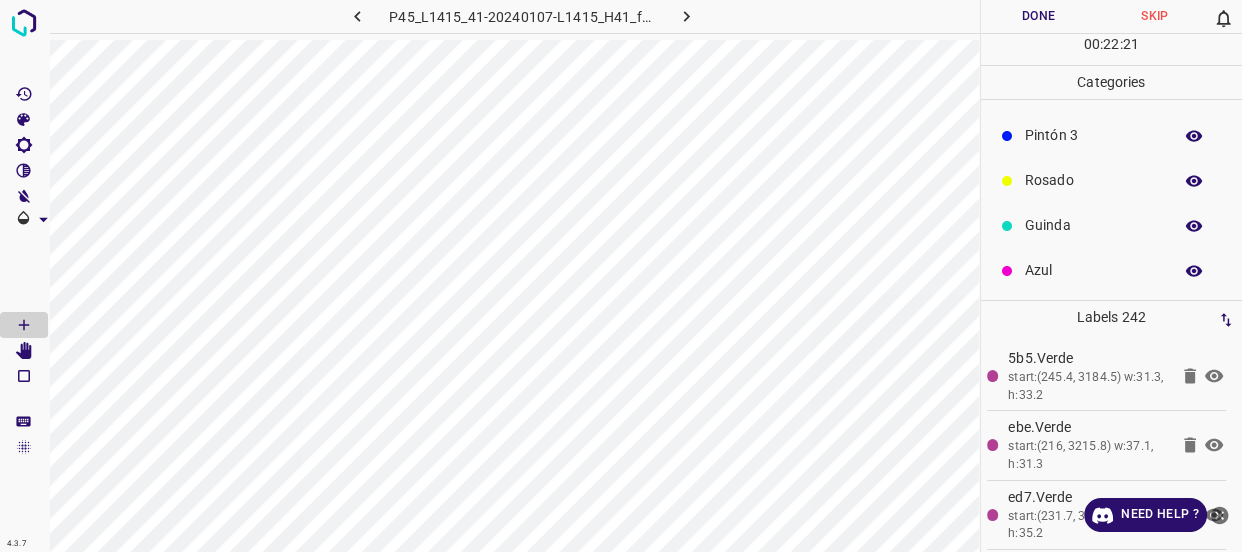 click on "Rosado" at bounding box center (1093, 180) 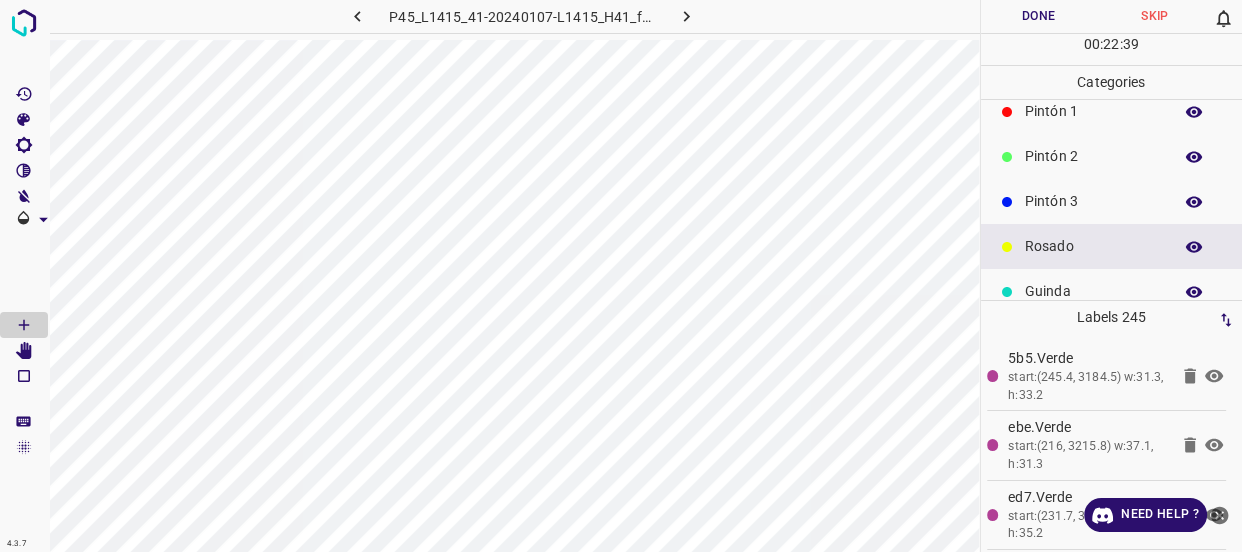scroll, scrollTop: 0, scrollLeft: 0, axis: both 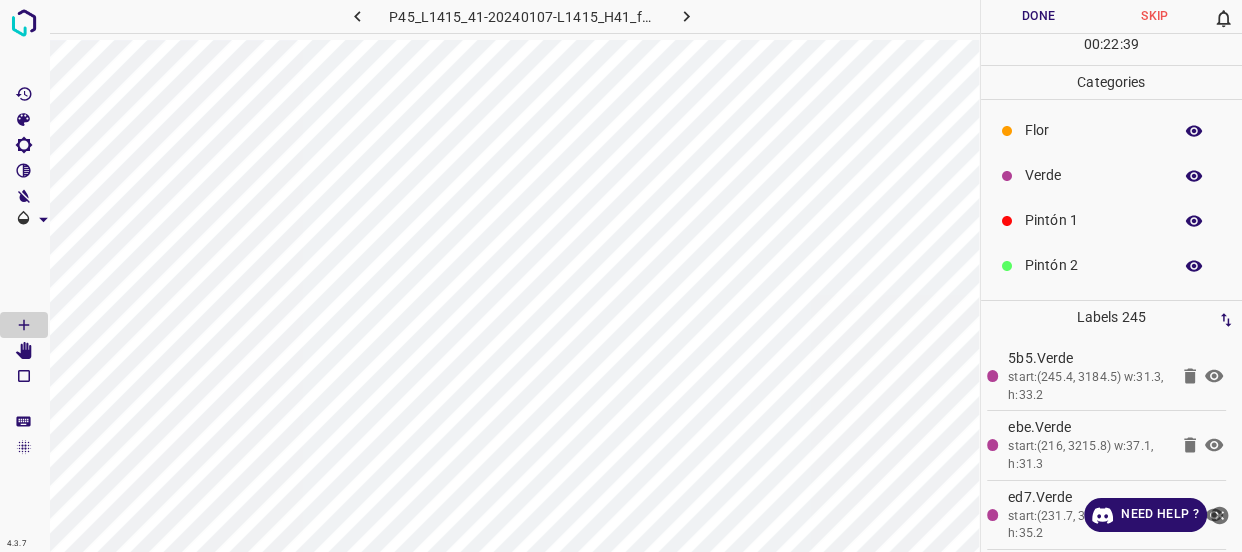 click on "Verde" at bounding box center (1093, 175) 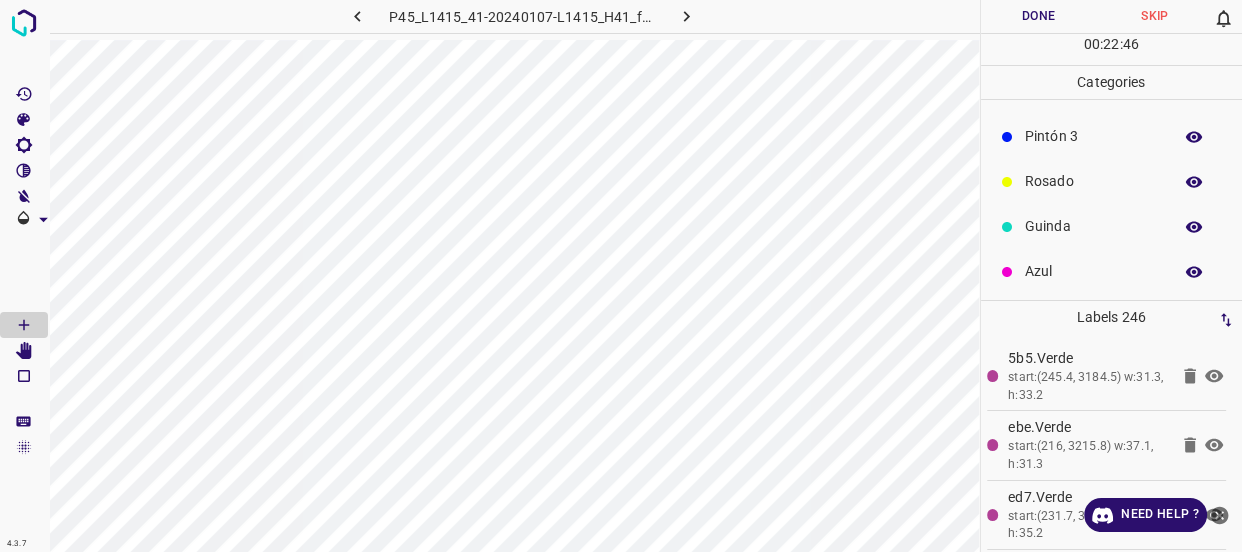 scroll, scrollTop: 175, scrollLeft: 0, axis: vertical 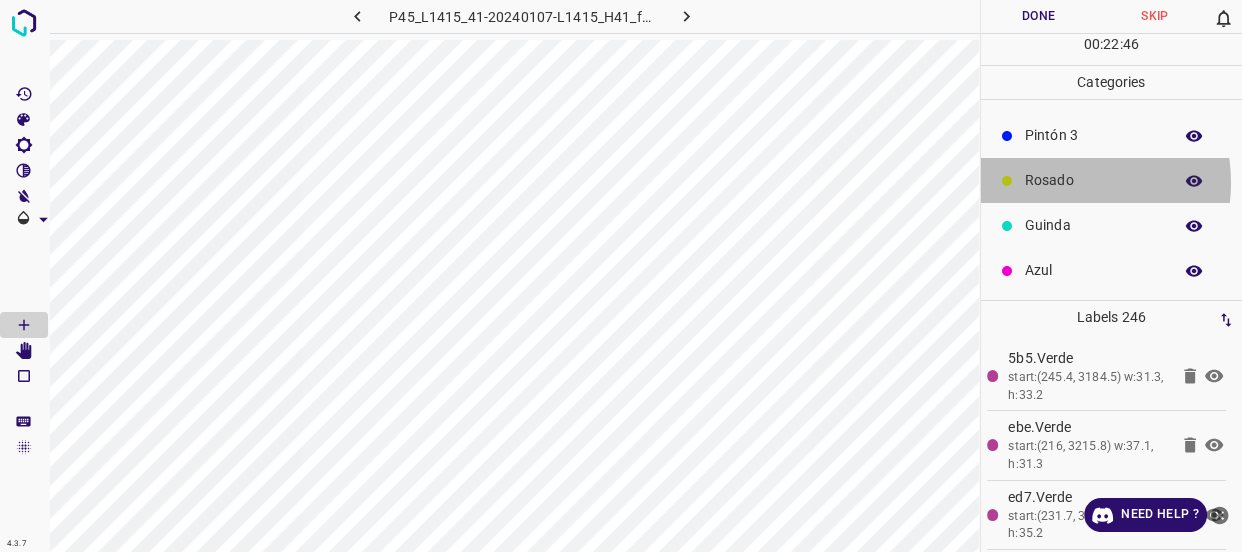 click on "Rosado" at bounding box center (1093, 180) 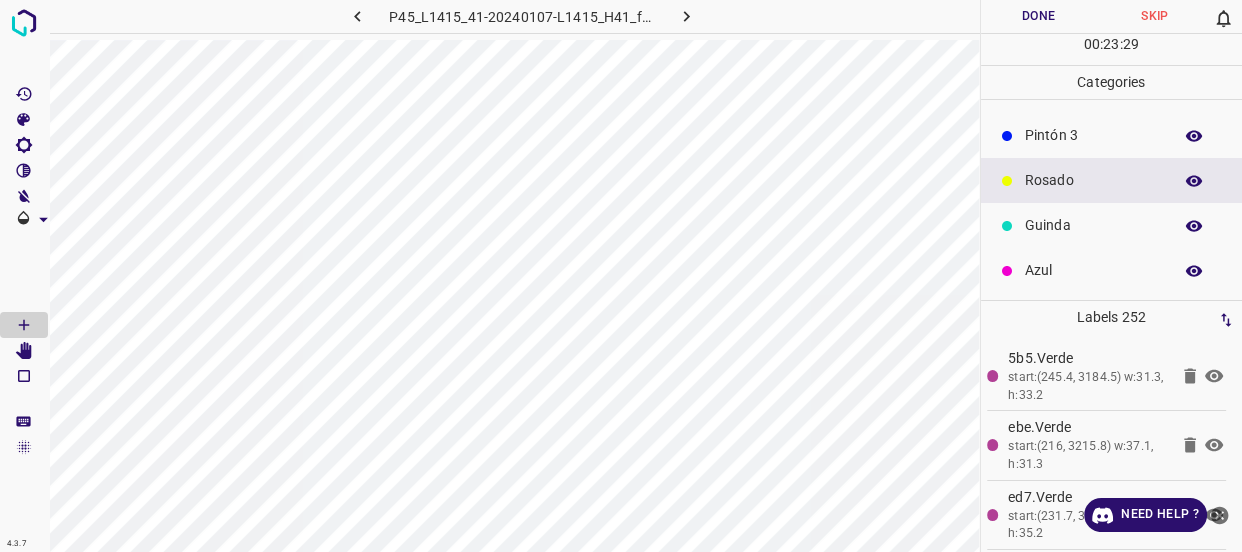 click on "Azul" at bounding box center (1093, 270) 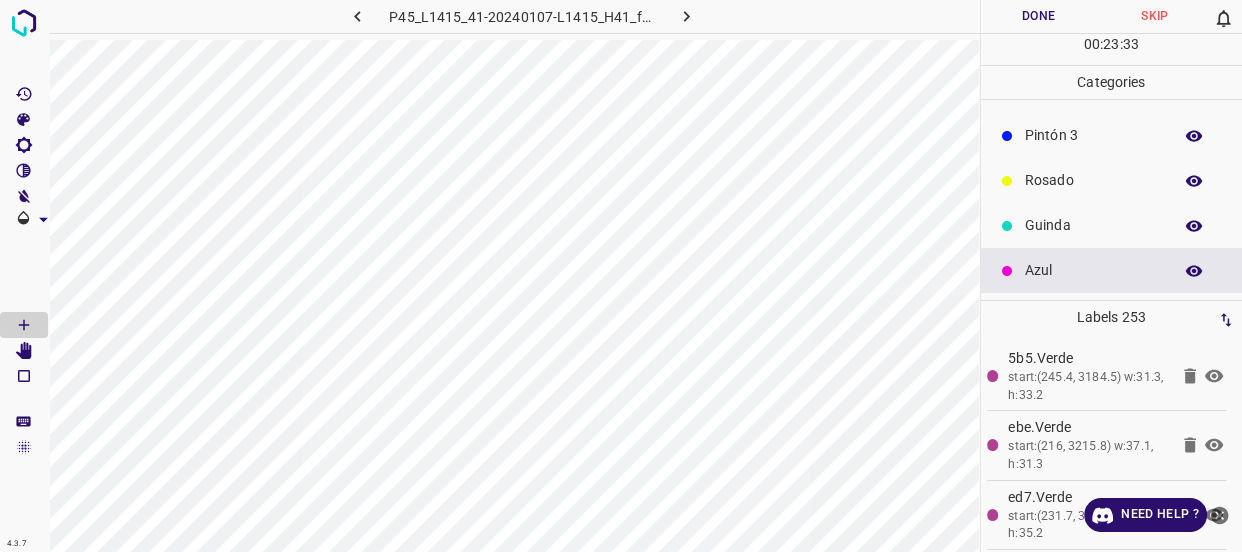 click on "Pintón 3" at bounding box center (1093, 135) 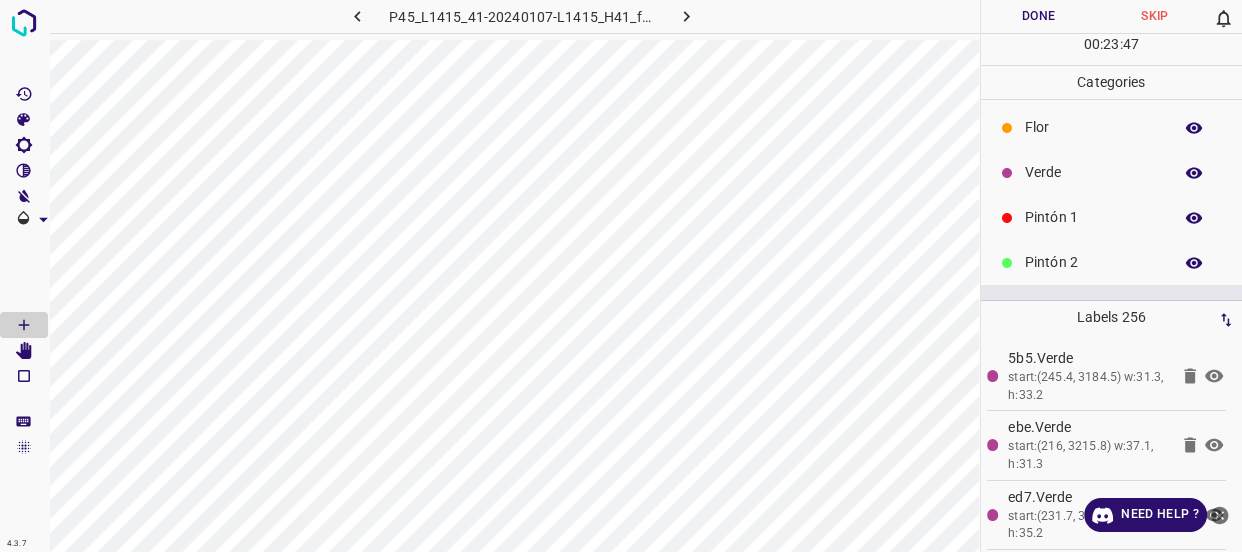 scroll, scrollTop: 0, scrollLeft: 0, axis: both 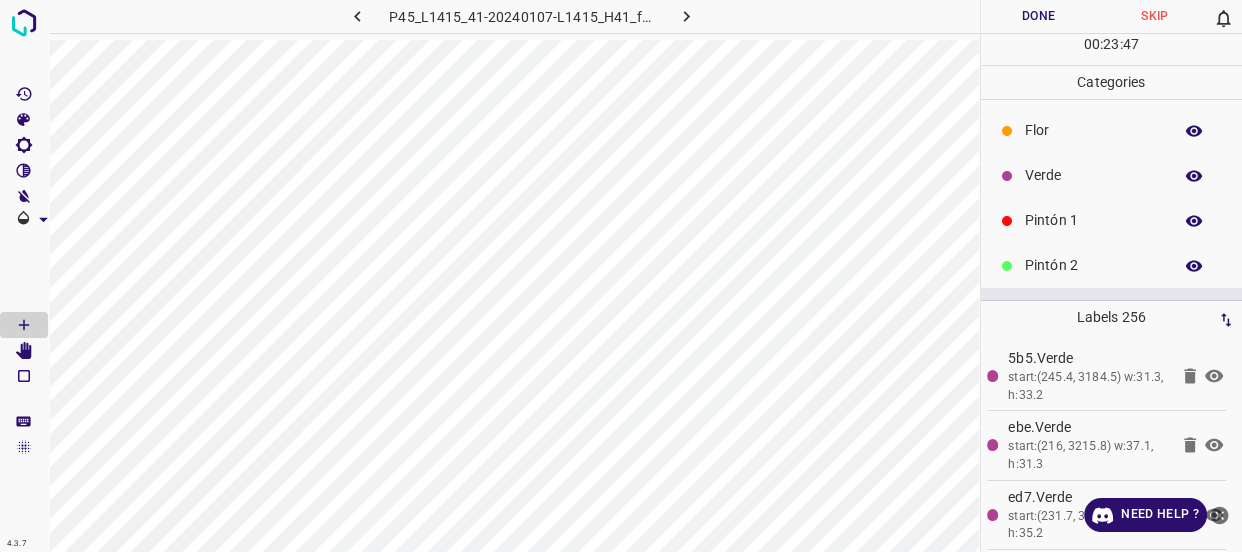 click on "Flor" at bounding box center [1093, 130] 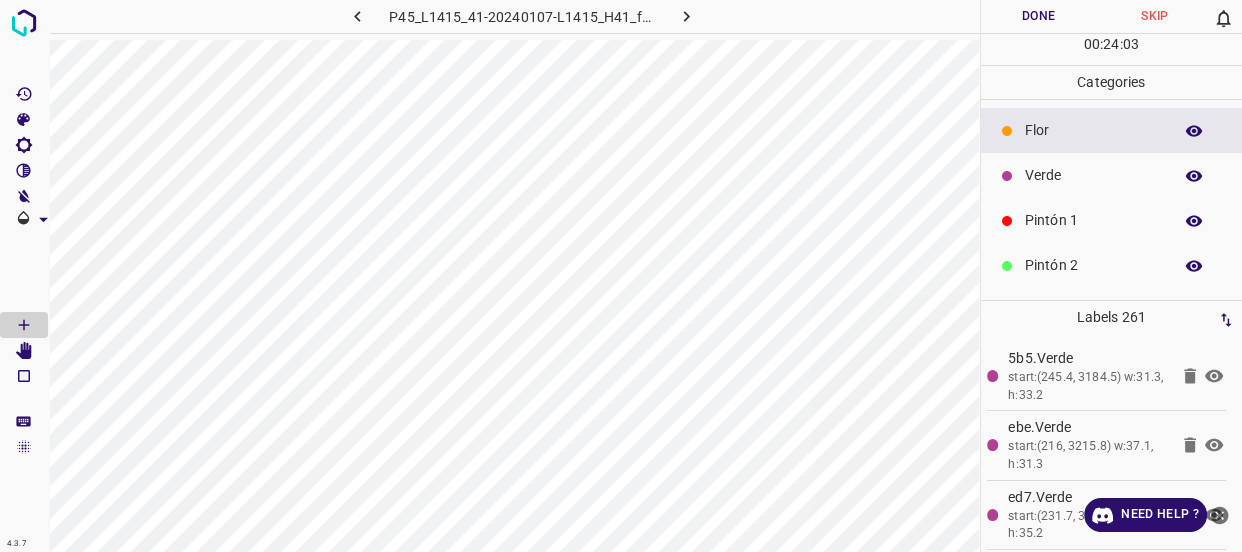 click on "Verde" at bounding box center (1093, 175) 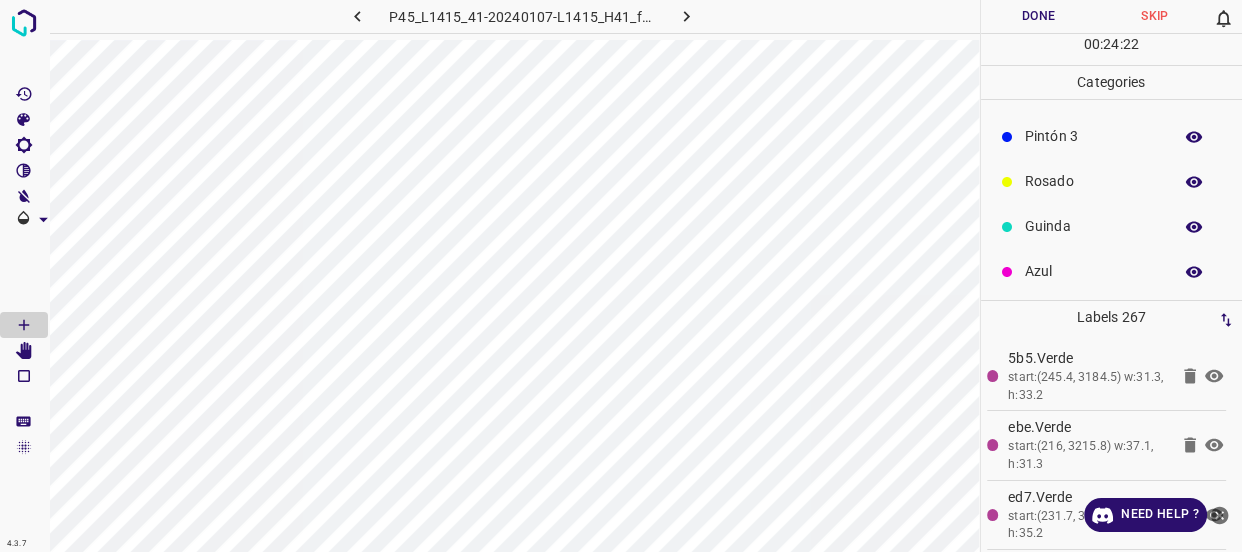 scroll, scrollTop: 175, scrollLeft: 0, axis: vertical 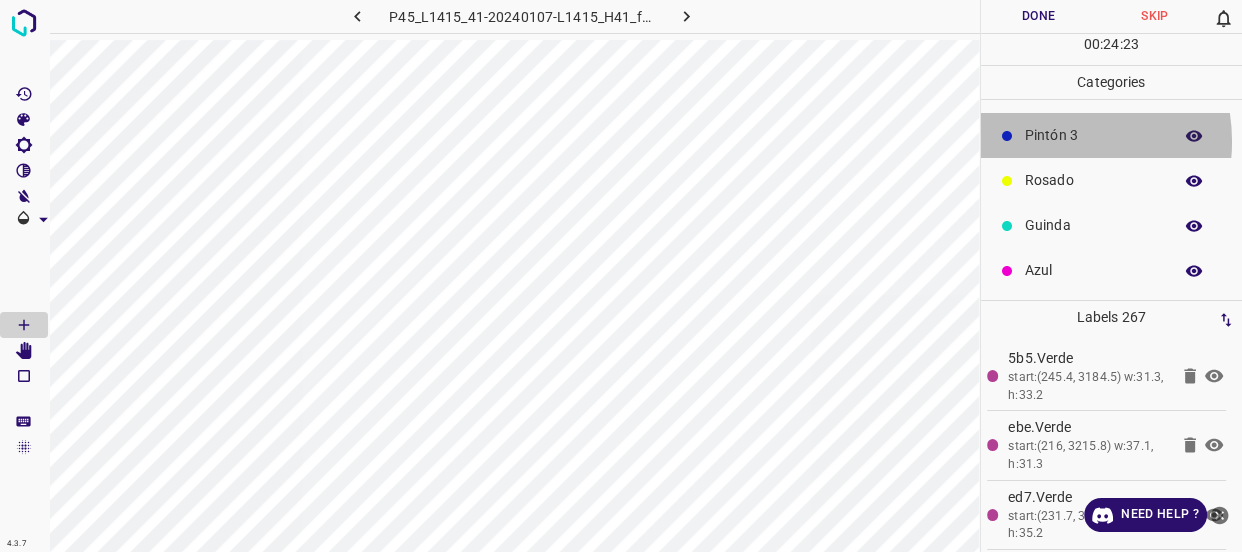 click on "Pintón 3" at bounding box center [1093, 135] 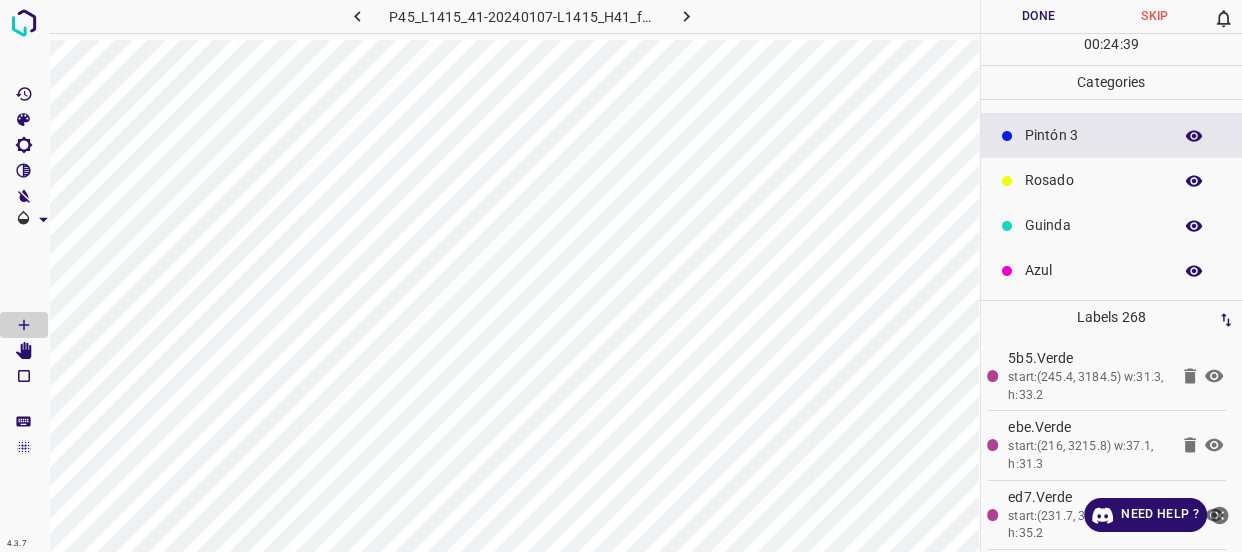 click on "Rosado" at bounding box center (1093, 180) 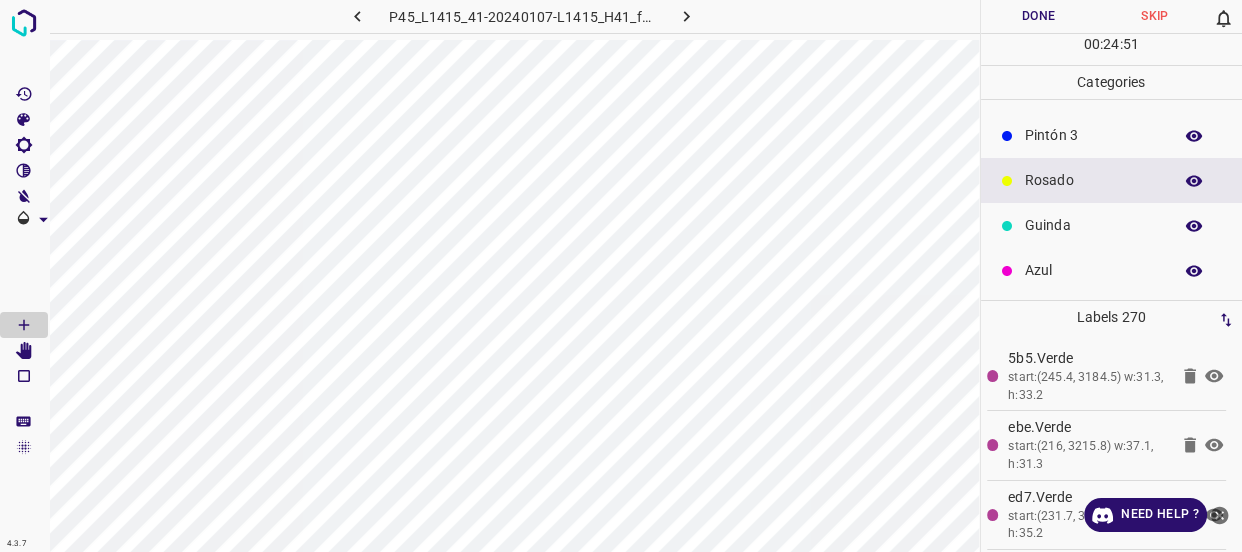 click on "Pintón 3" at bounding box center (1112, 135) 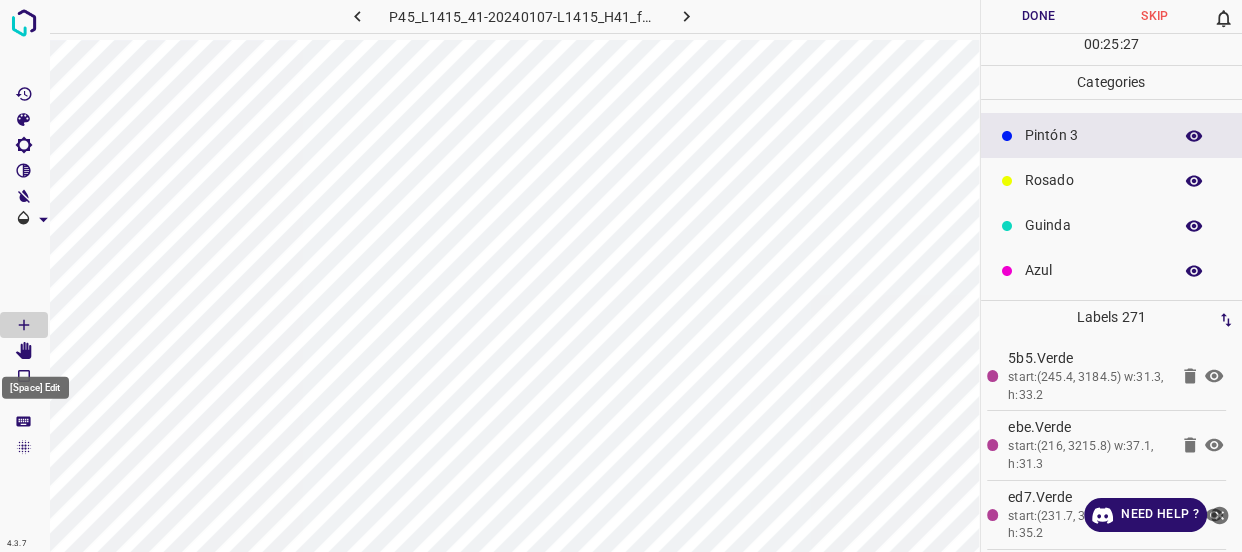 click 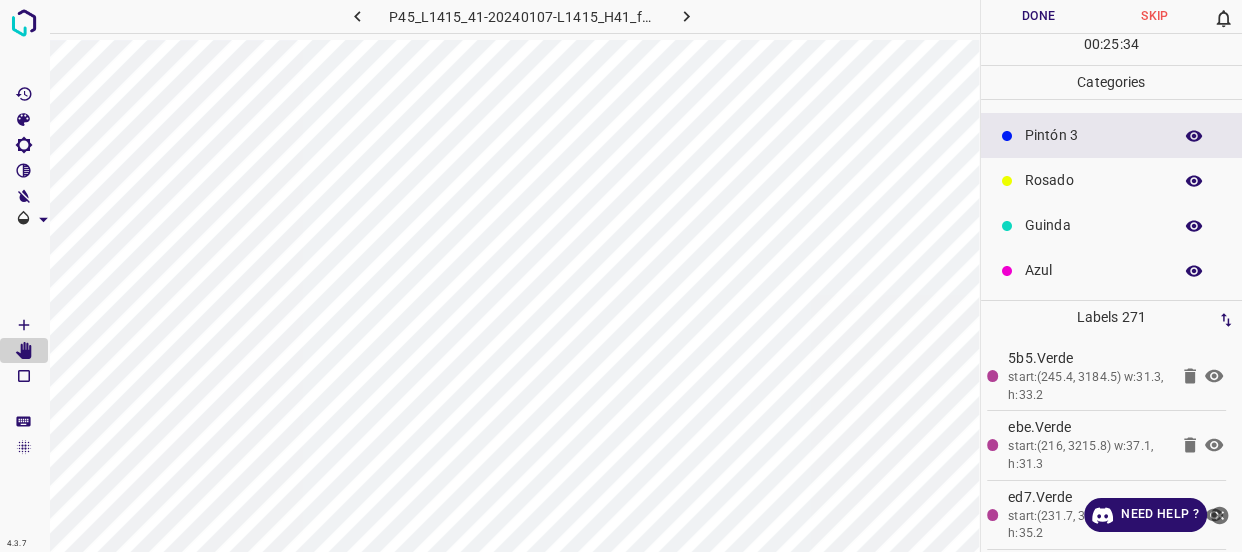 click 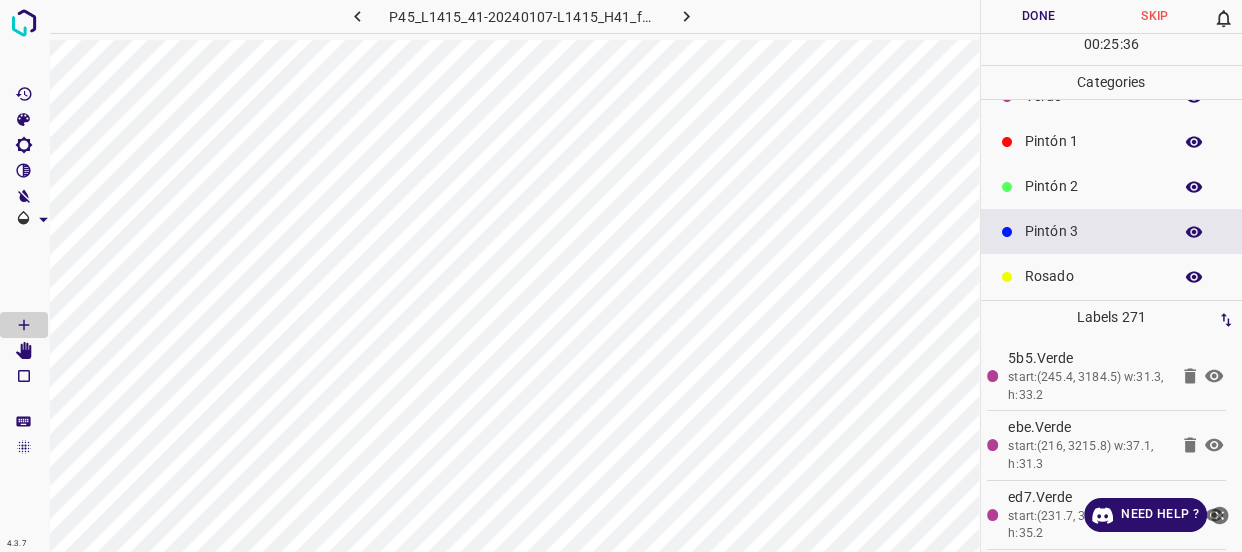 scroll, scrollTop: 0, scrollLeft: 0, axis: both 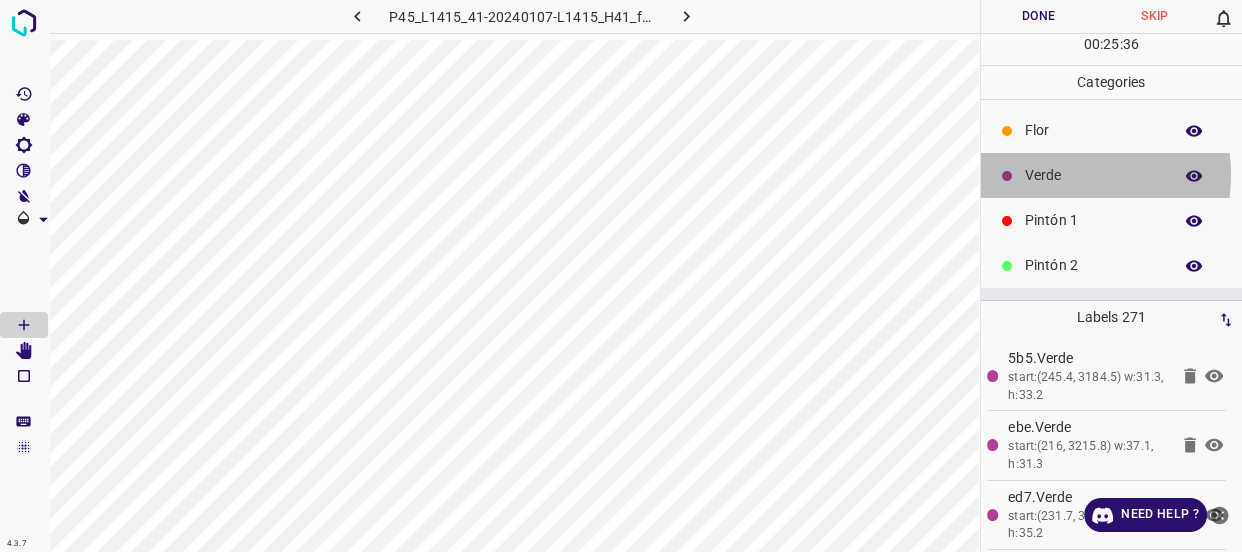 click on "Verde" at bounding box center (1093, 175) 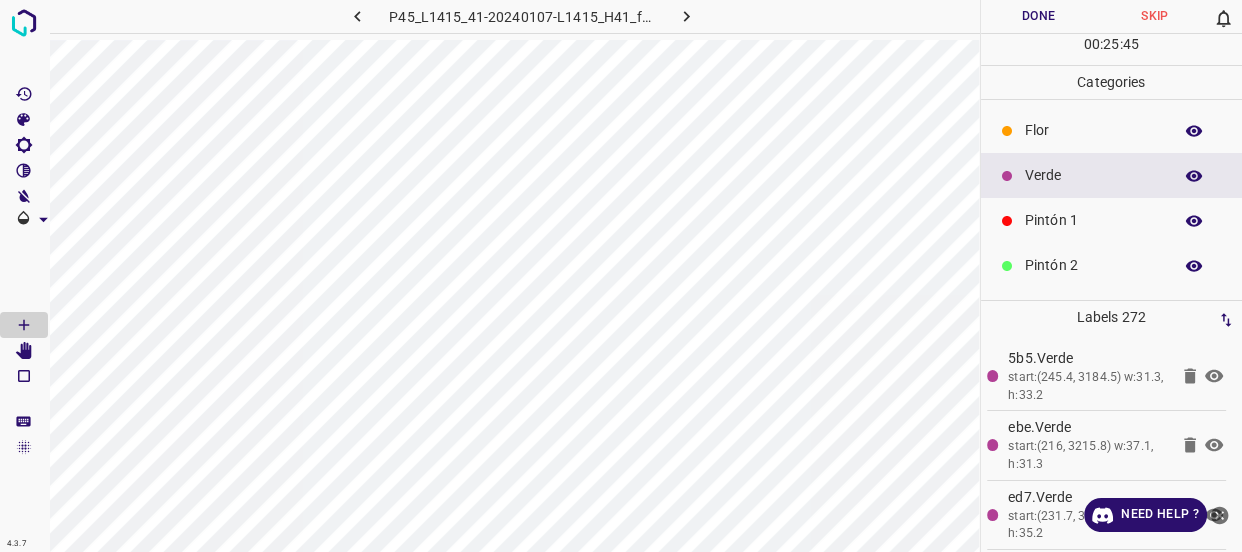 click on "Flor" at bounding box center (1093, 130) 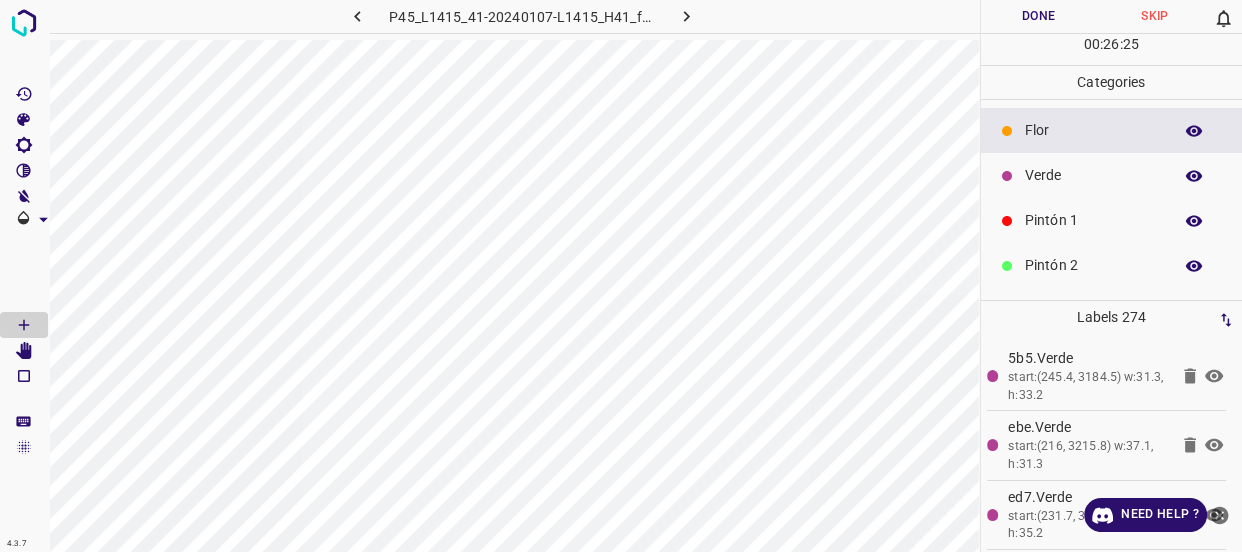 click on "Verde" at bounding box center (1093, 175) 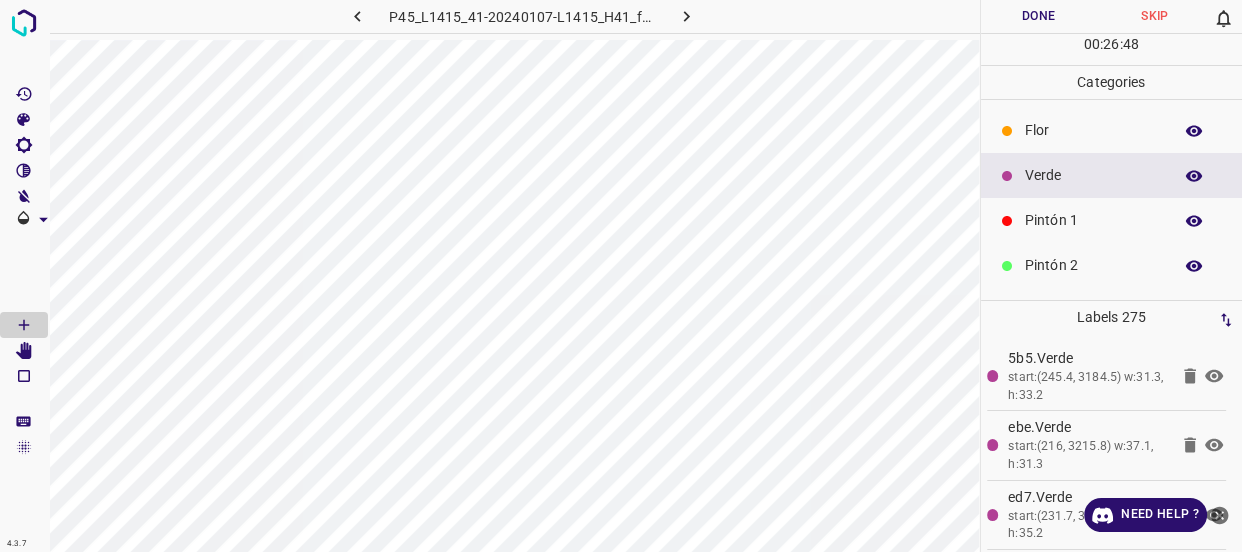 scroll, scrollTop: 90, scrollLeft: 0, axis: vertical 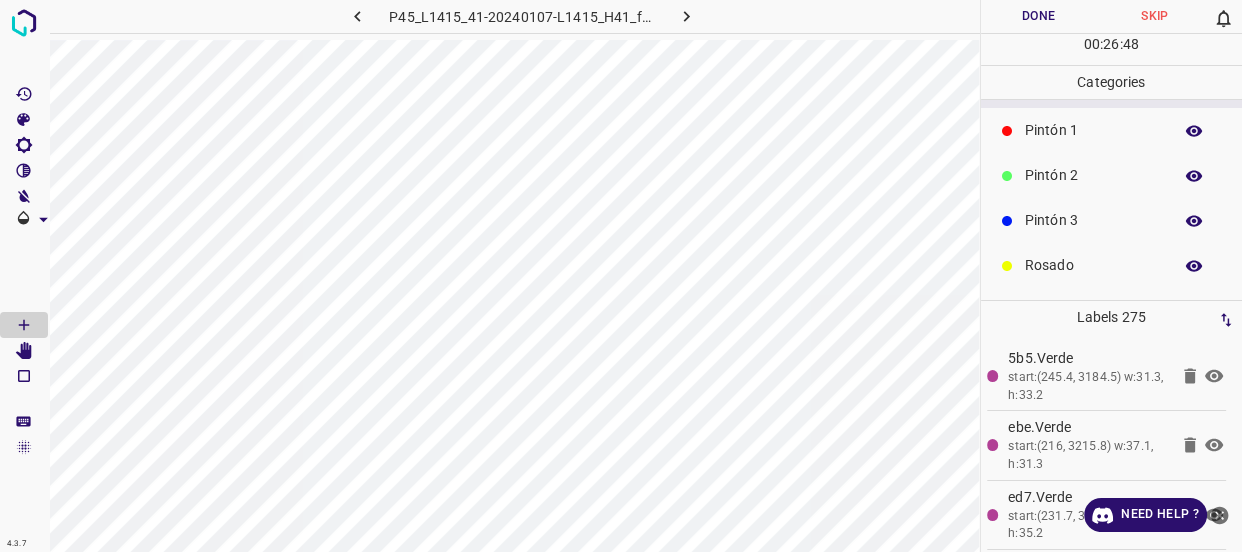 click on "Pintón 3" at bounding box center [1093, 220] 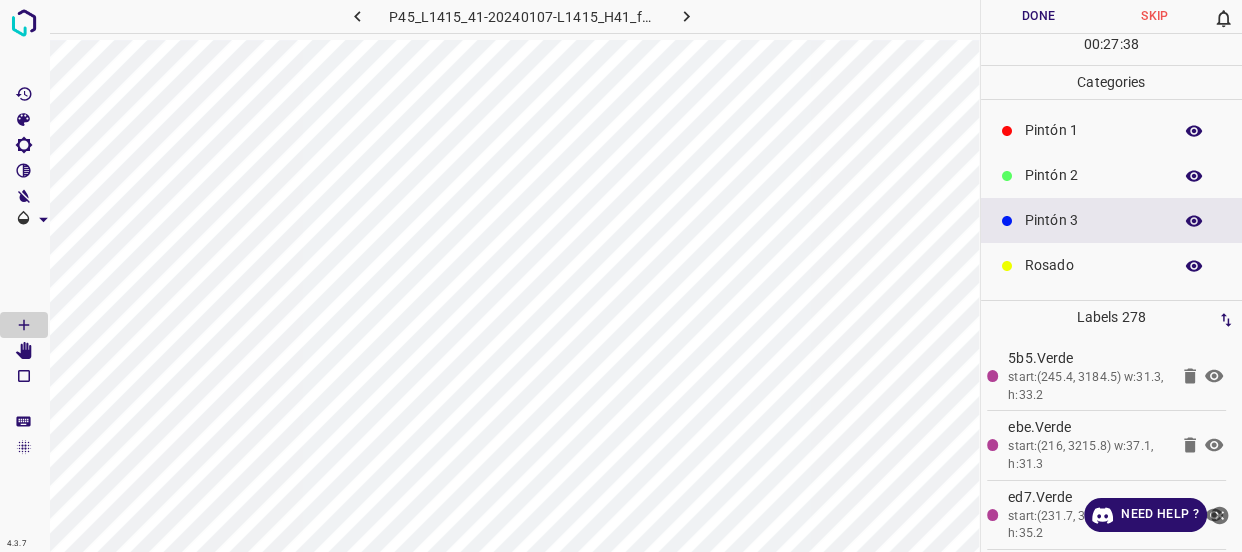 scroll, scrollTop: 175, scrollLeft: 0, axis: vertical 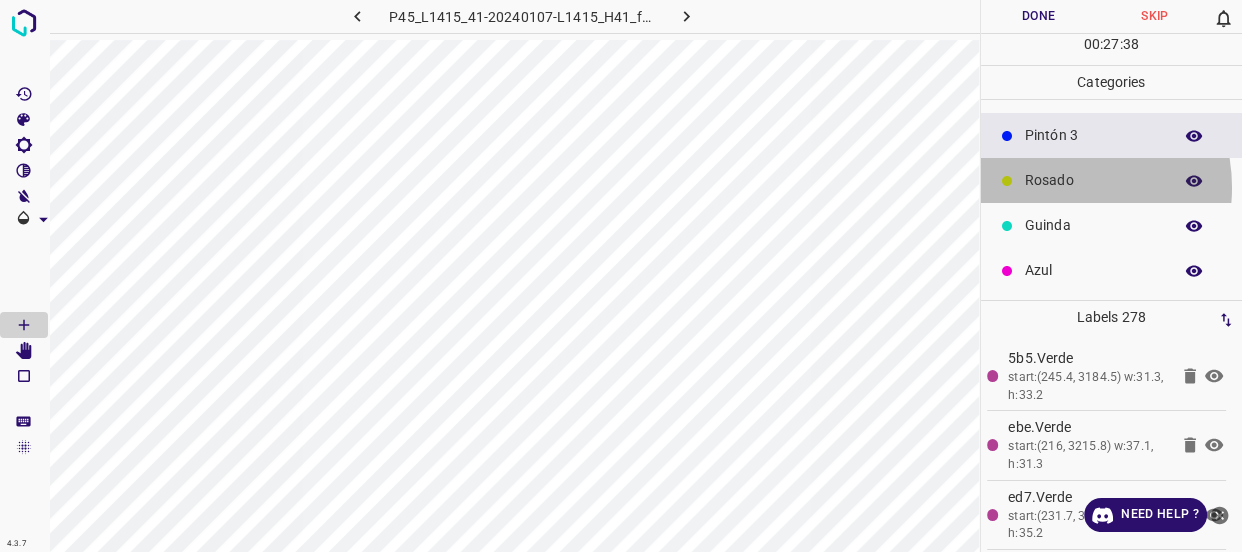 click on "Rosado" at bounding box center [1093, 180] 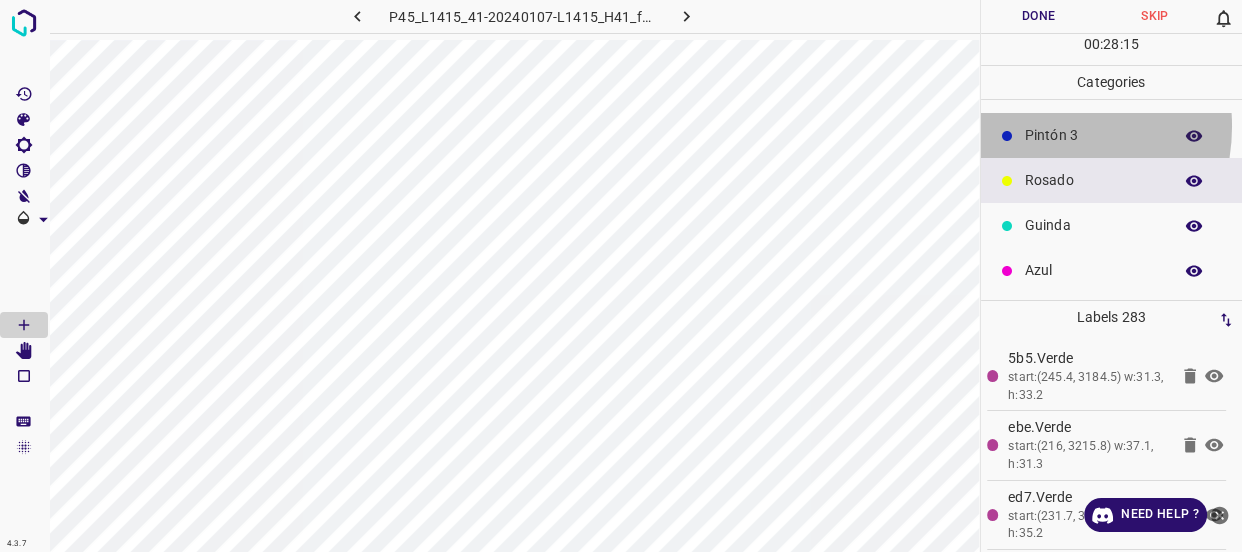 click on "Pintón 3" at bounding box center (1093, 135) 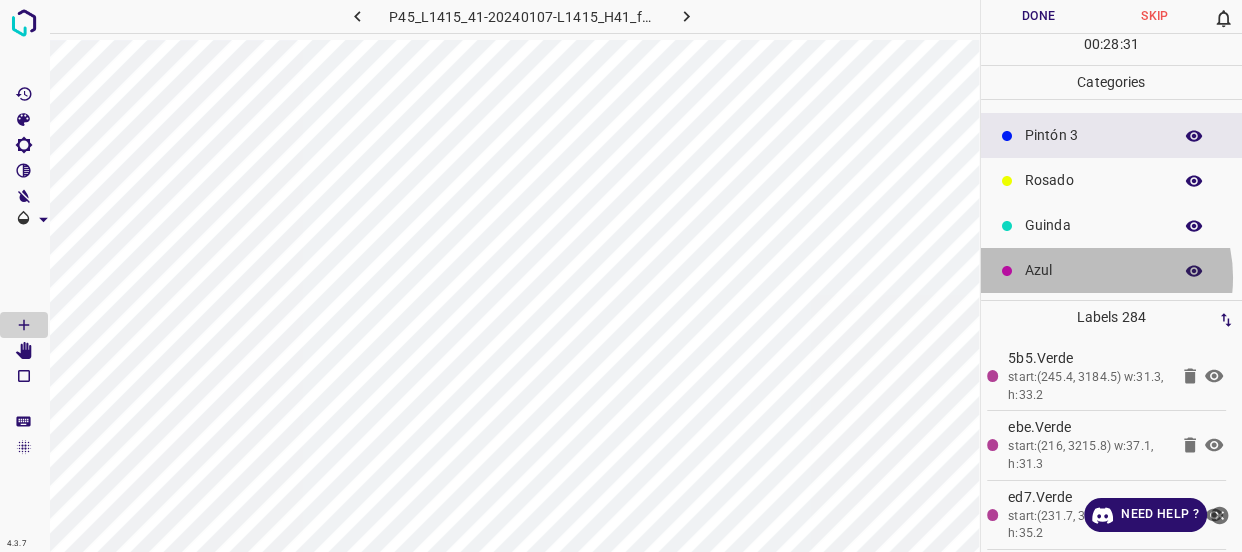 click on "Azul" at bounding box center [1093, 270] 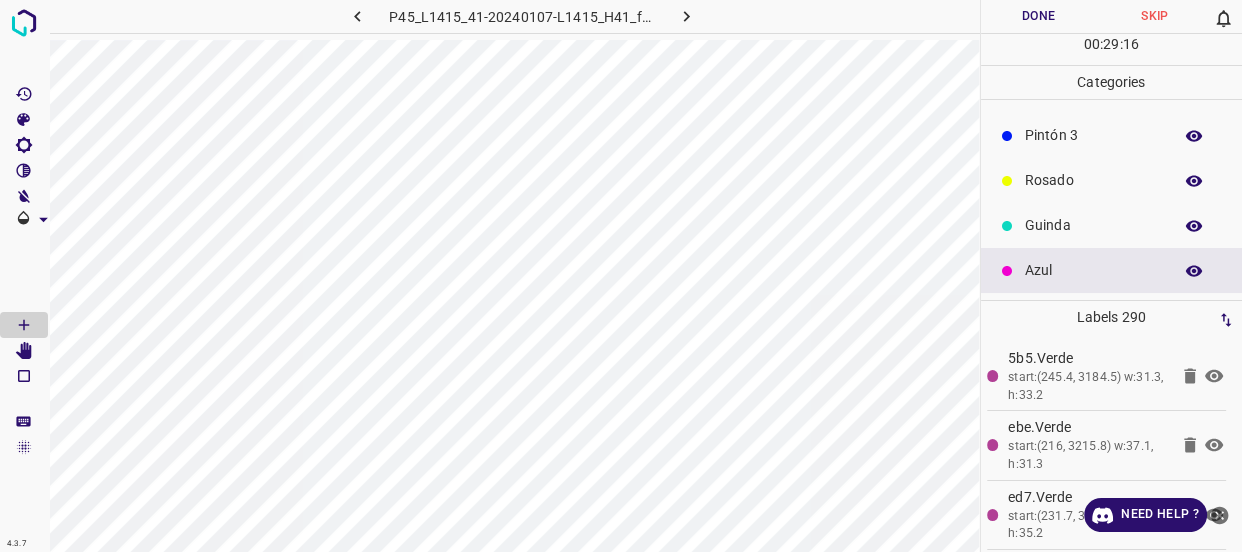 click on "Rosado" at bounding box center [1093, 180] 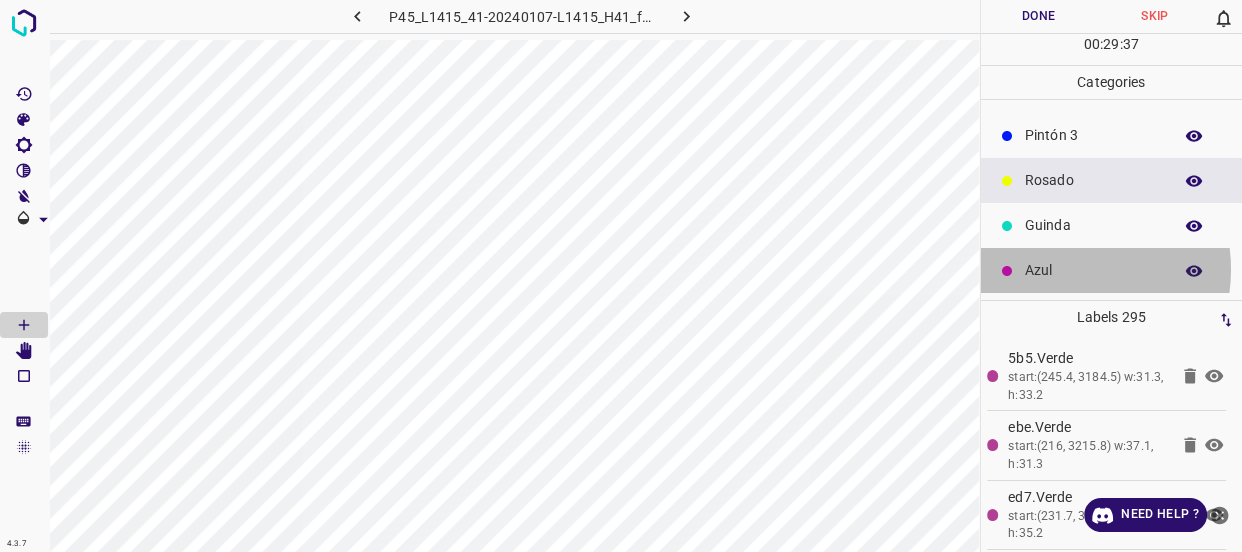 click on "Azul" at bounding box center [1093, 270] 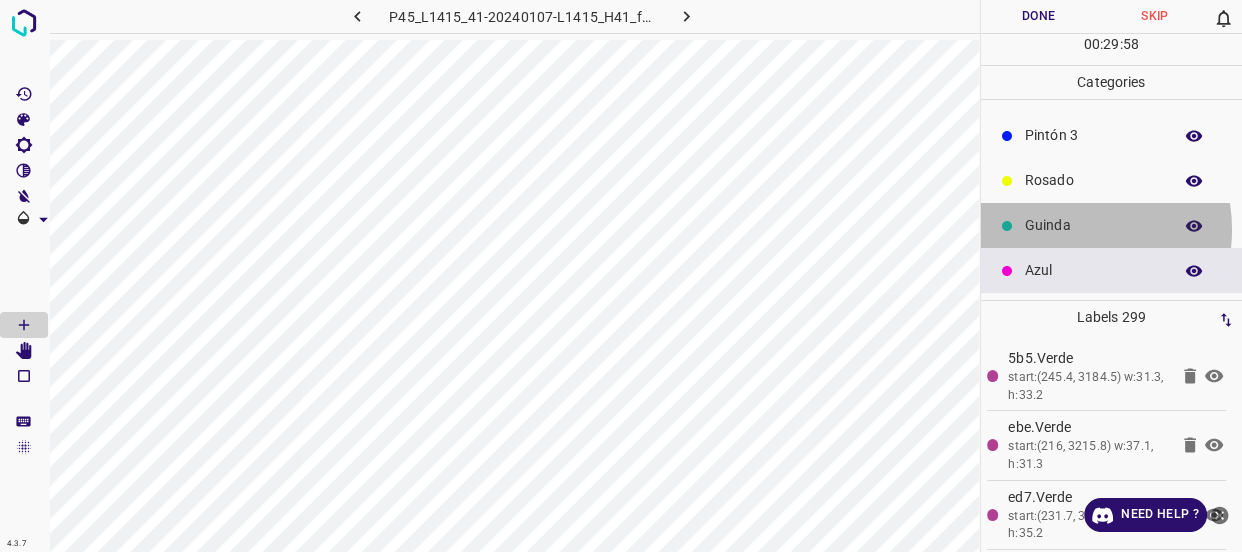 click on "Guinda" at bounding box center (1093, 225) 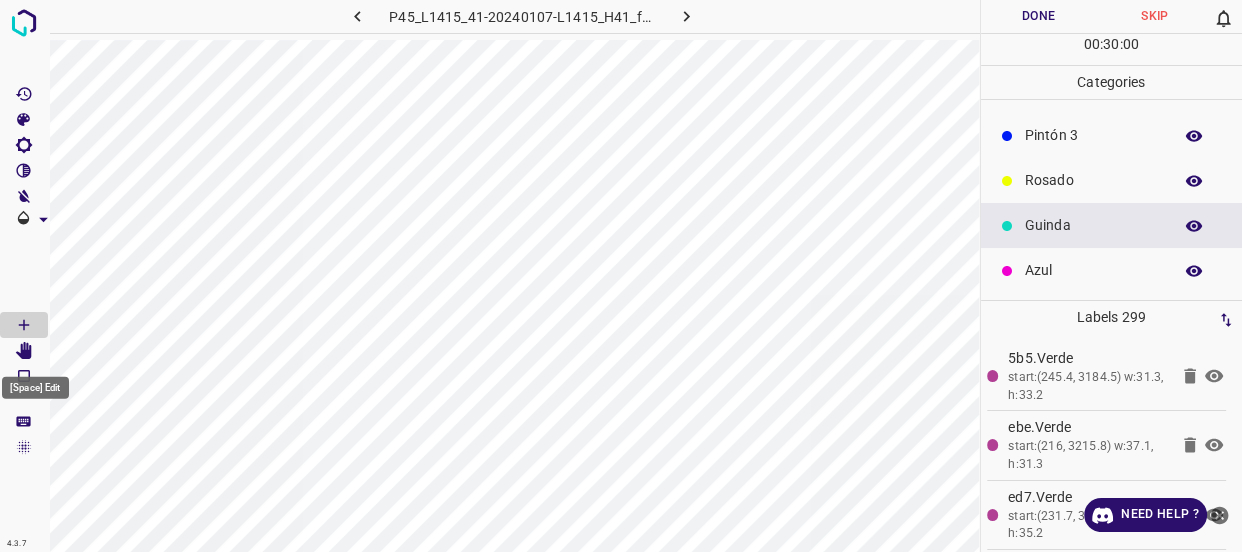 click 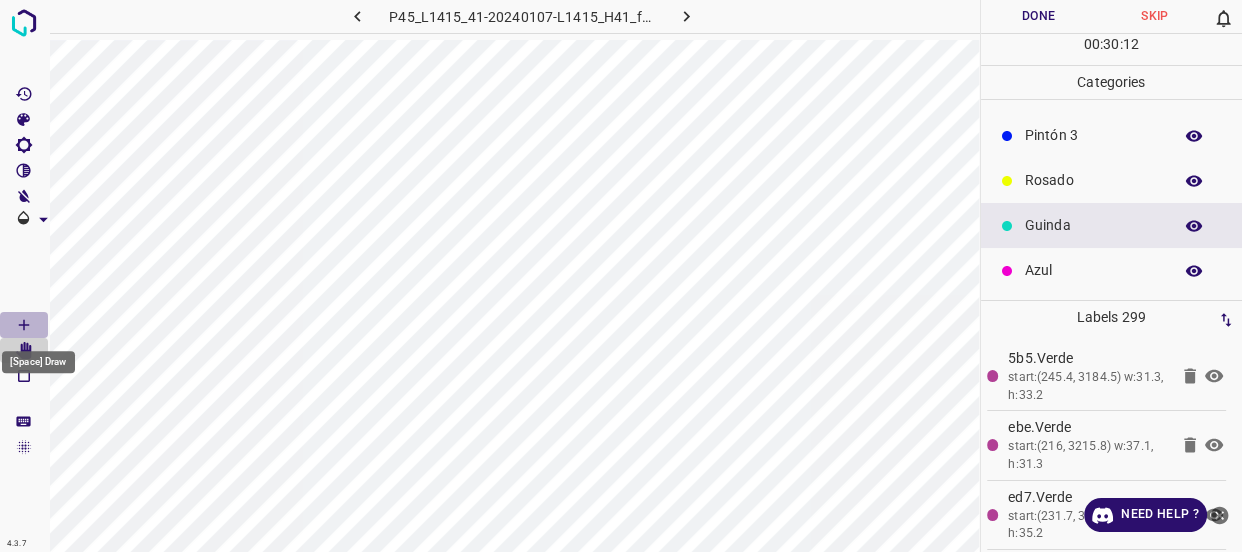 drag, startPoint x: 20, startPoint y: 326, endPoint x: 1127, endPoint y: 196, distance: 1114.607 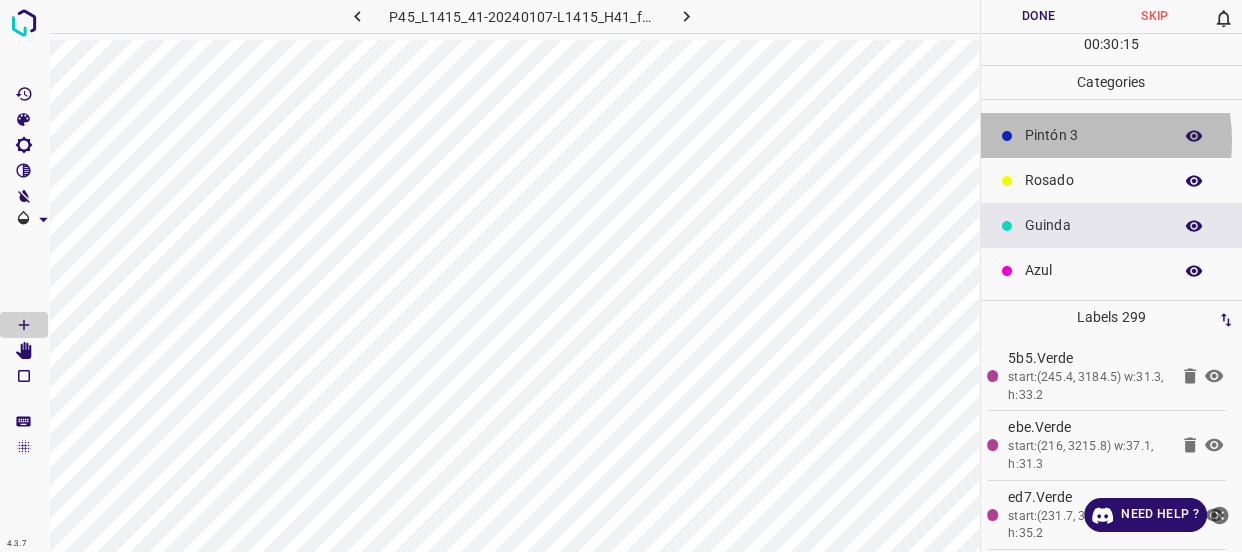 click on "Pintón 3" at bounding box center [1093, 135] 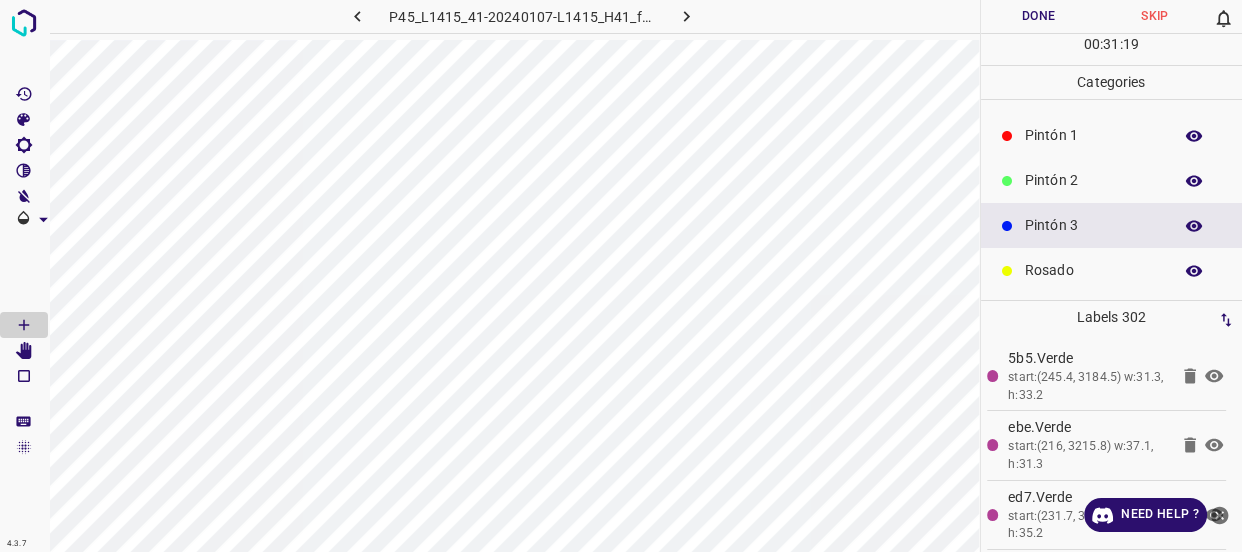 scroll, scrollTop: 0, scrollLeft: 0, axis: both 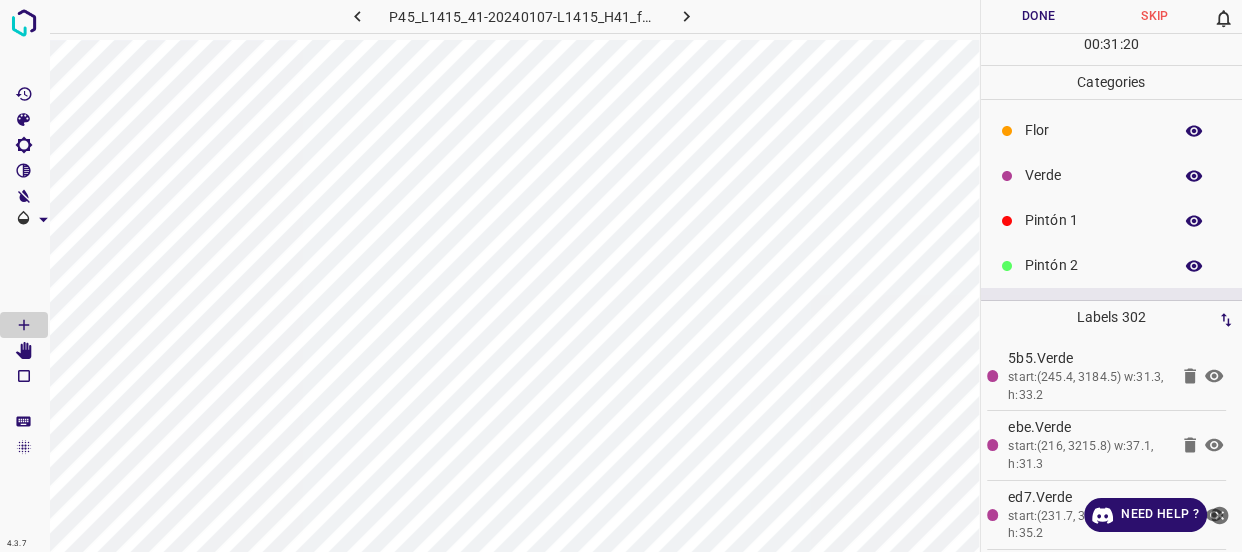 click on "Verde" at bounding box center (1093, 175) 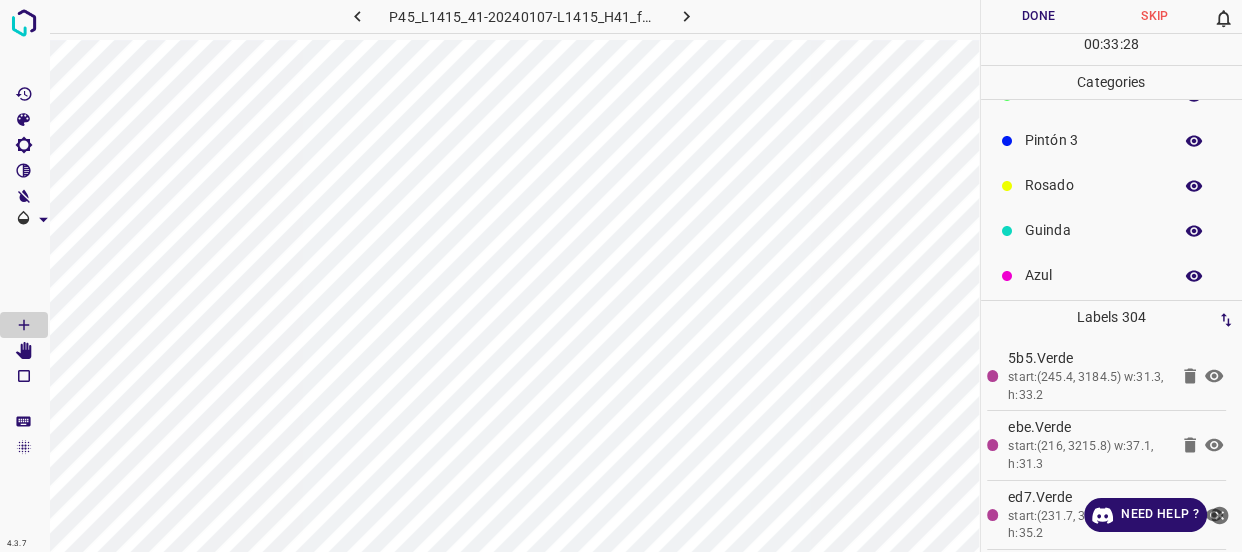scroll, scrollTop: 175, scrollLeft: 0, axis: vertical 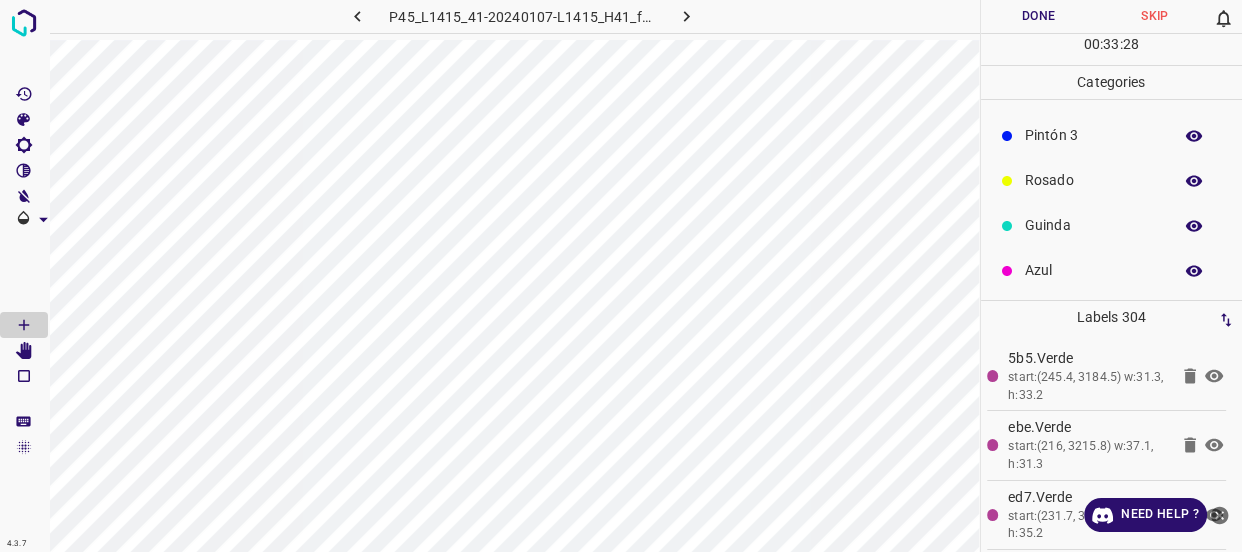 click on "Guinda" at bounding box center (1093, 225) 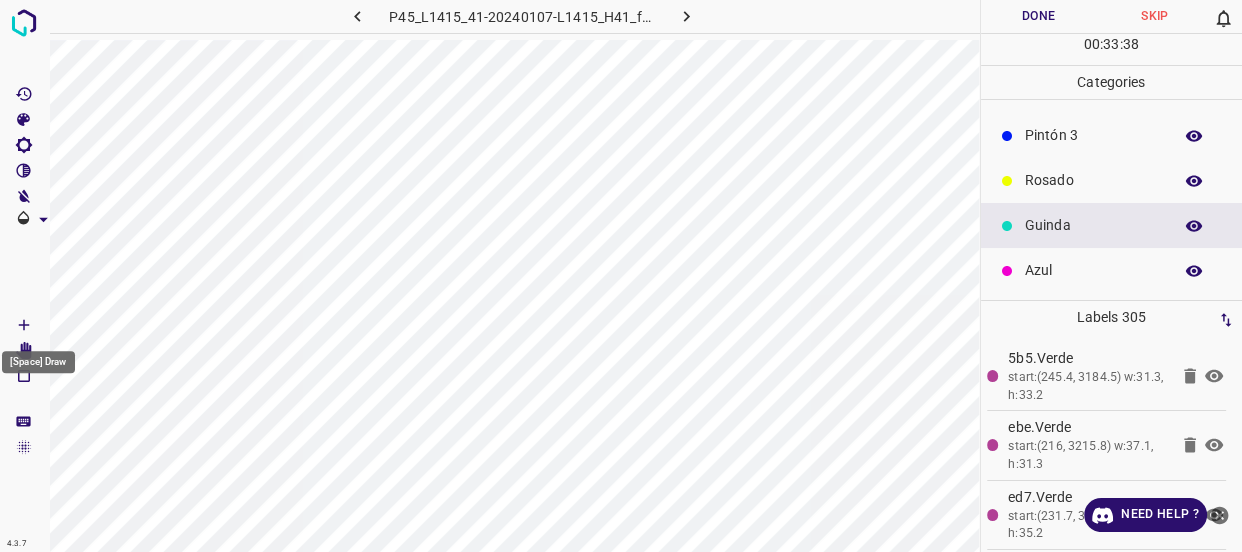 click on "[Space] Draw" at bounding box center [38, 356] 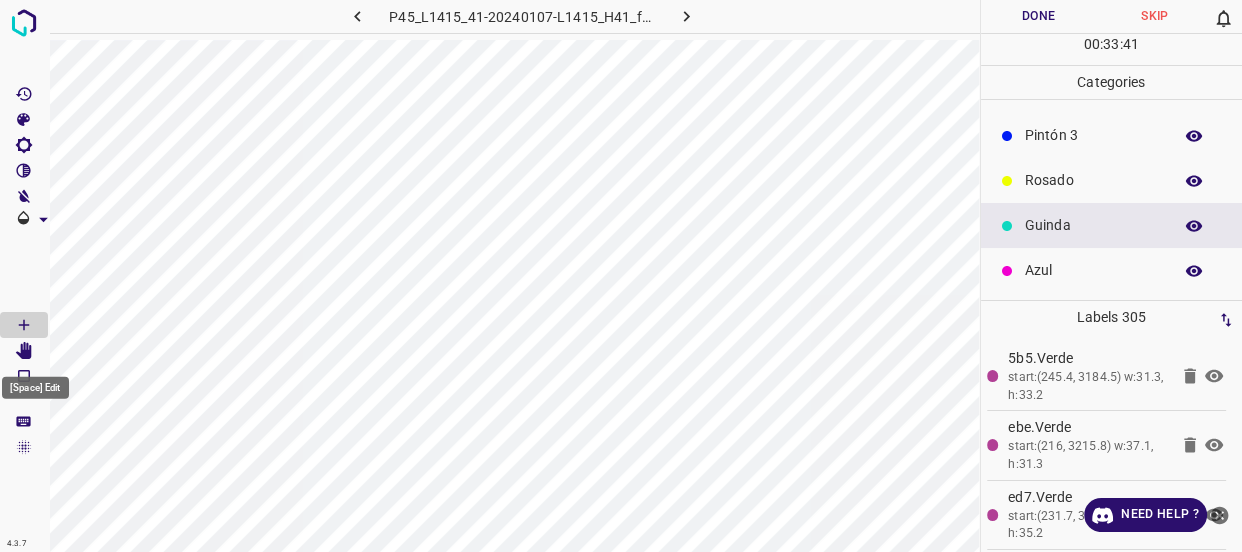 click 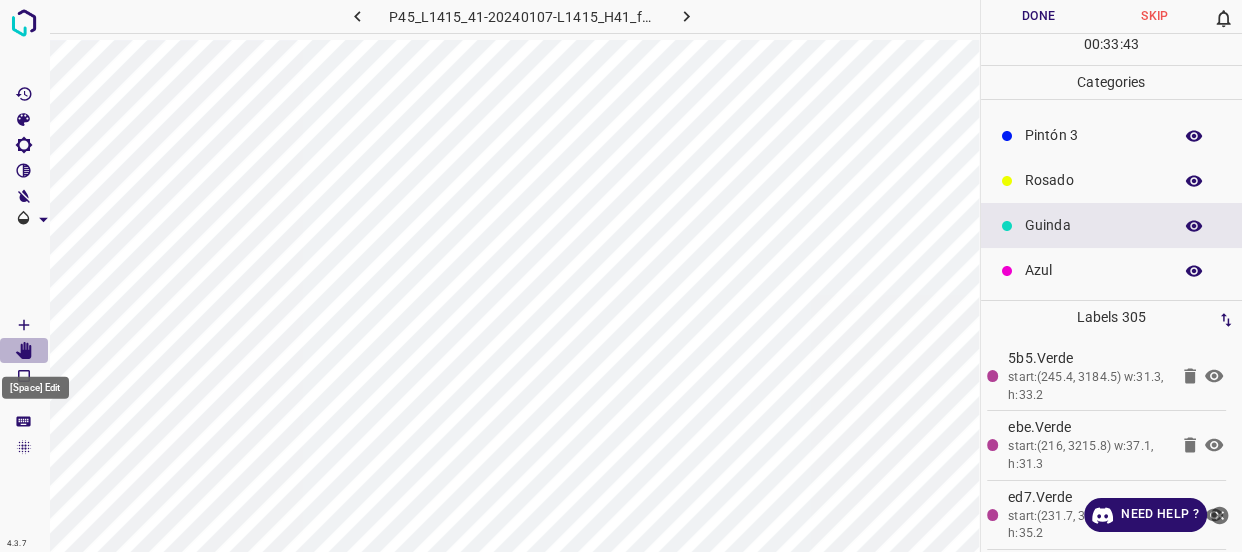 click 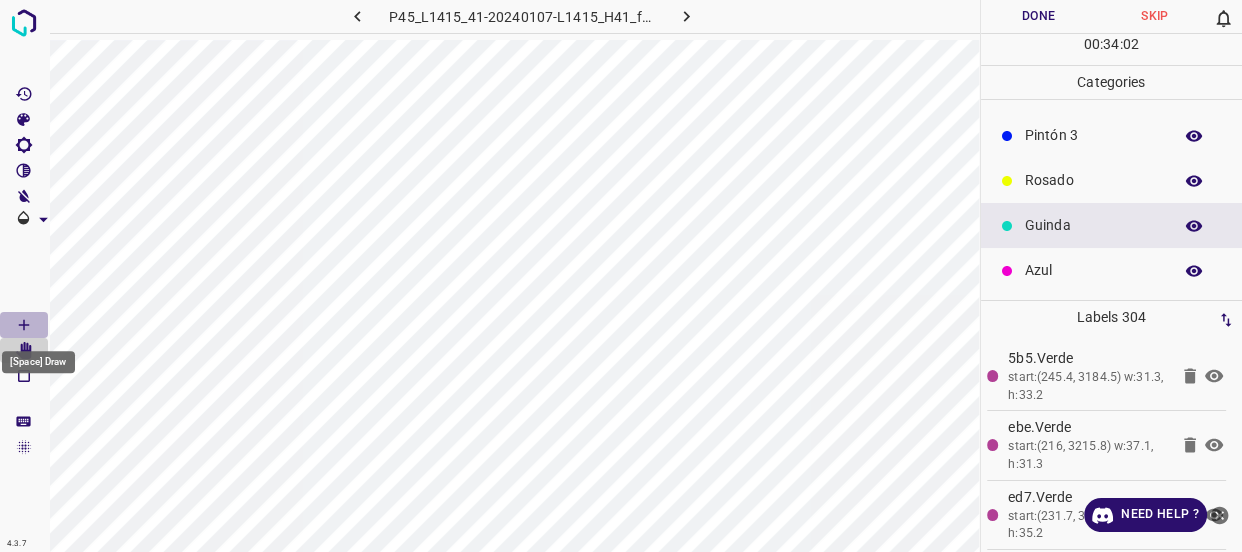 click 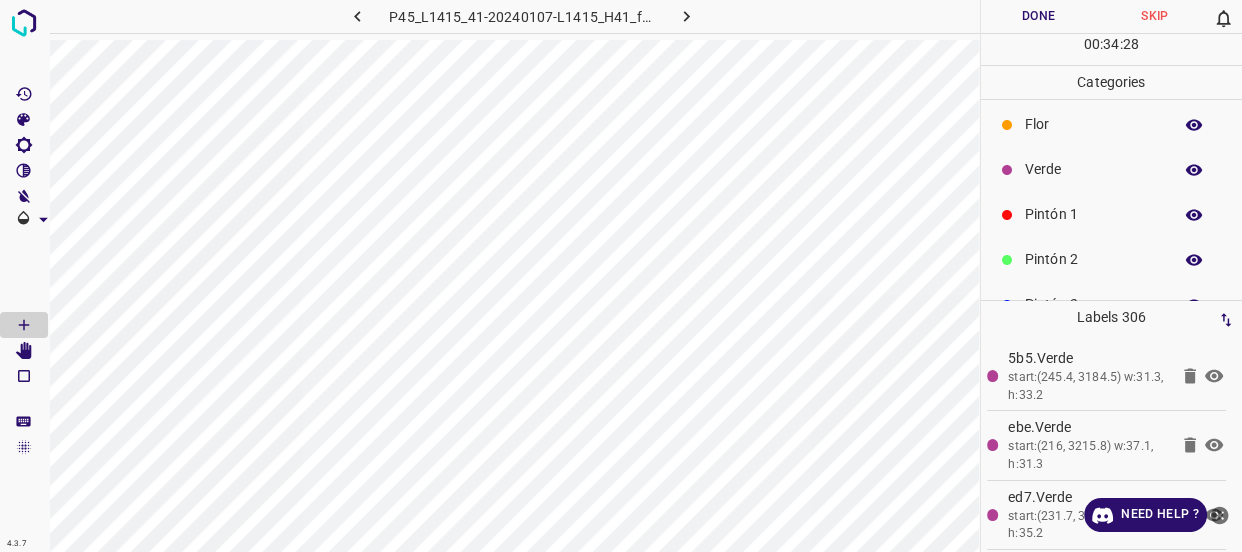 scroll, scrollTop: 0, scrollLeft: 0, axis: both 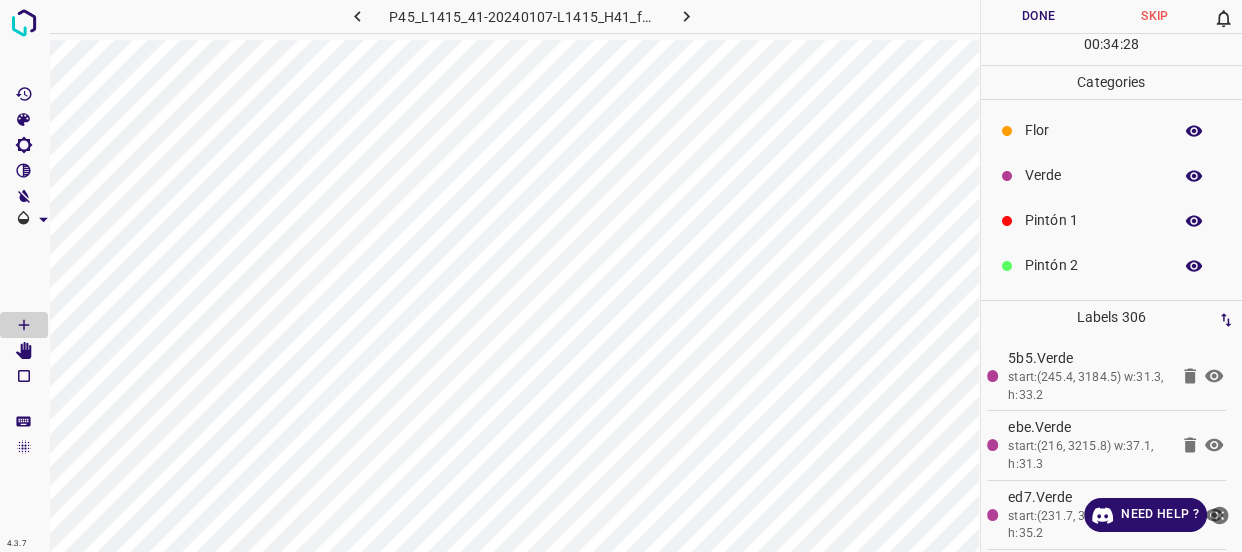 click on "Verde" at bounding box center [1093, 175] 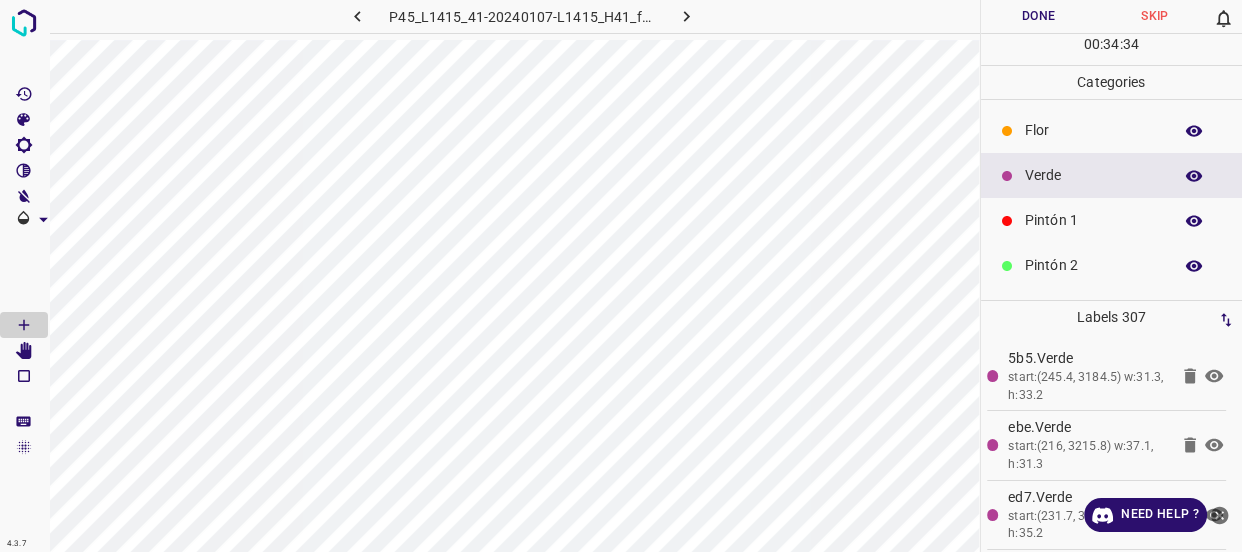 scroll, scrollTop: 90, scrollLeft: 0, axis: vertical 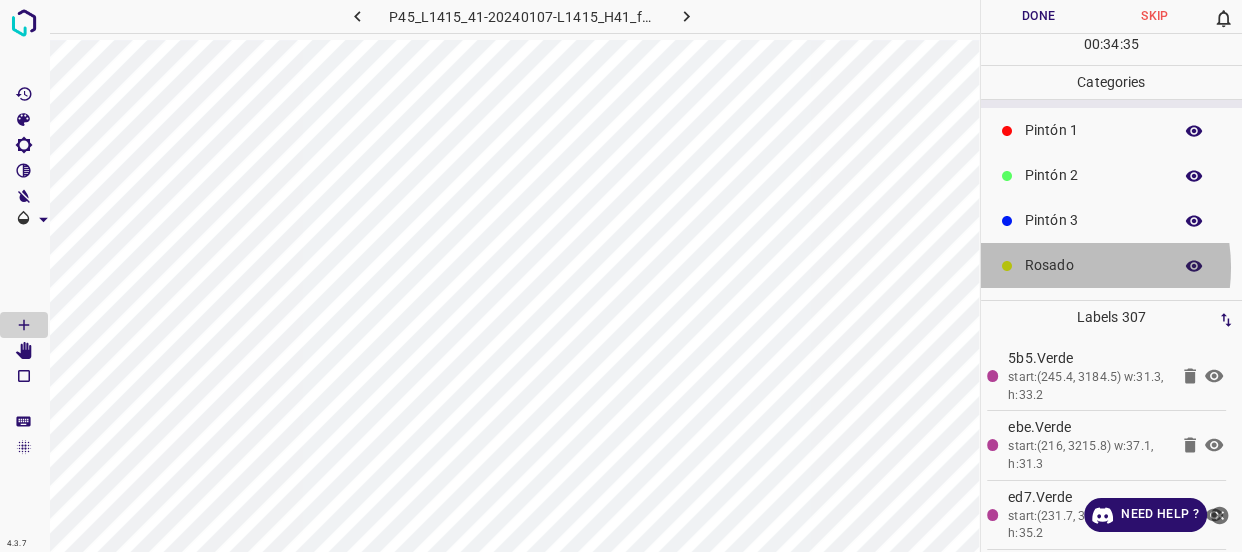 click on "Rosado" at bounding box center (1093, 265) 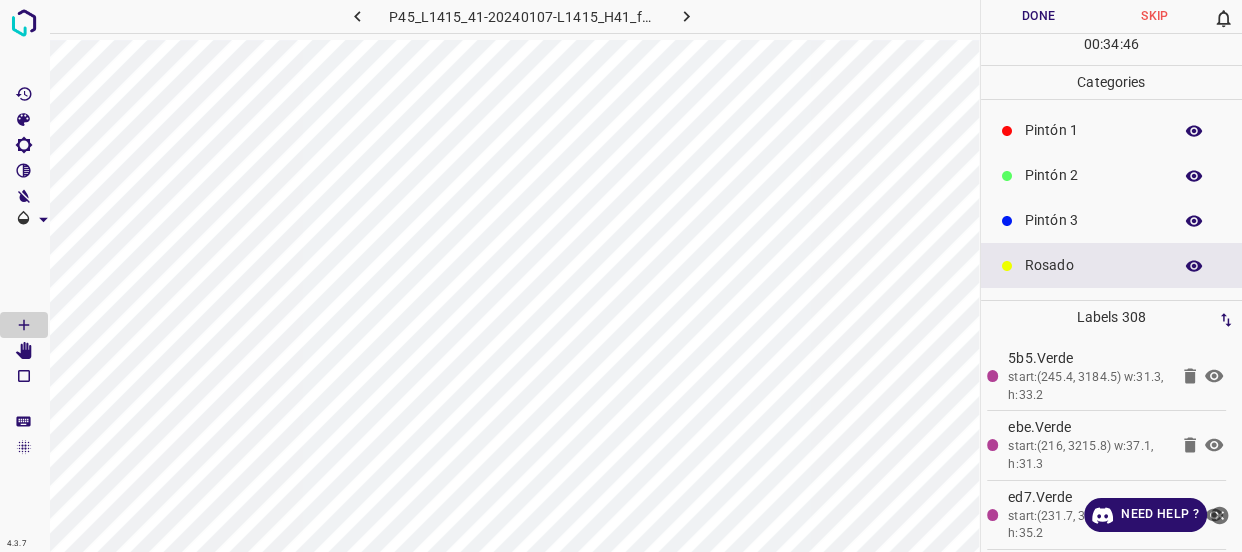 click on "Pintón 3" at bounding box center [1093, 220] 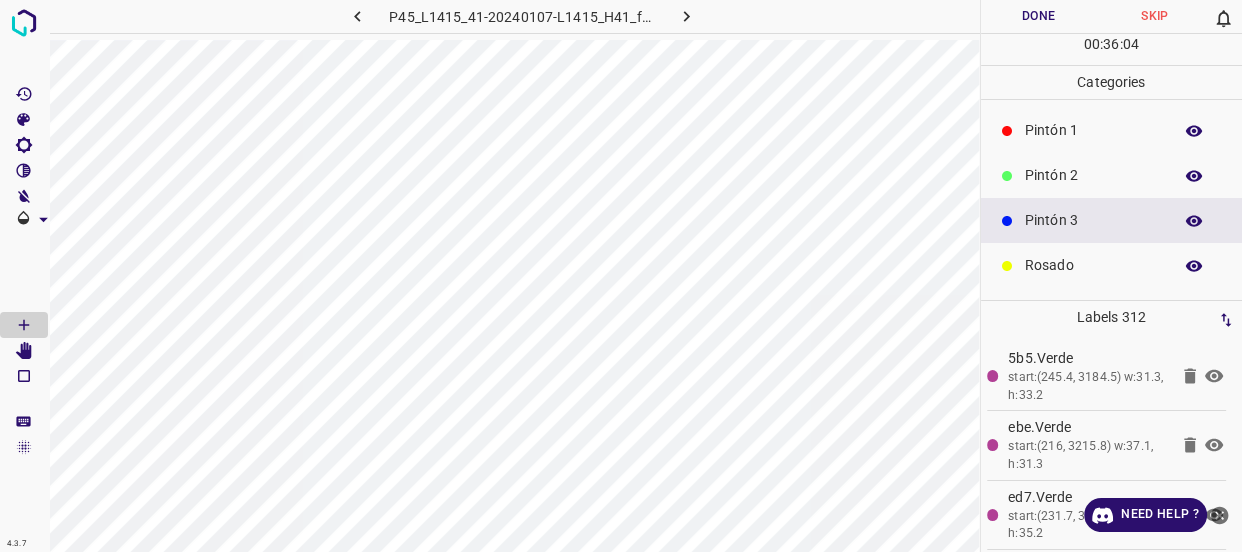 click on "Done" at bounding box center [1039, 16] 